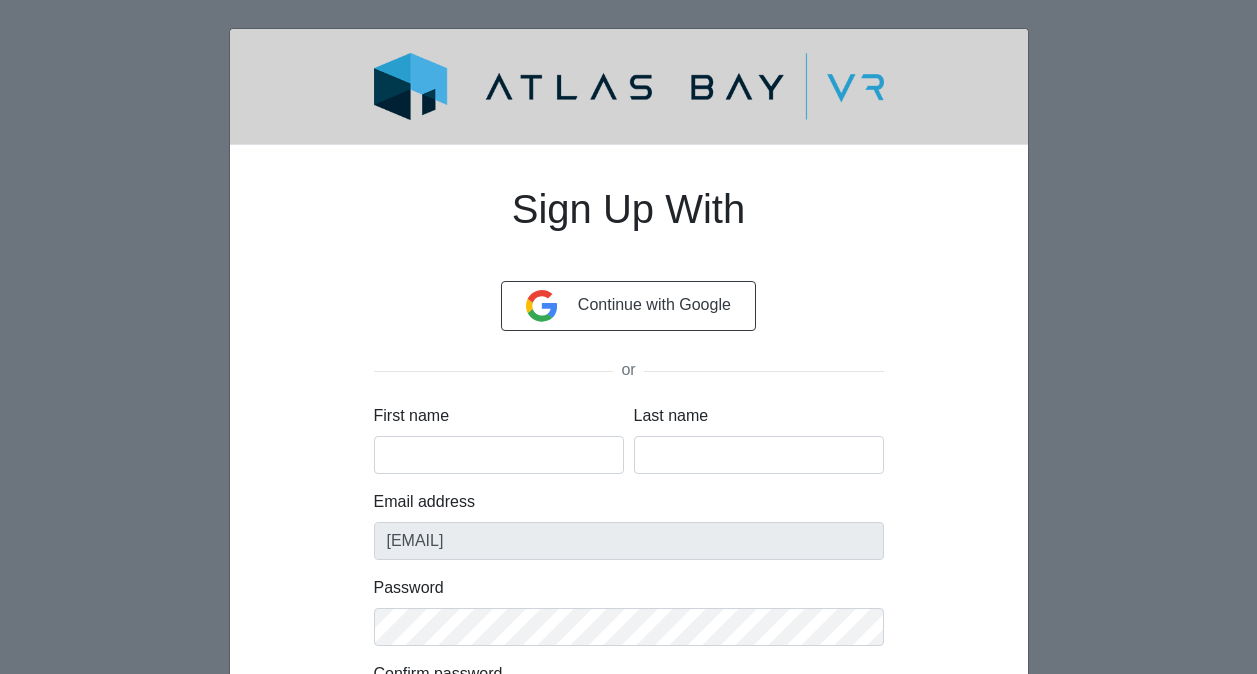 scroll, scrollTop: 0, scrollLeft: 0, axis: both 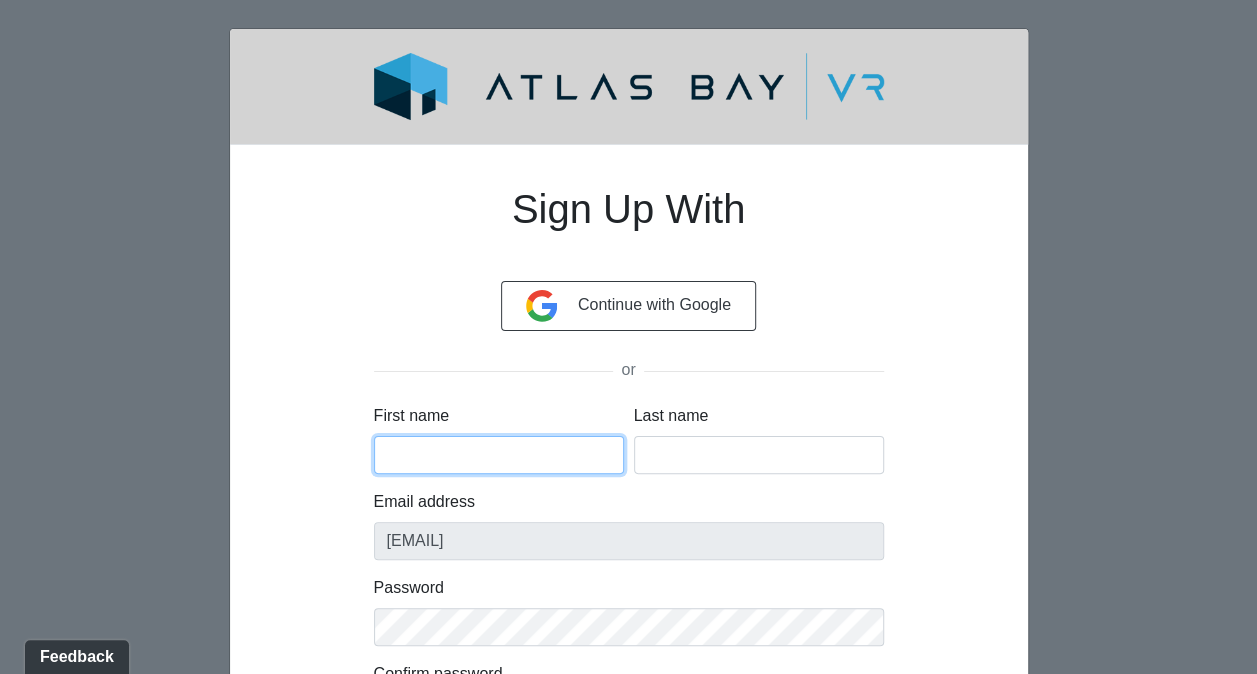 click on "First name" at bounding box center (499, 455) 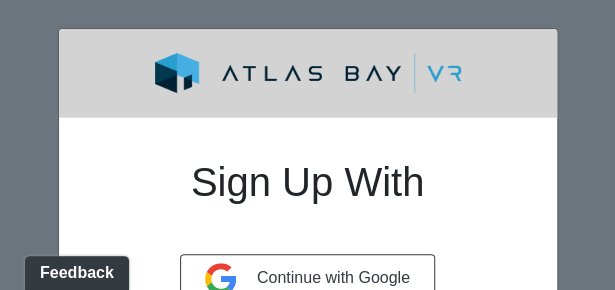 click on "Sign Up With
Continue with Google
or First name   Last name   Email address   brianviau@clancytheys.com Password   Confirm password   Loading... Sign up By continuing, you're agreeing to our  Terms of Service  and  Privacy Policy . Already have an account?   Sign in Verify Your Email Address Please check your inbox for a verification email. Follow the included link to verify your account. Didn't get the message?   Resend Loading..." at bounding box center [307, 450] 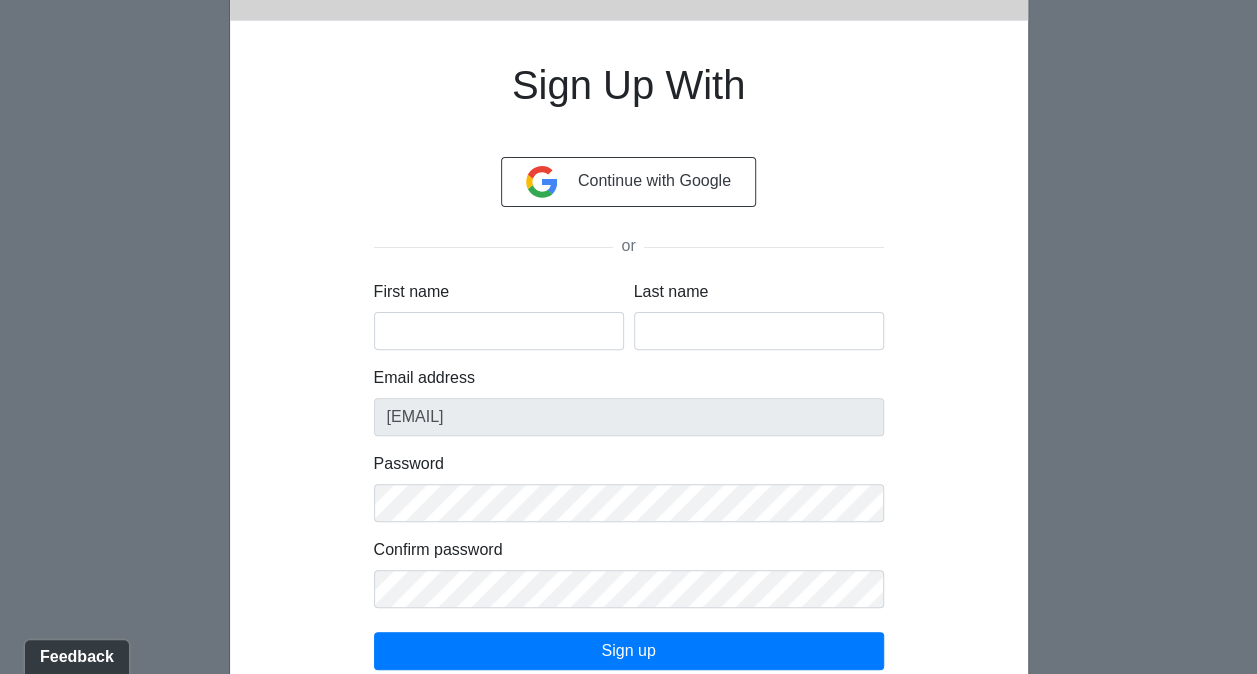 scroll, scrollTop: 251, scrollLeft: 0, axis: vertical 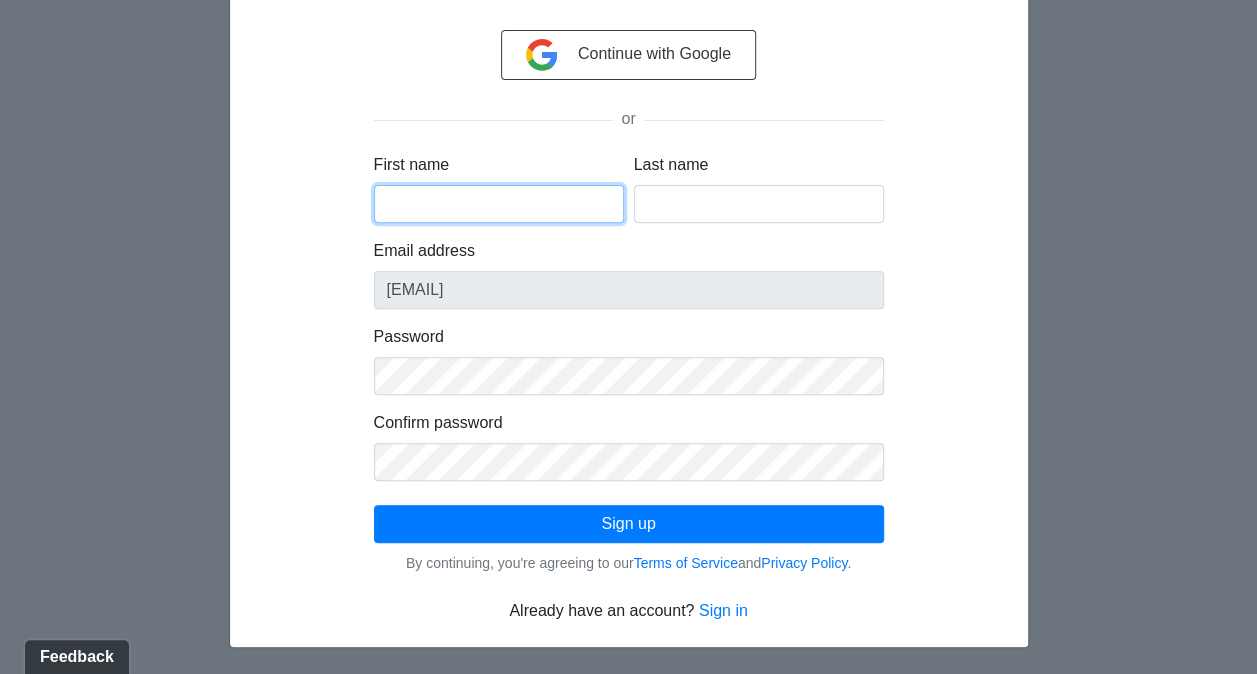 click on "First name" at bounding box center [499, 204] 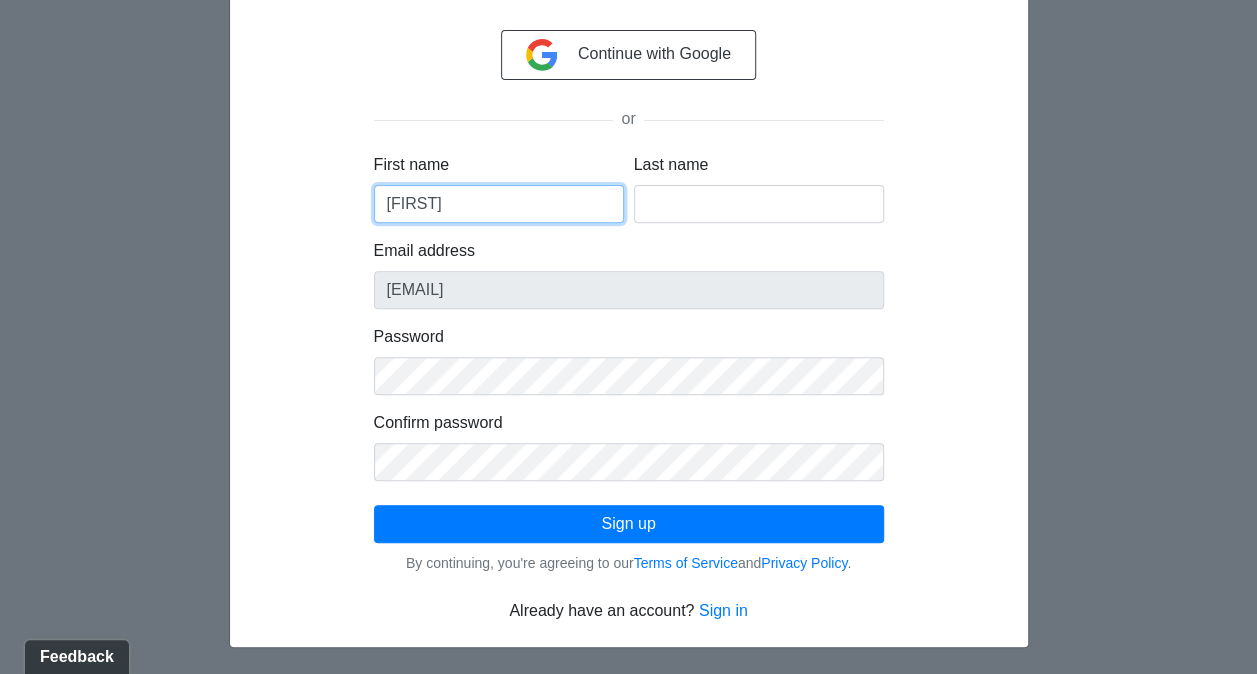 type on "Brian" 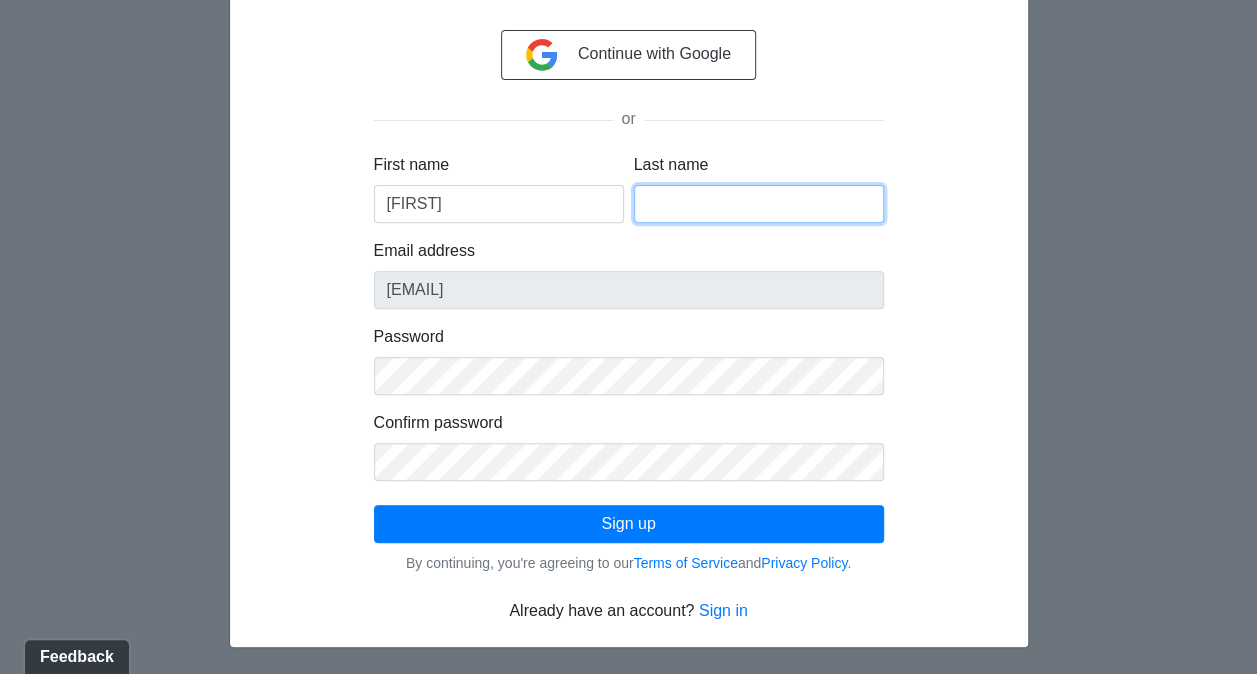 click on "Last name" at bounding box center (759, 204) 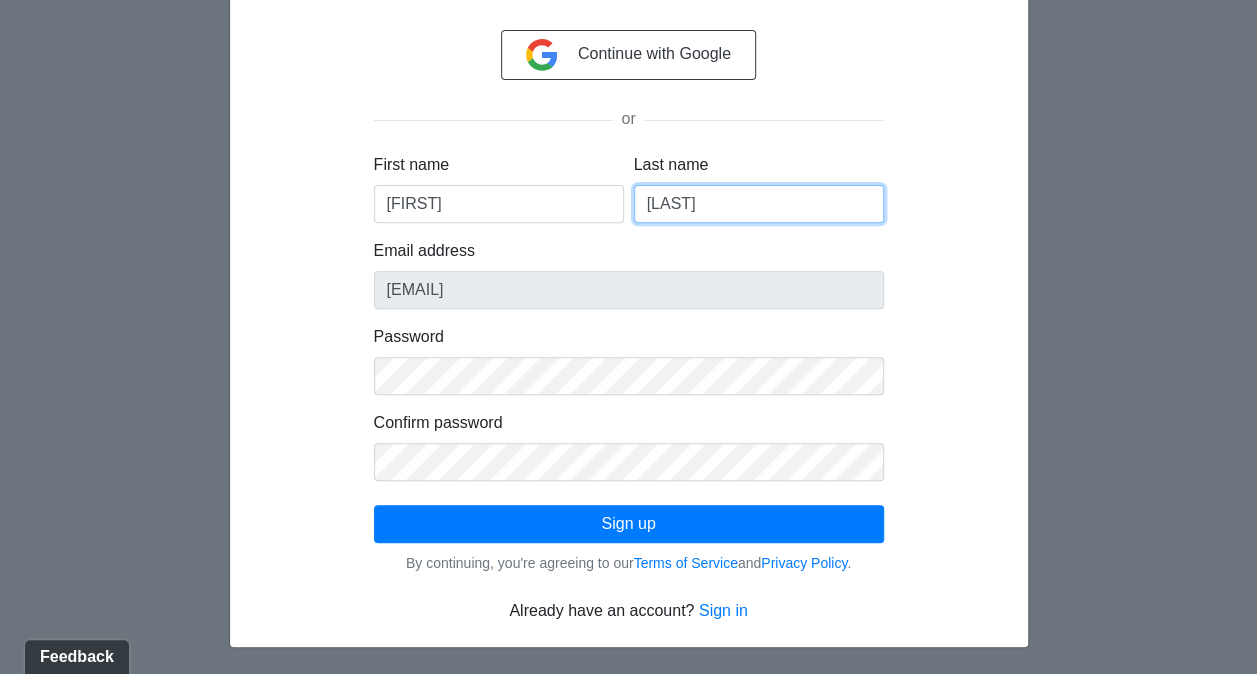 type on "Viau" 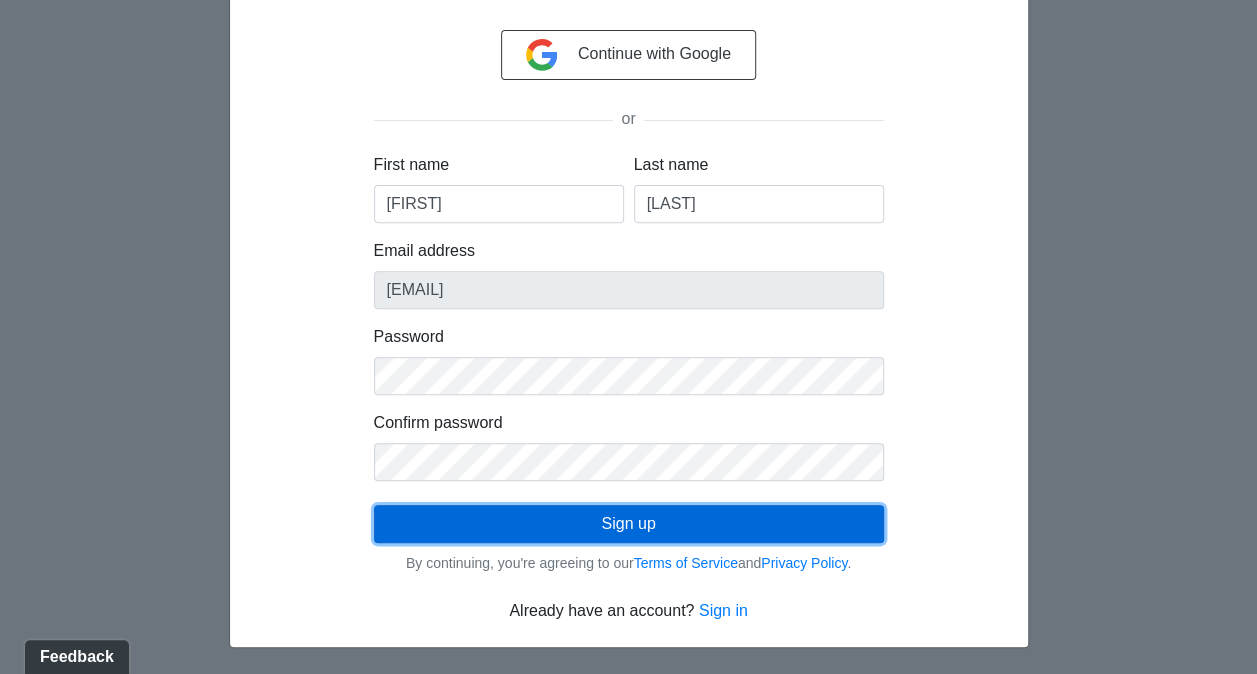 click on "Sign up" at bounding box center (629, 524) 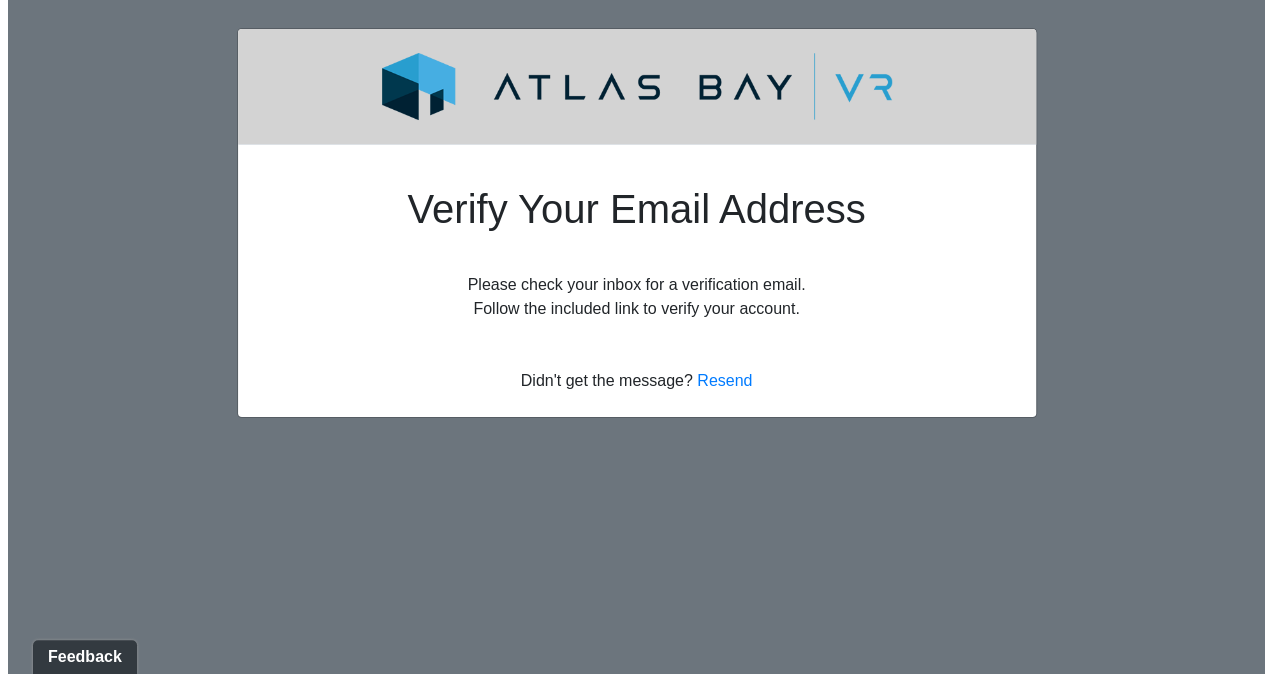 scroll, scrollTop: 0, scrollLeft: 0, axis: both 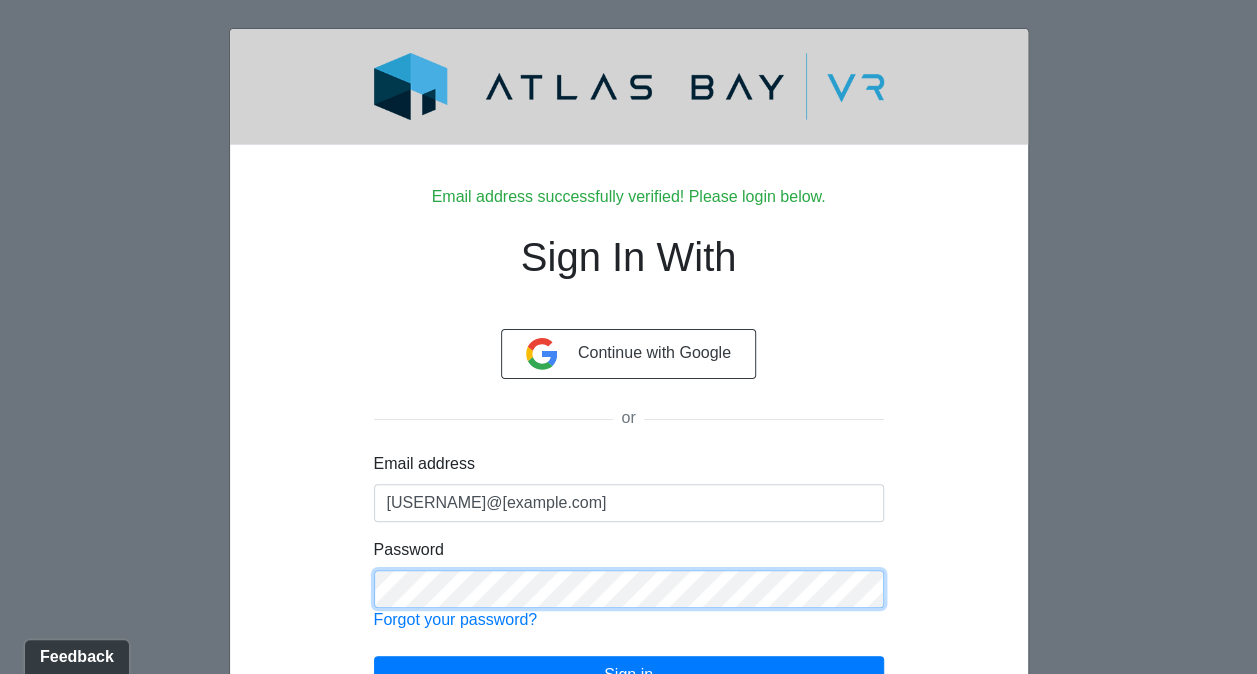 click on "Sign in" at bounding box center (629, 675) 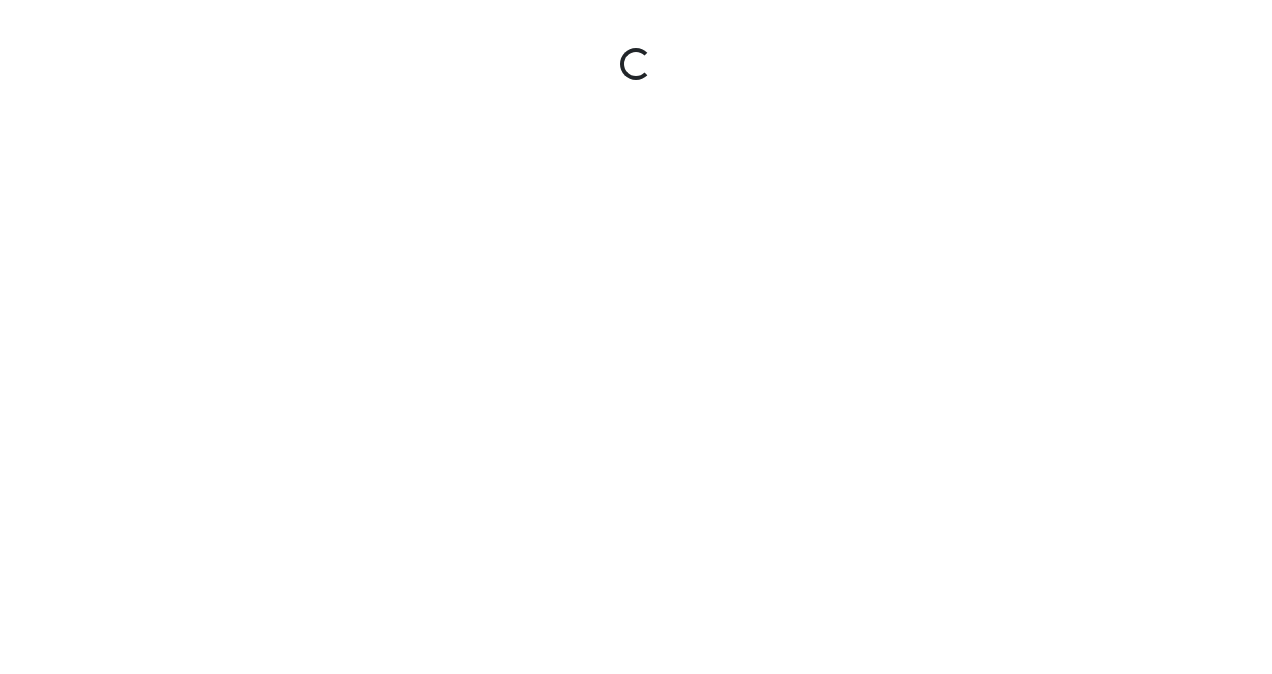 scroll, scrollTop: 0, scrollLeft: 0, axis: both 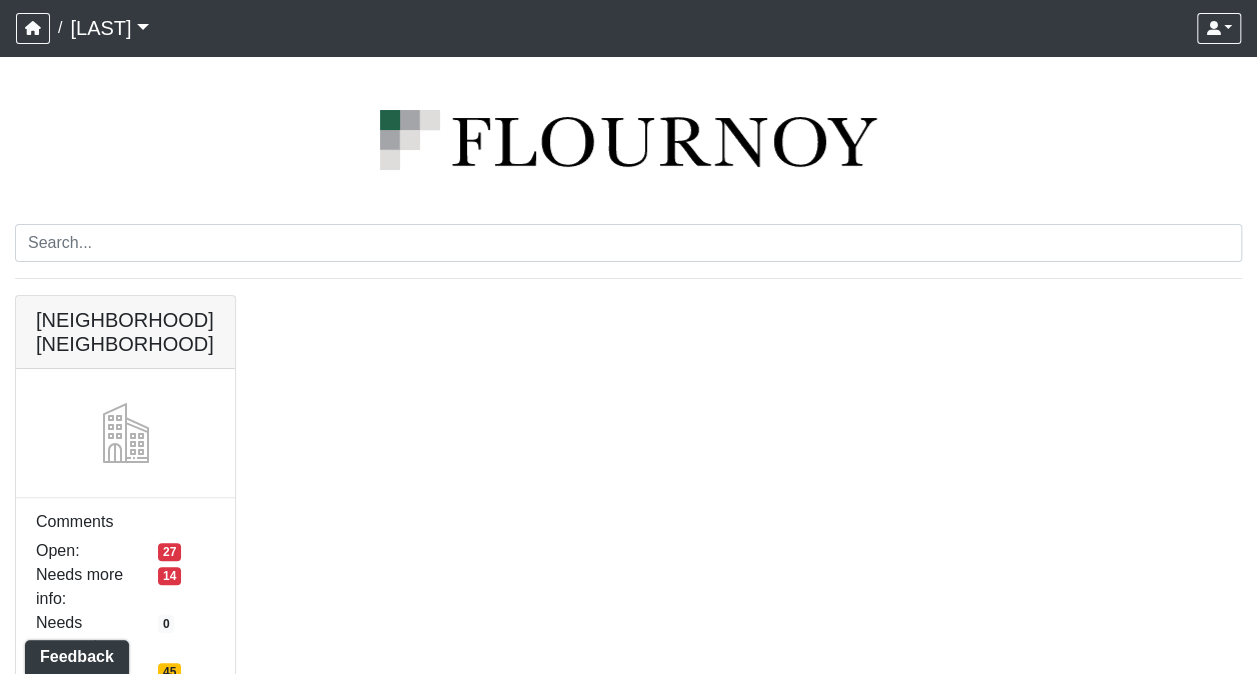 click at bounding box center (628, 140) 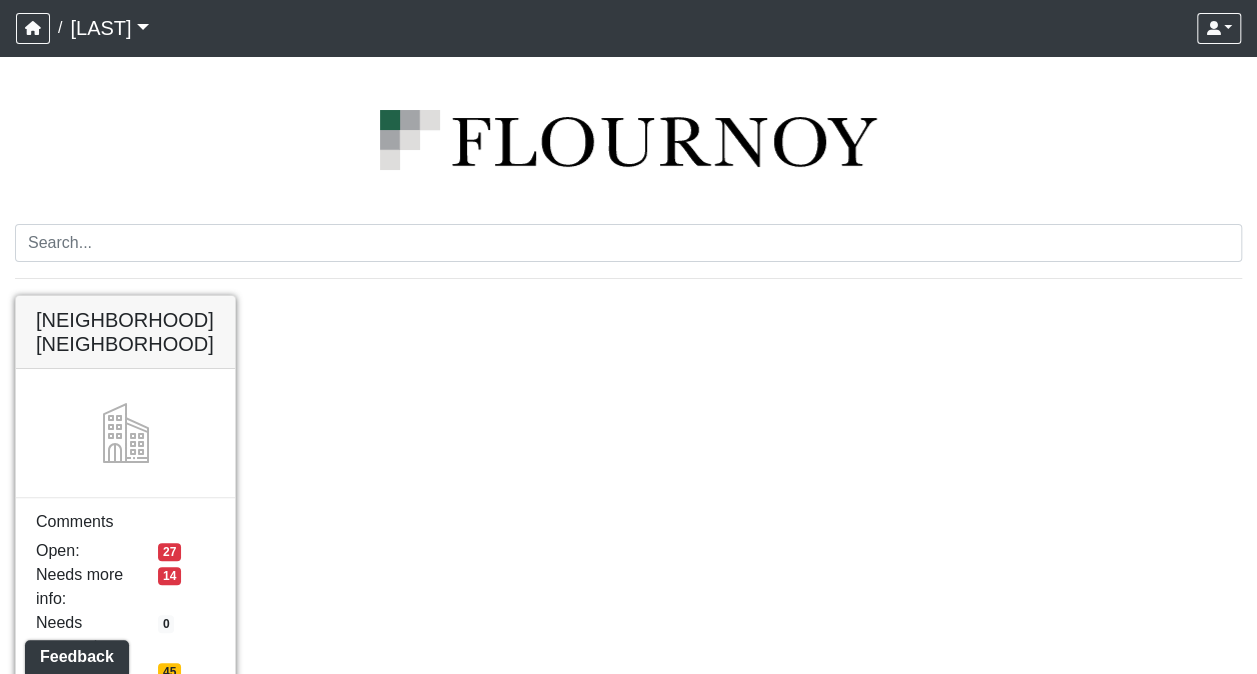 click at bounding box center [125, 296] 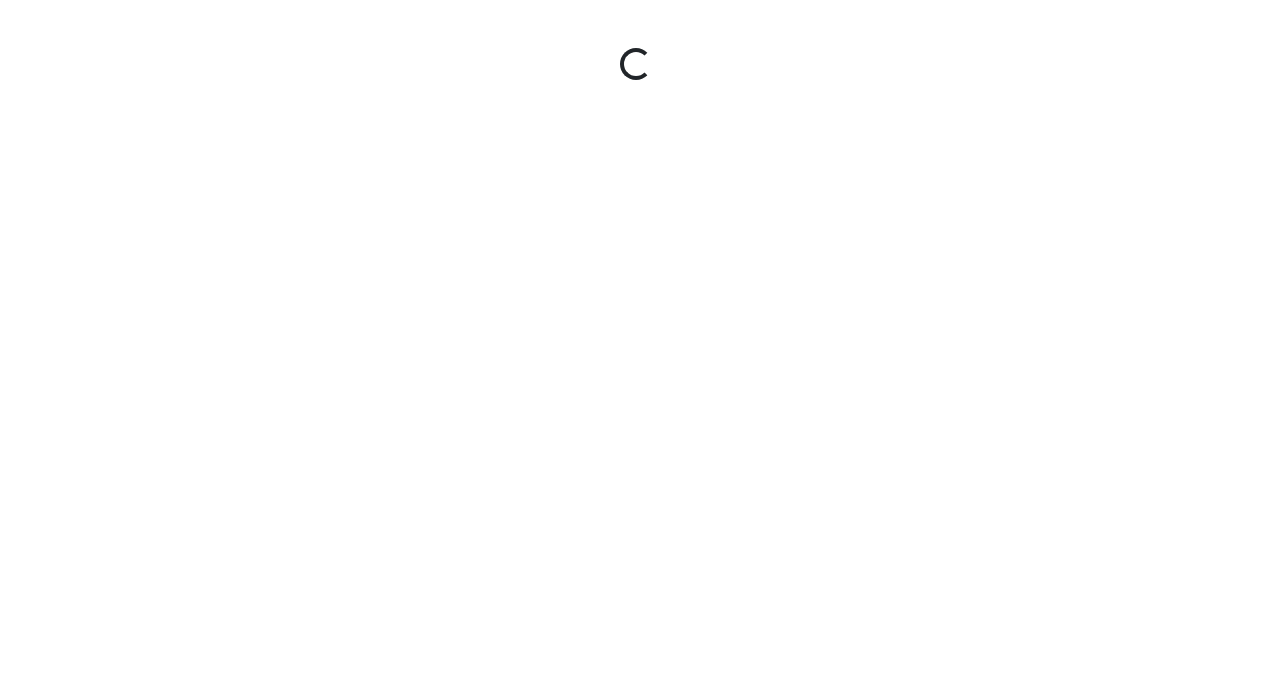 scroll, scrollTop: 0, scrollLeft: 0, axis: both 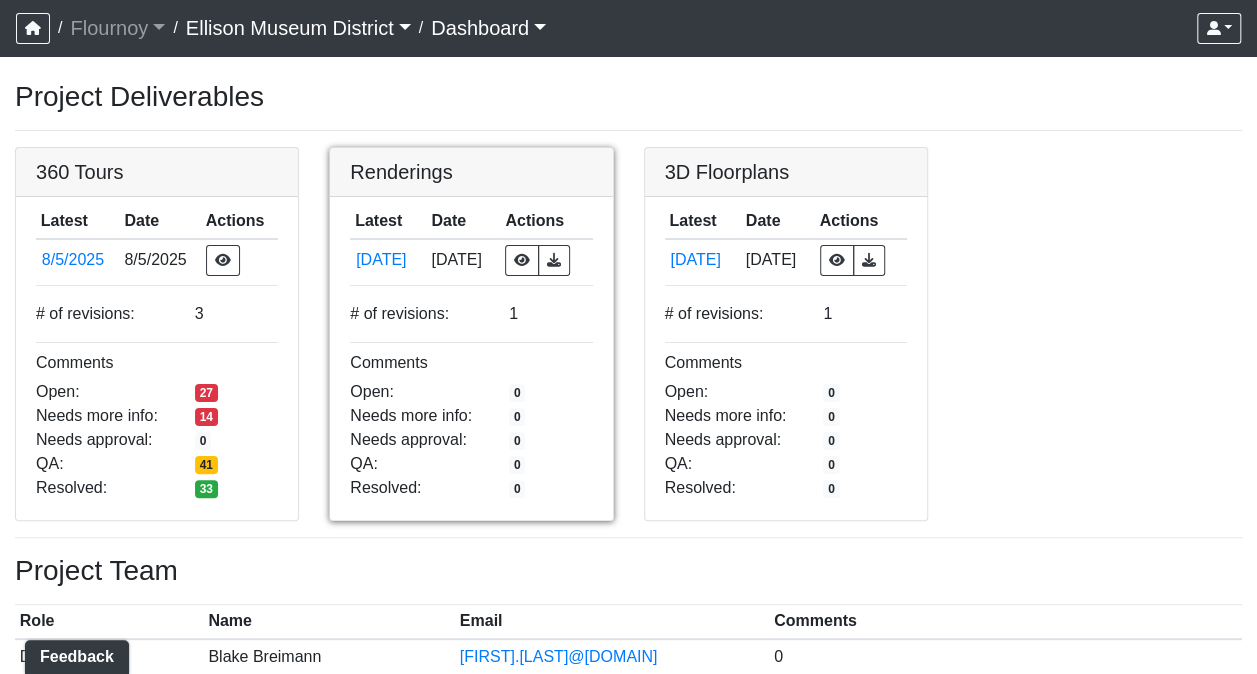 click at bounding box center (471, 148) 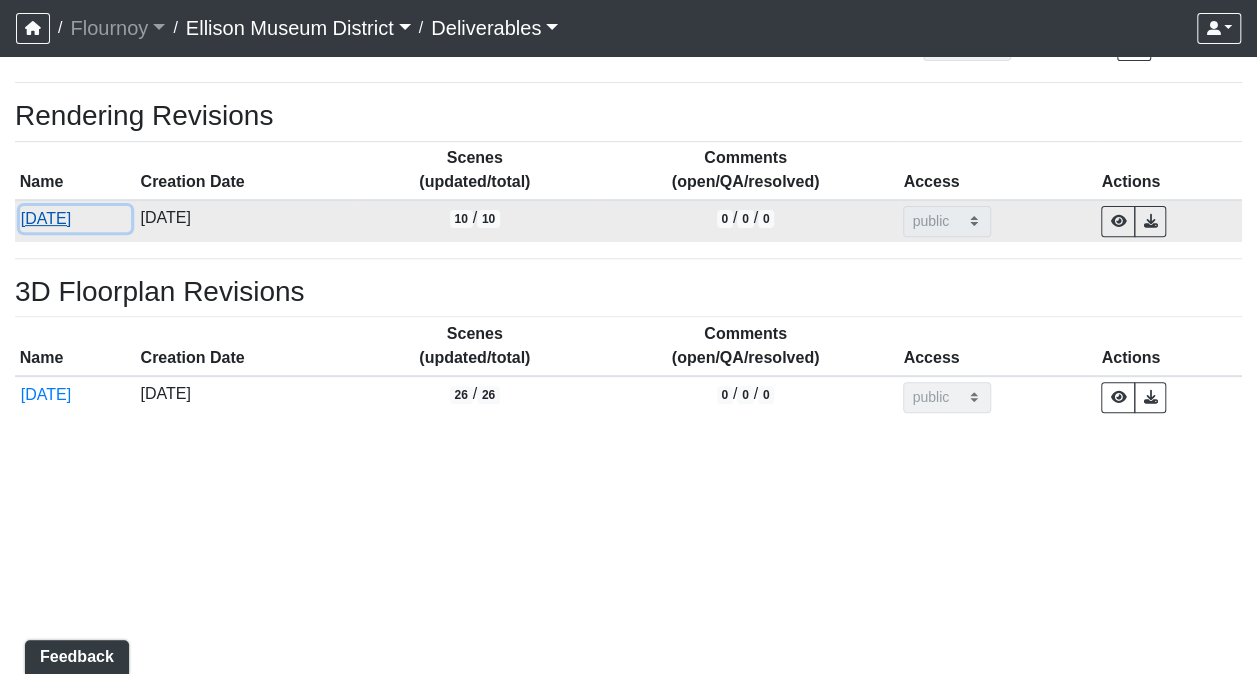 click on "6/26/2025" at bounding box center (75, 219) 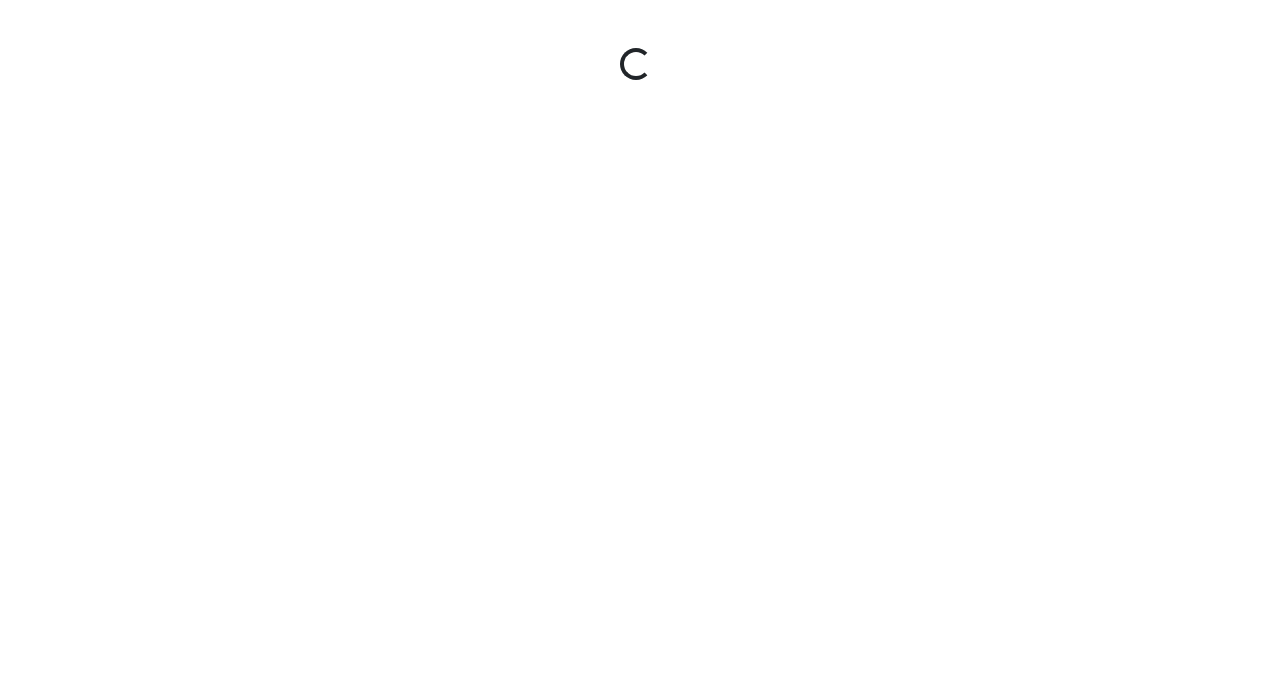 scroll, scrollTop: 0, scrollLeft: 0, axis: both 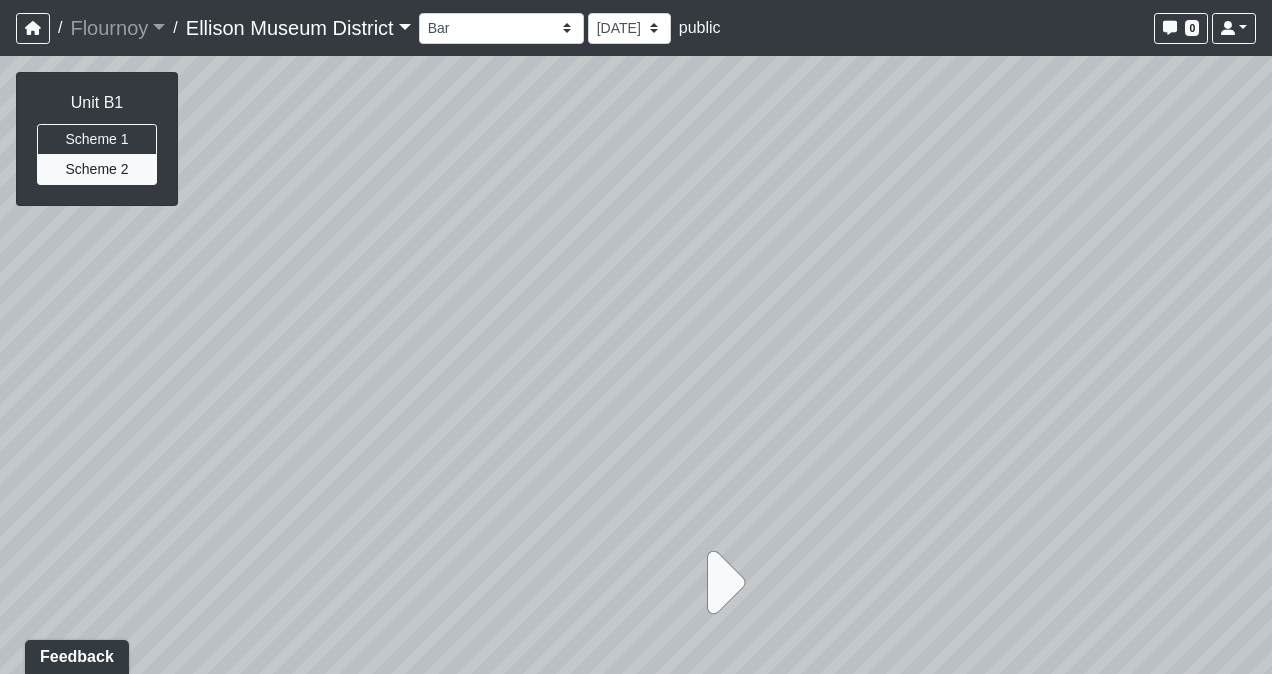 click at bounding box center (720, 583) 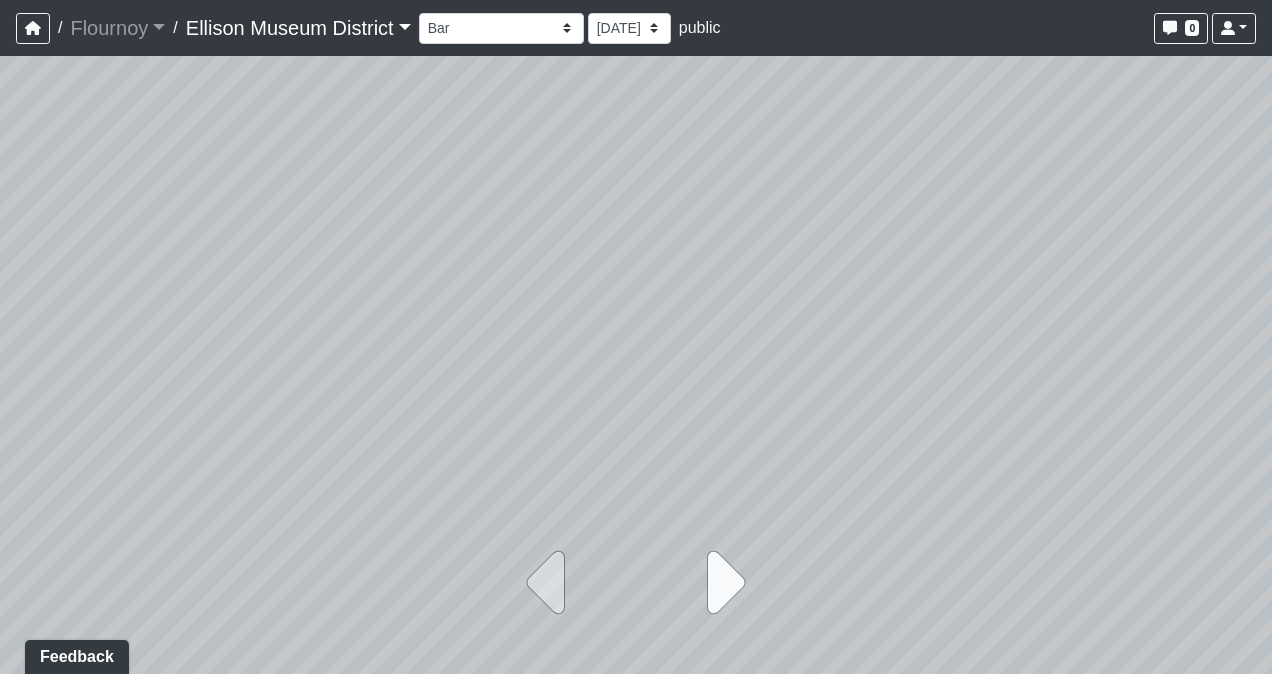 click at bounding box center (720, 583) 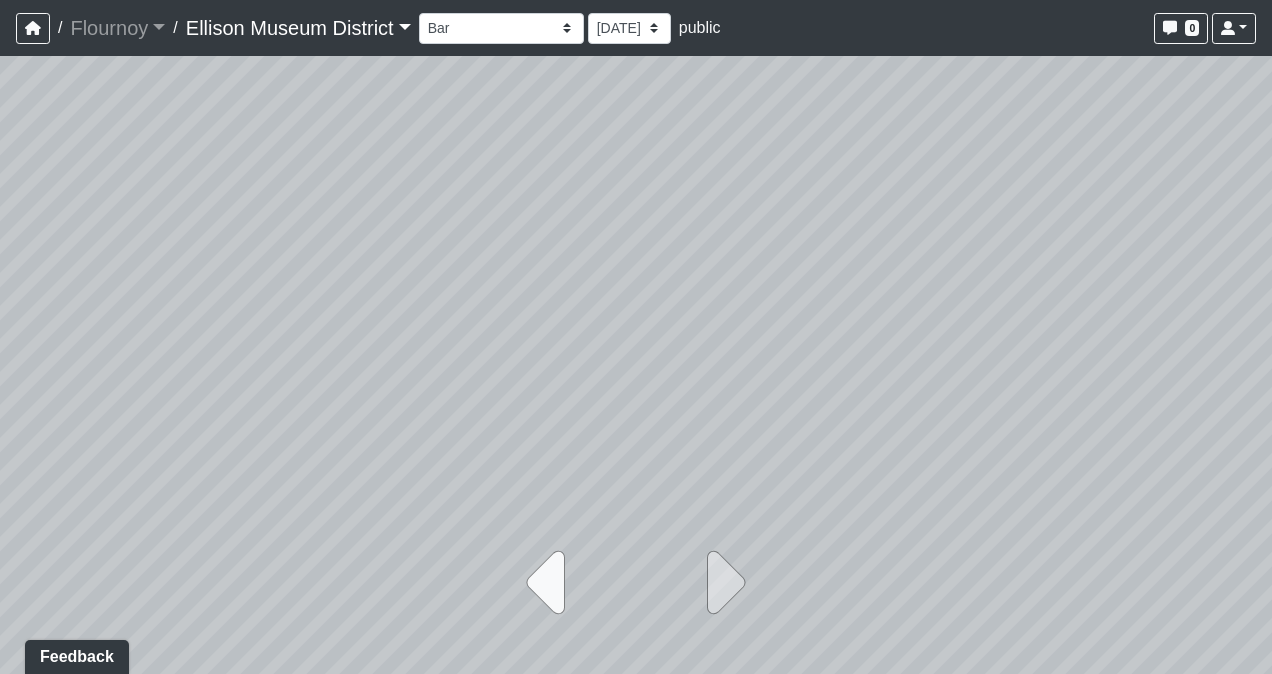 click at bounding box center [552, 583] 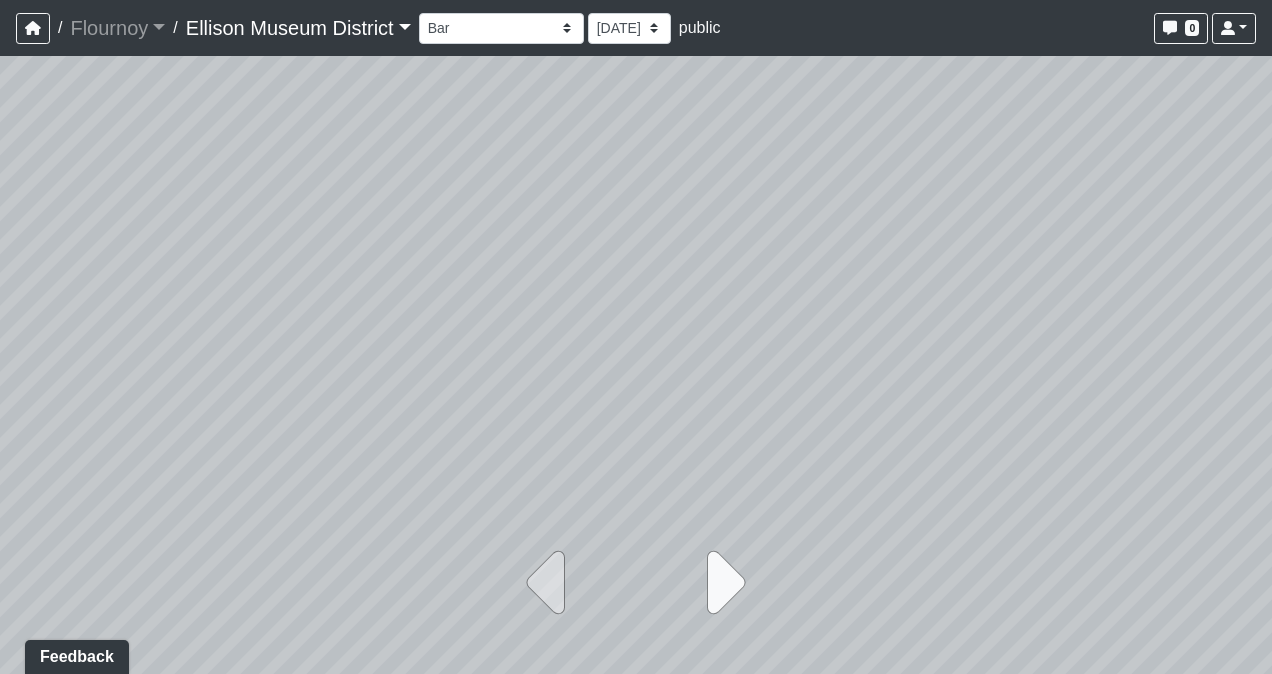 click at bounding box center (720, 583) 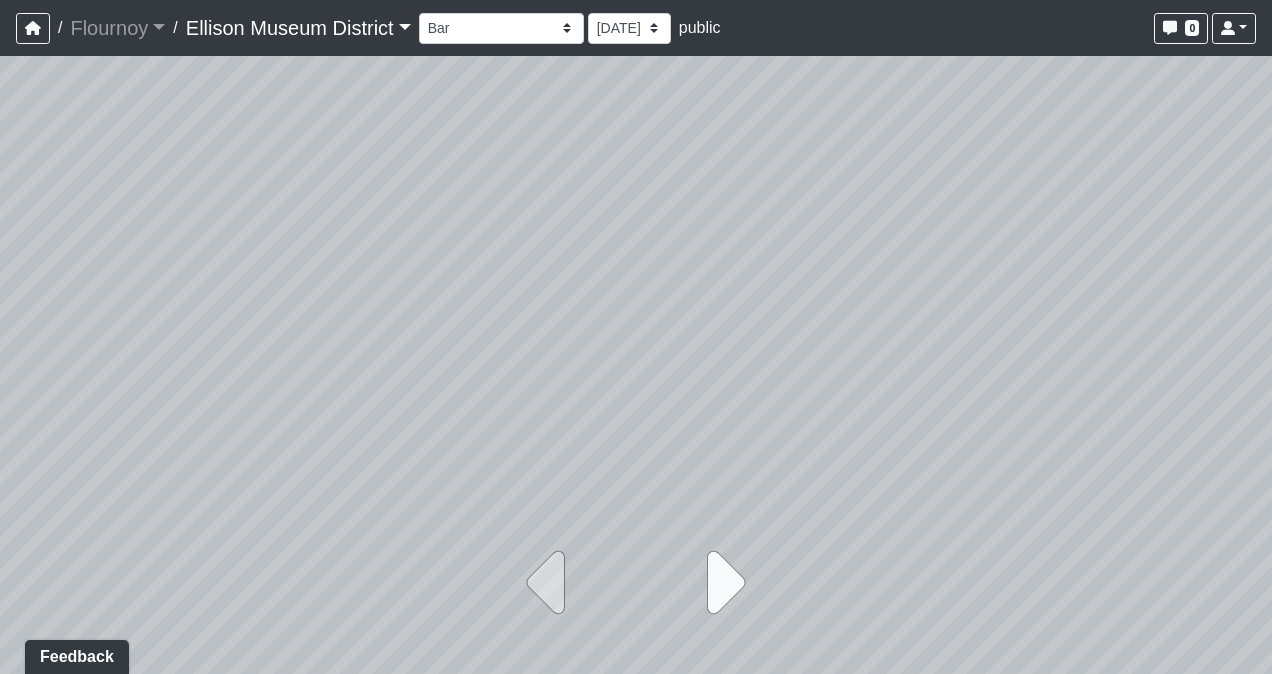 click at bounding box center [720, 583] 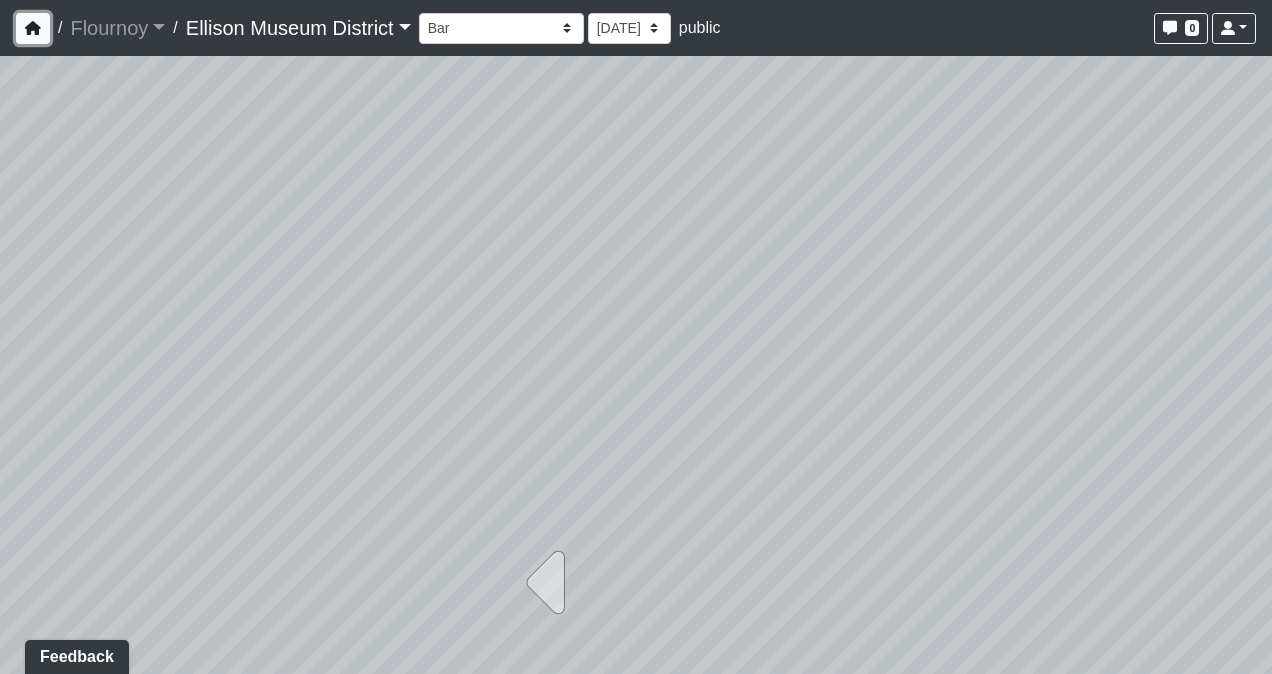 click at bounding box center [33, 28] 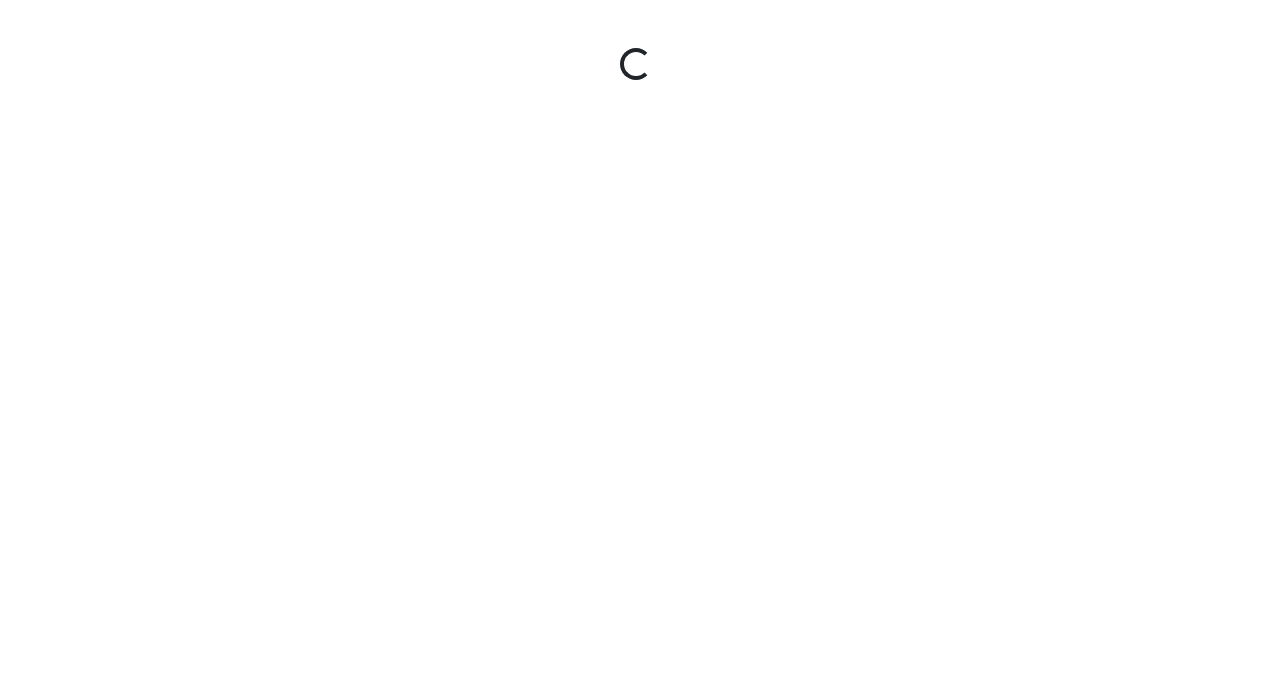 scroll, scrollTop: 0, scrollLeft: 0, axis: both 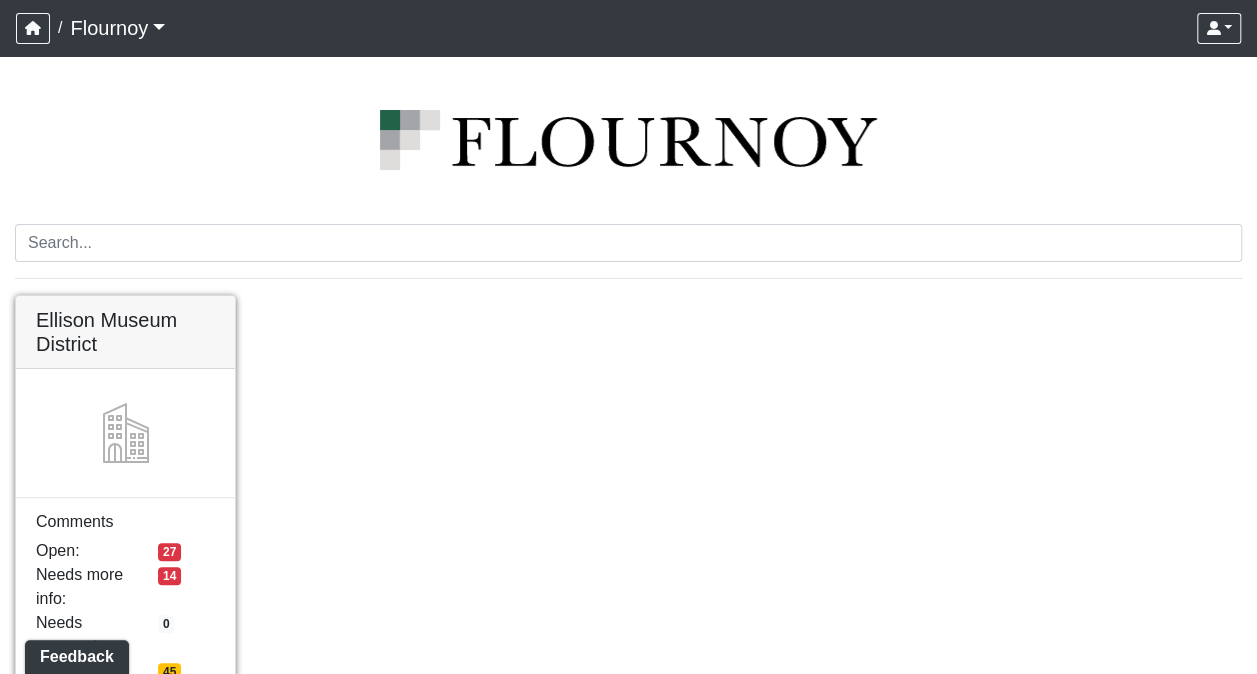 click at bounding box center [125, 296] 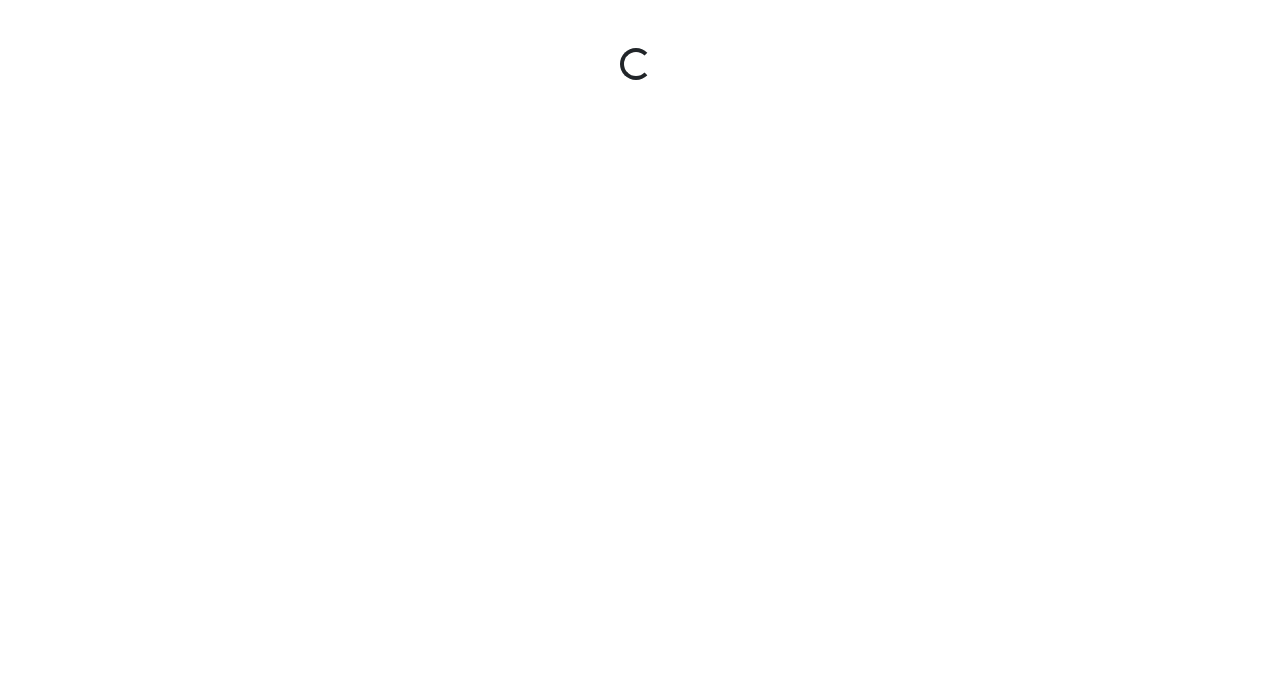 scroll, scrollTop: 0, scrollLeft: 0, axis: both 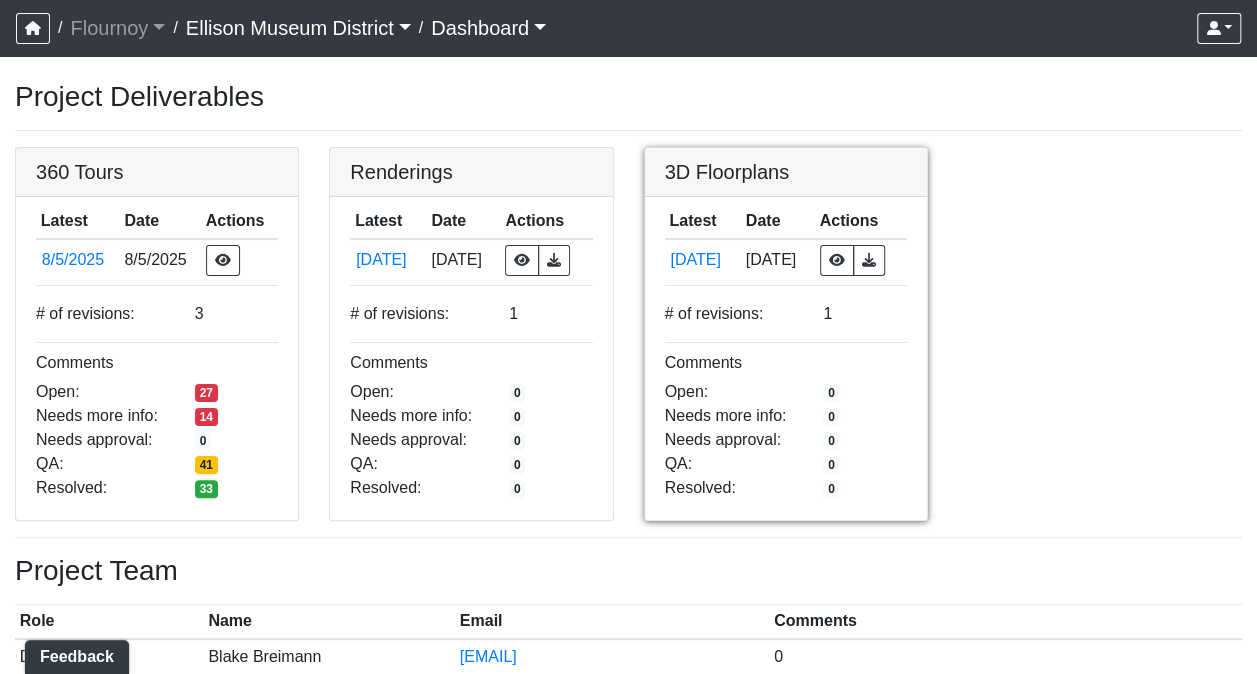 click at bounding box center (786, 148) 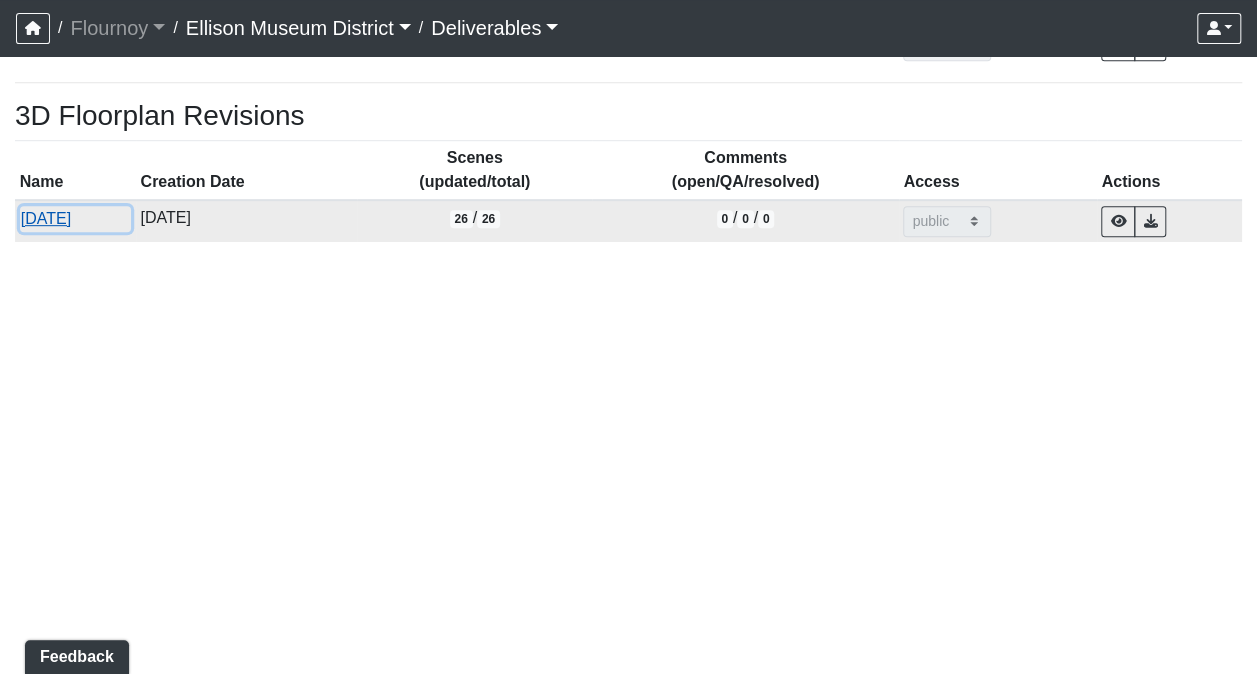 click on "[DATE]" at bounding box center [75, 219] 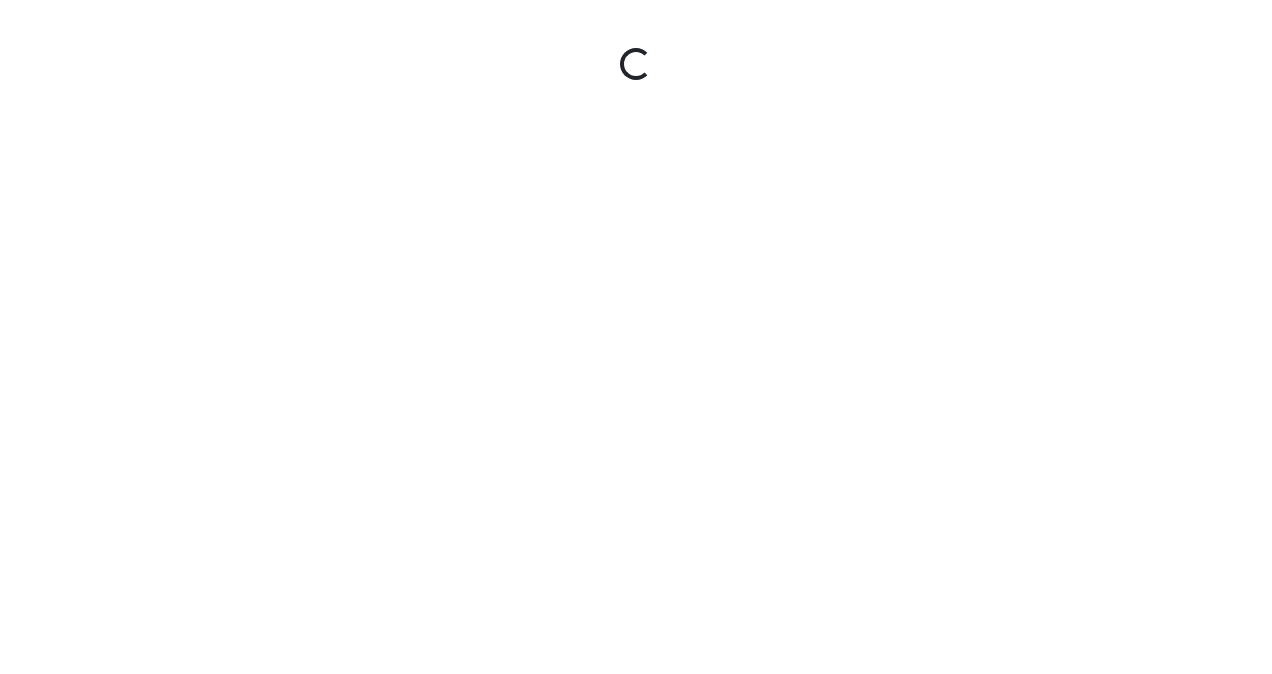 scroll, scrollTop: 0, scrollLeft: 0, axis: both 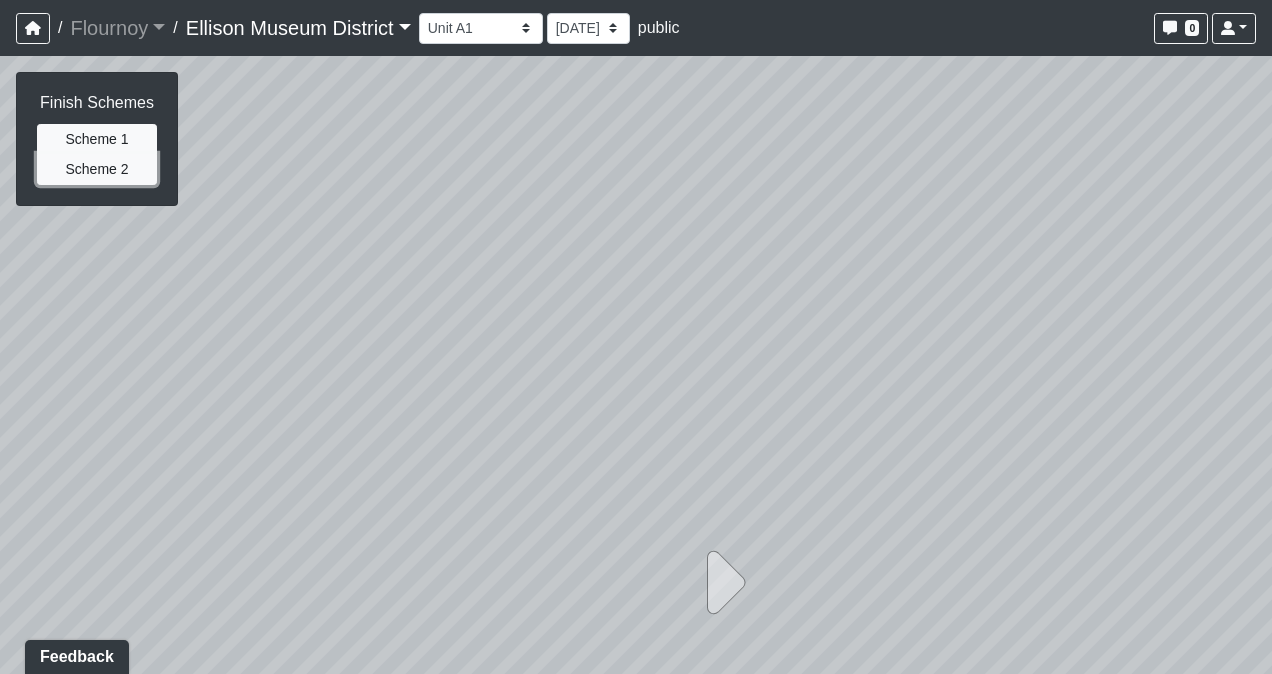click on "Scheme 2" at bounding box center [97, 169] 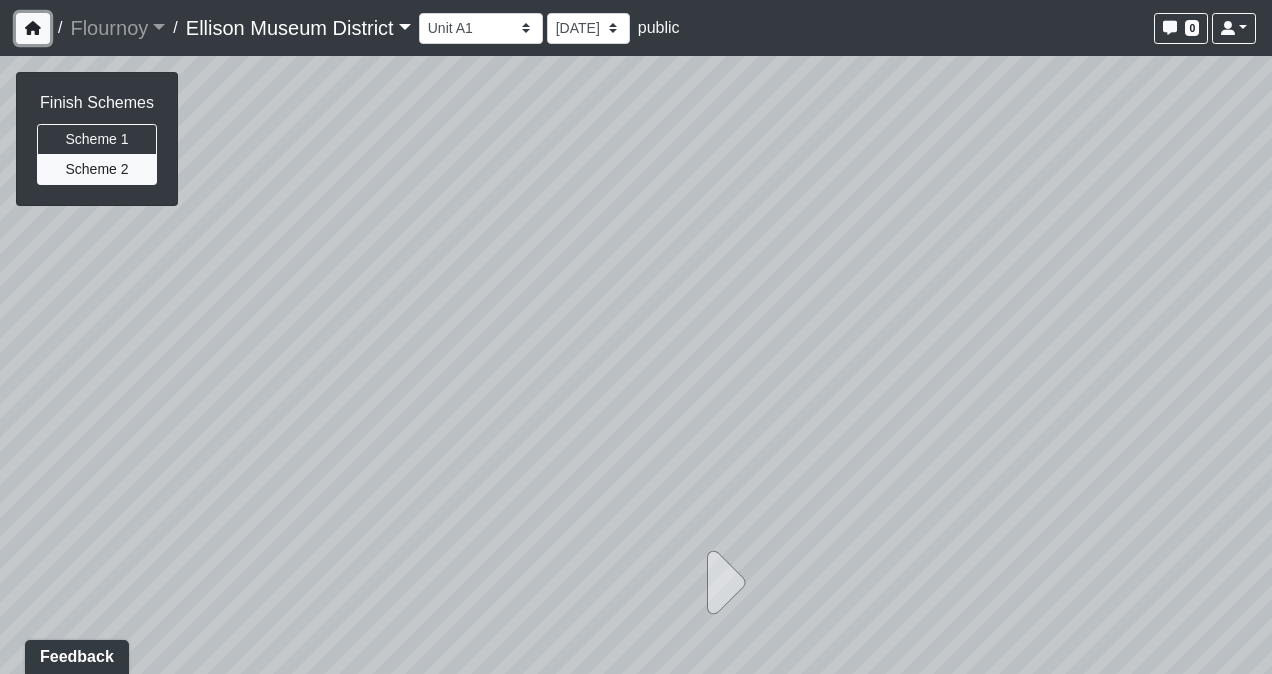 click at bounding box center (33, 28) 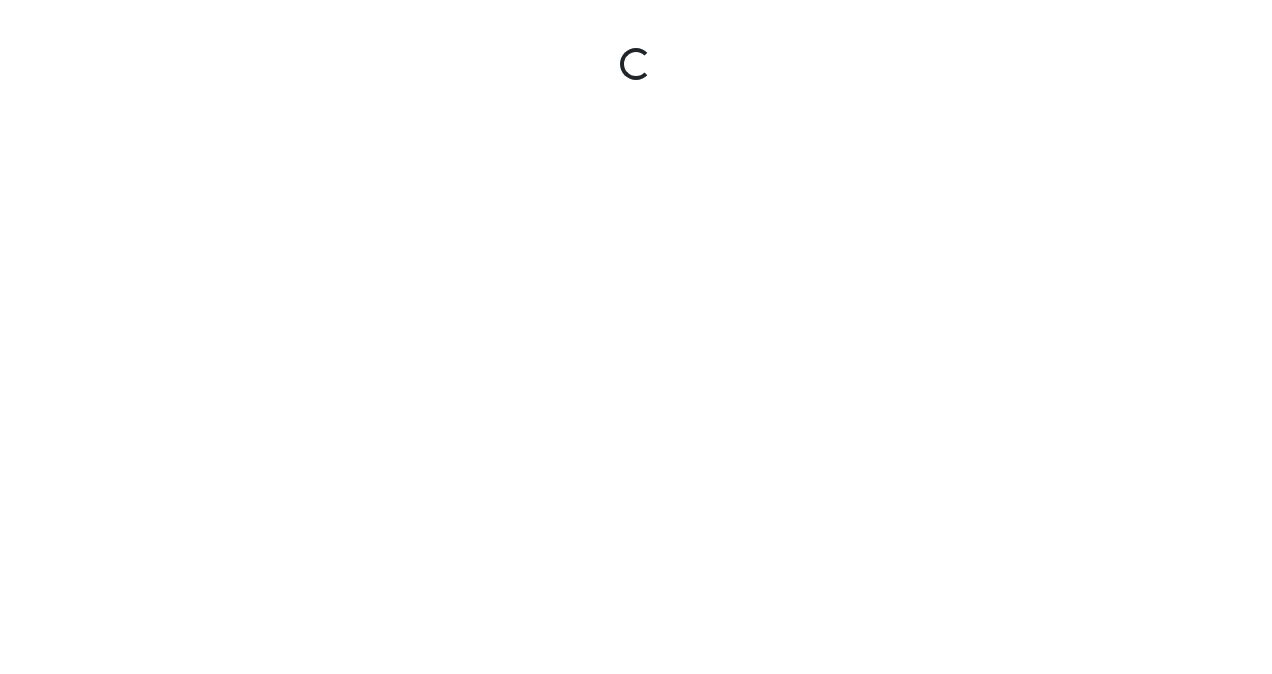scroll, scrollTop: 0, scrollLeft: 0, axis: both 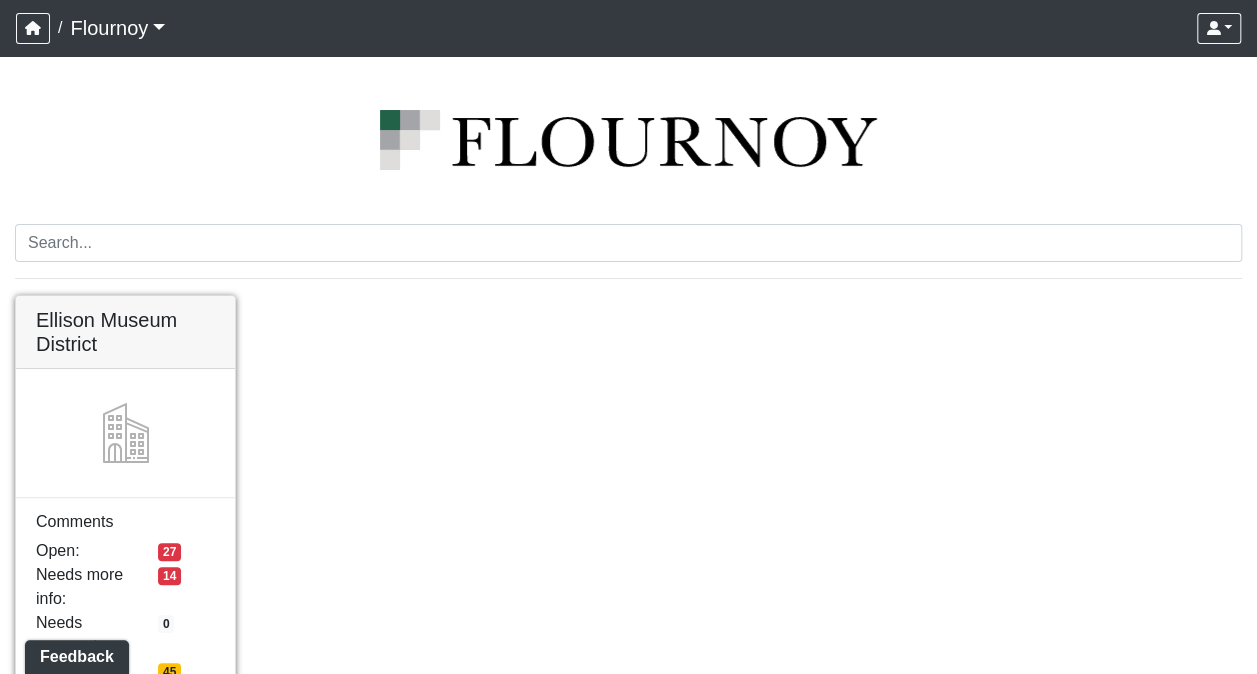 click at bounding box center (125, 296) 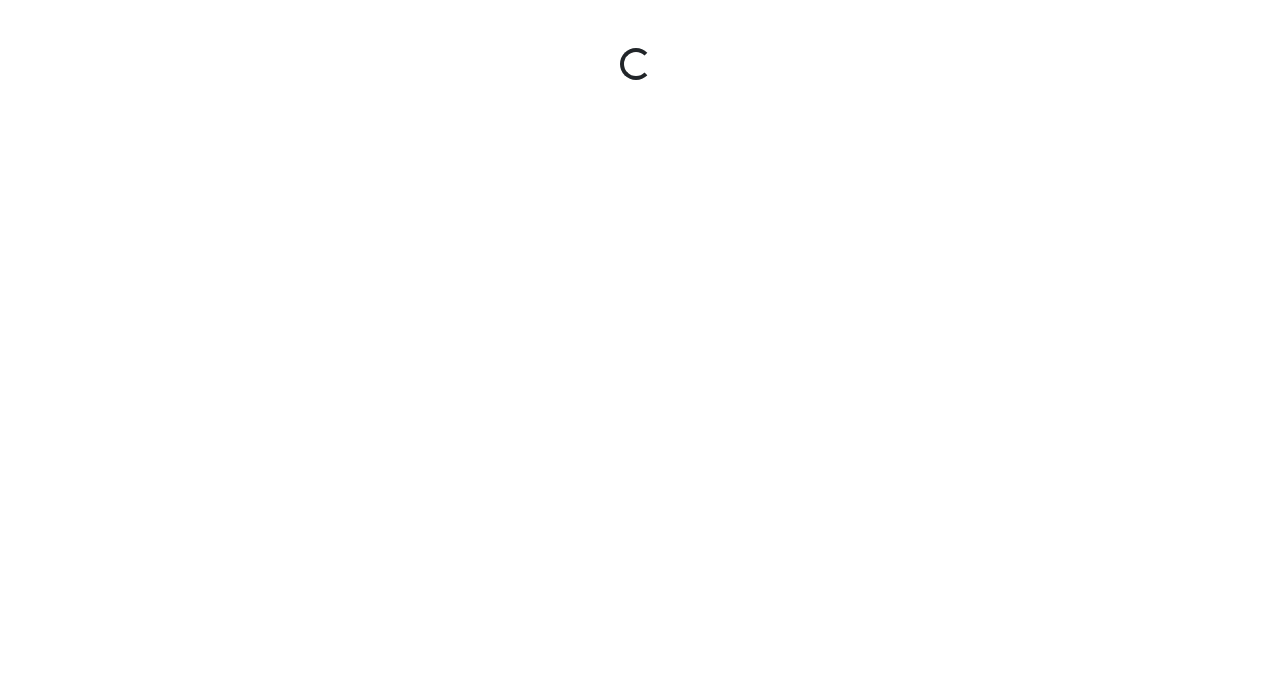 scroll, scrollTop: 0, scrollLeft: 0, axis: both 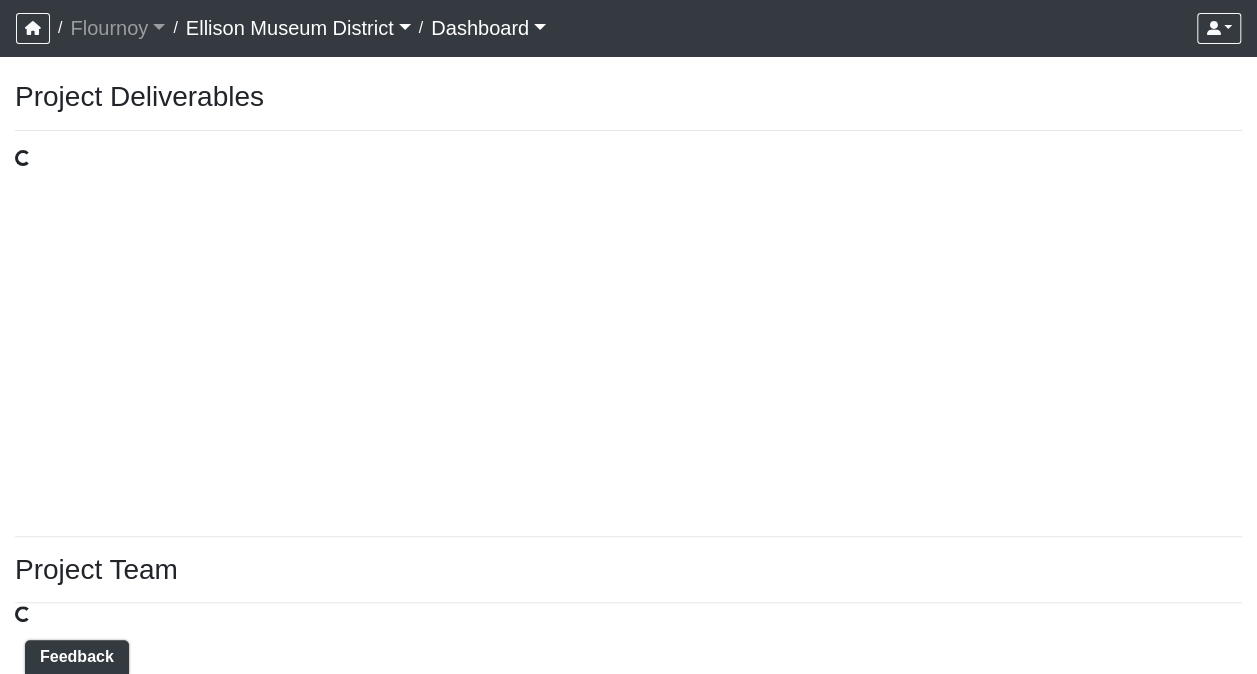 select on "public" 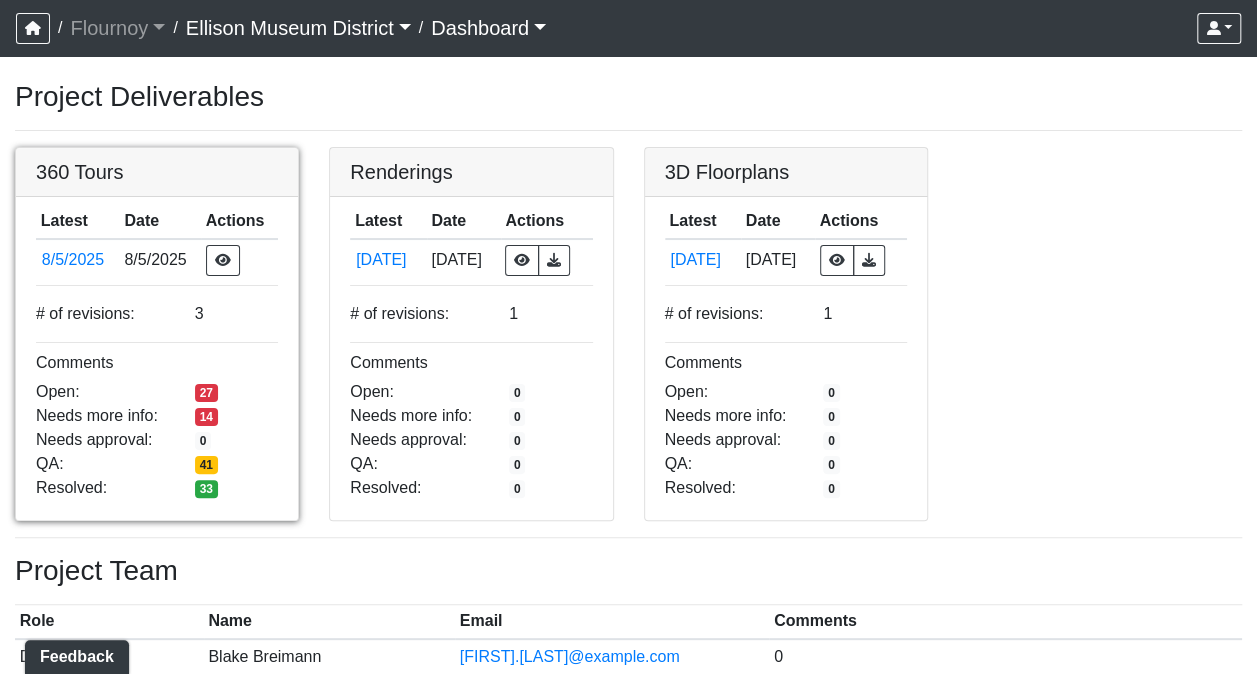 click at bounding box center [157, 148] 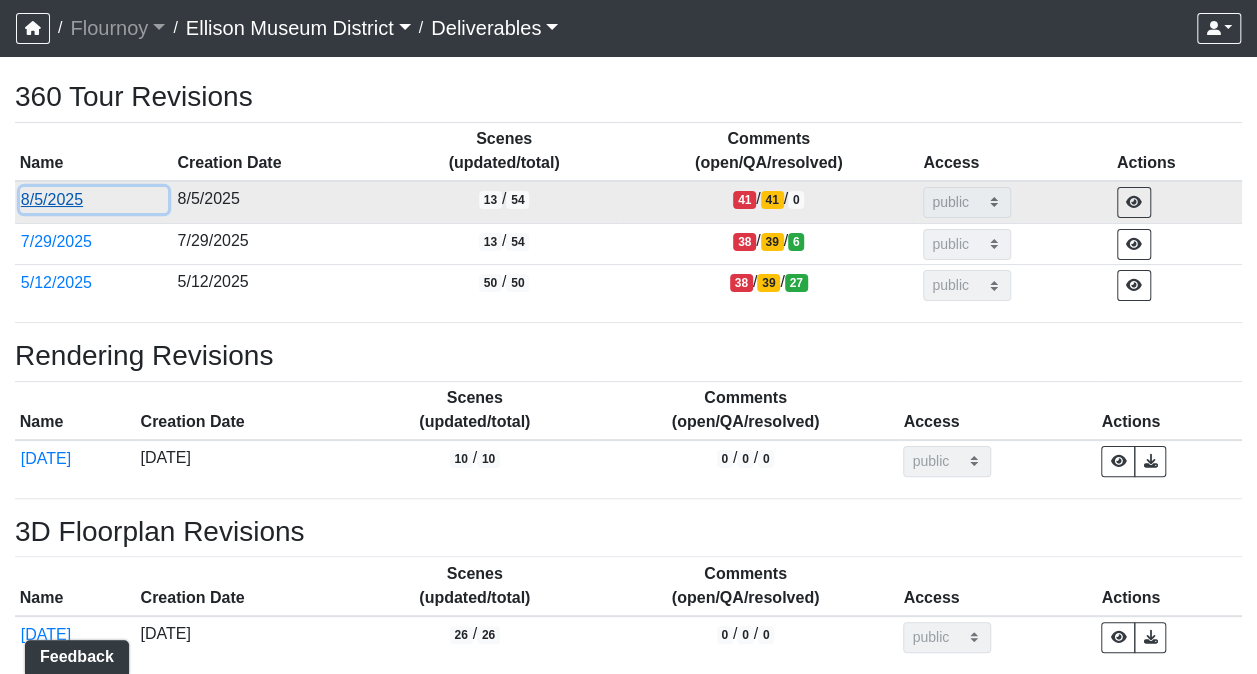 click on "8/5/2025" at bounding box center [94, 200] 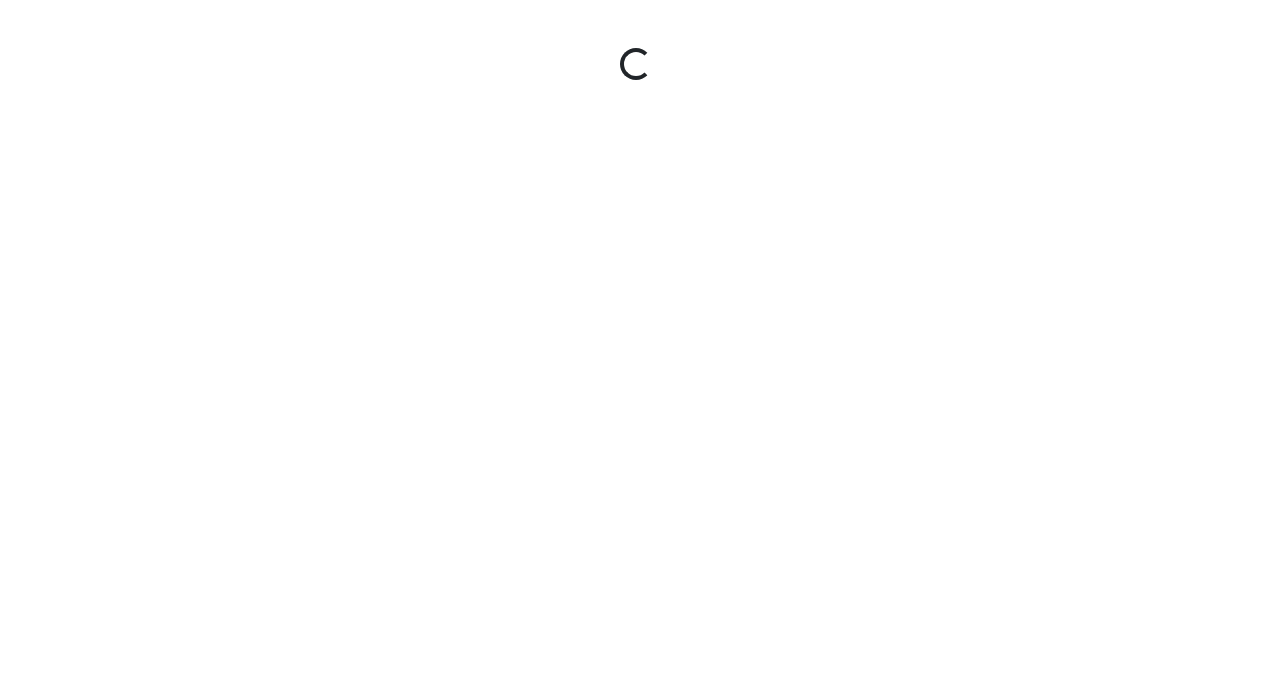 scroll, scrollTop: 0, scrollLeft: 0, axis: both 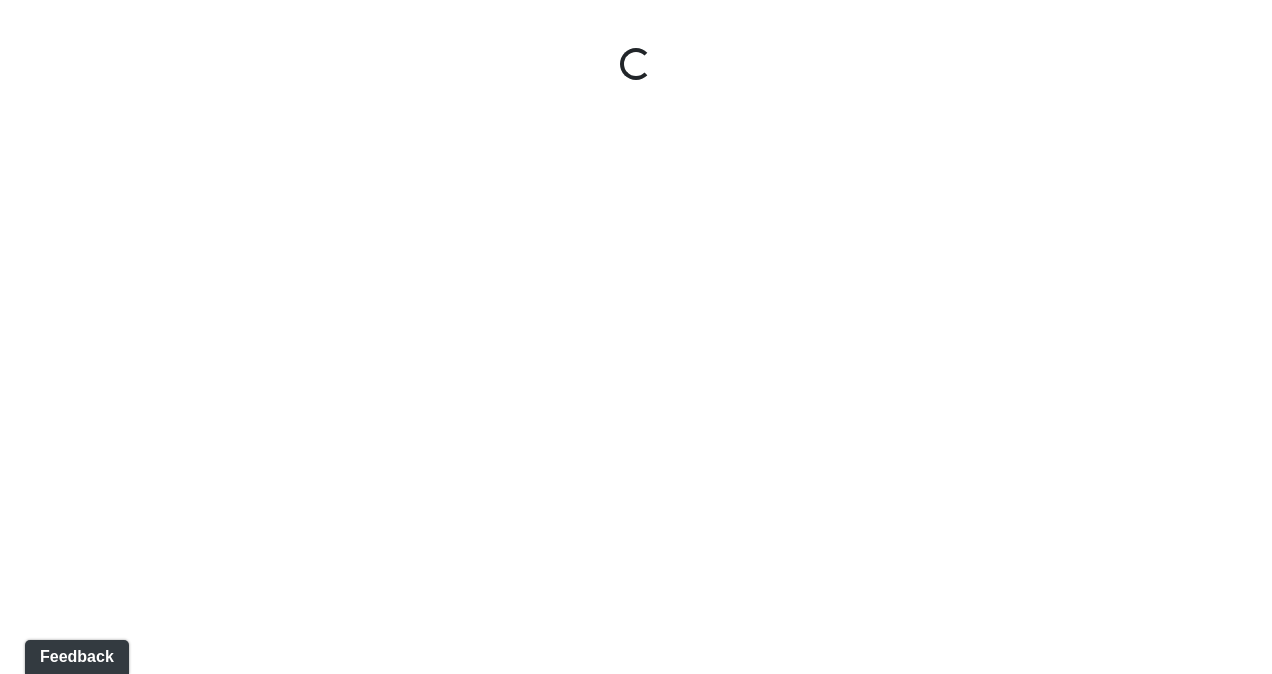 select on "rF9Y2TWouUAfWVEd1Berio" 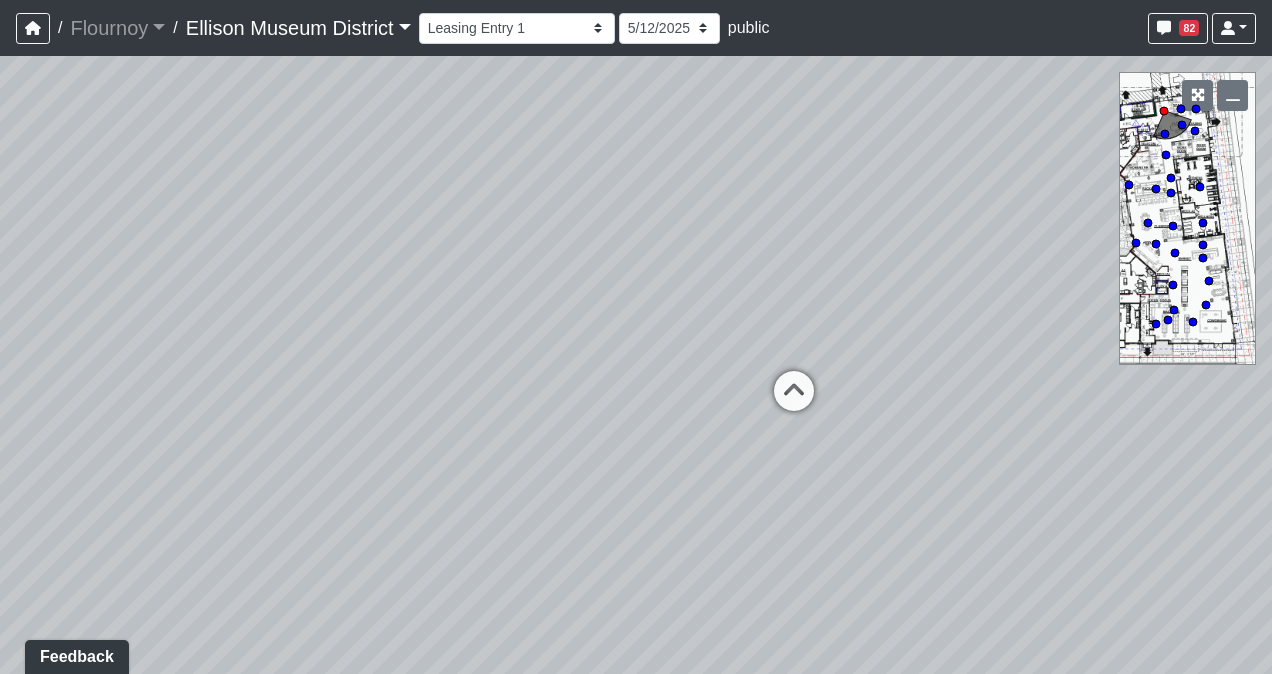 drag, startPoint x: 598, startPoint y: 466, endPoint x: 946, endPoint y: 280, distance: 394.58838 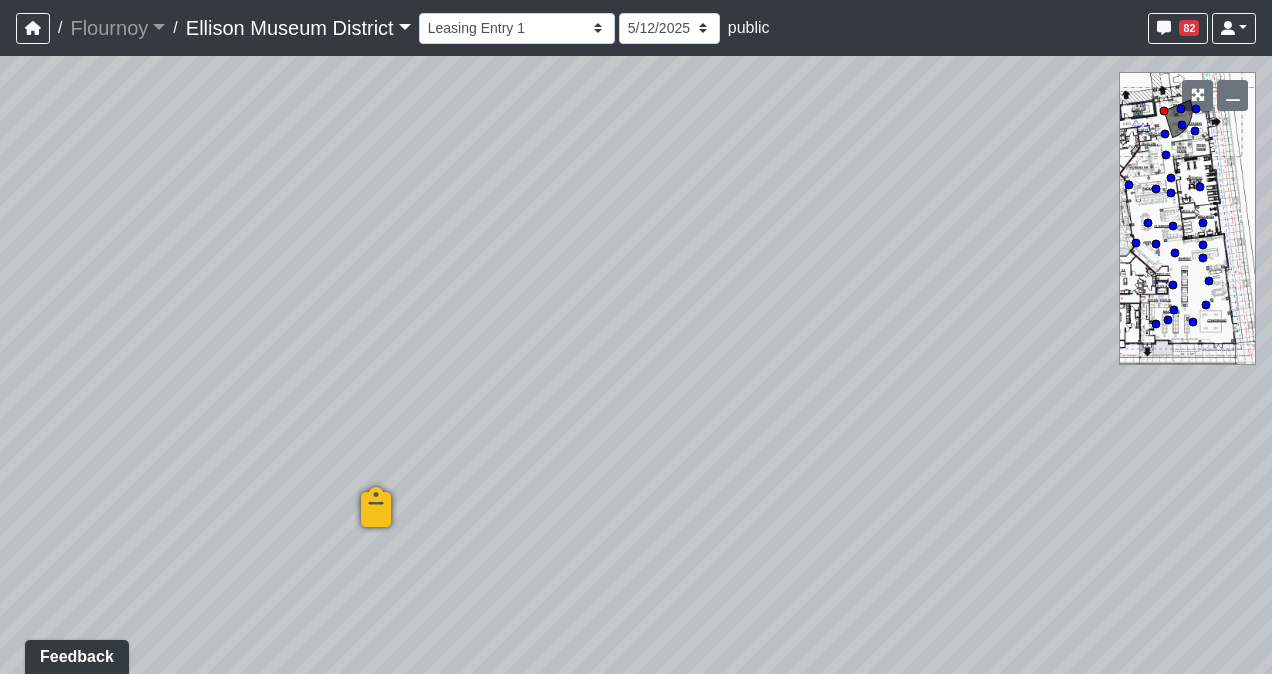 drag, startPoint x: 508, startPoint y: 362, endPoint x: 964, endPoint y: 359, distance: 456.00986 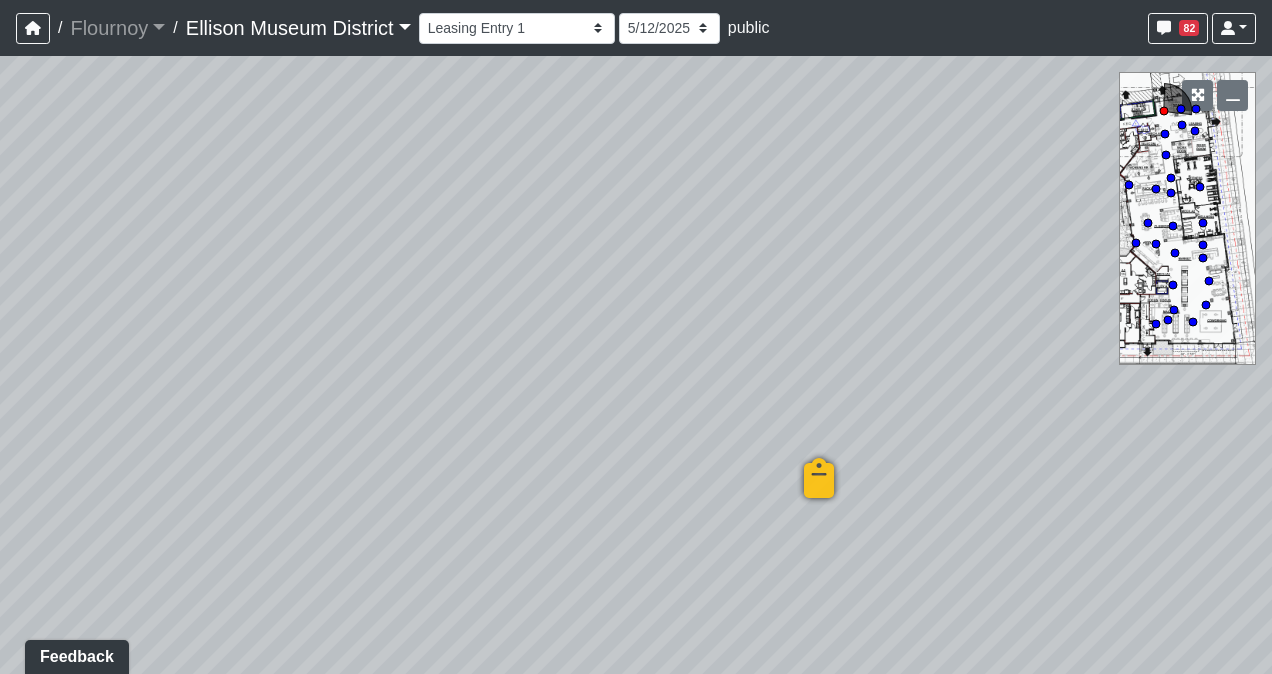 drag, startPoint x: 816, startPoint y: 360, endPoint x: 254, endPoint y: 370, distance: 562.089 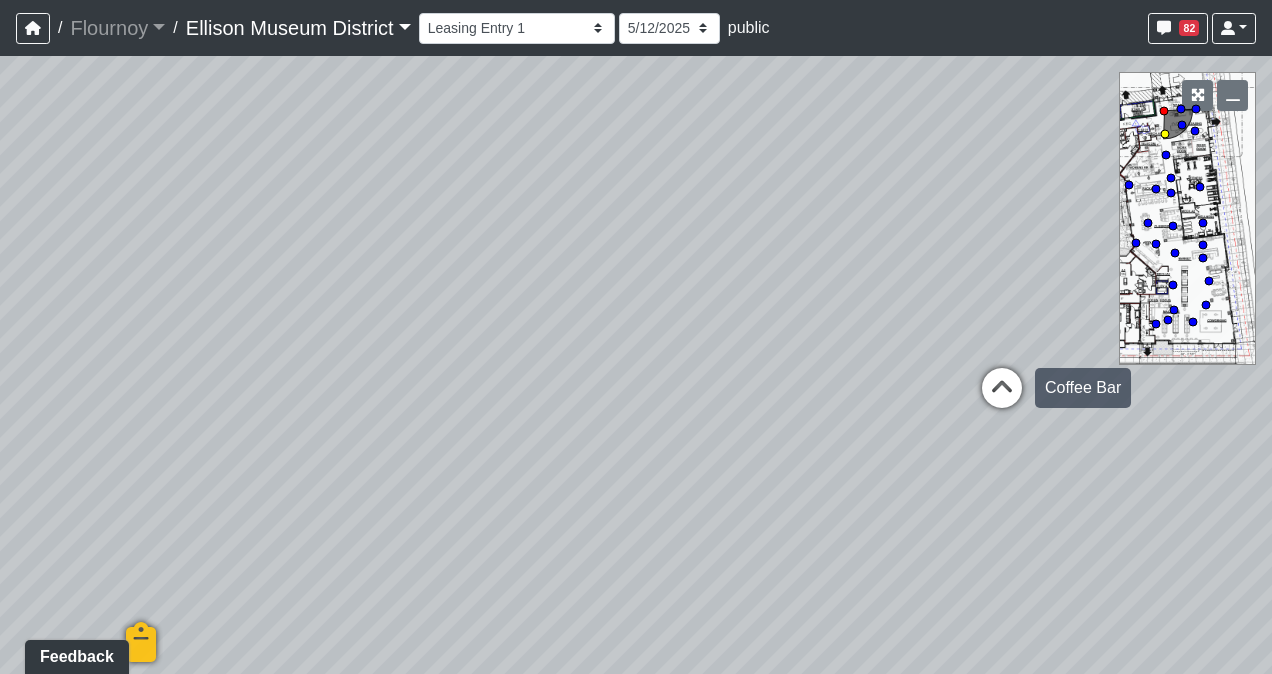 click at bounding box center [1002, 398] 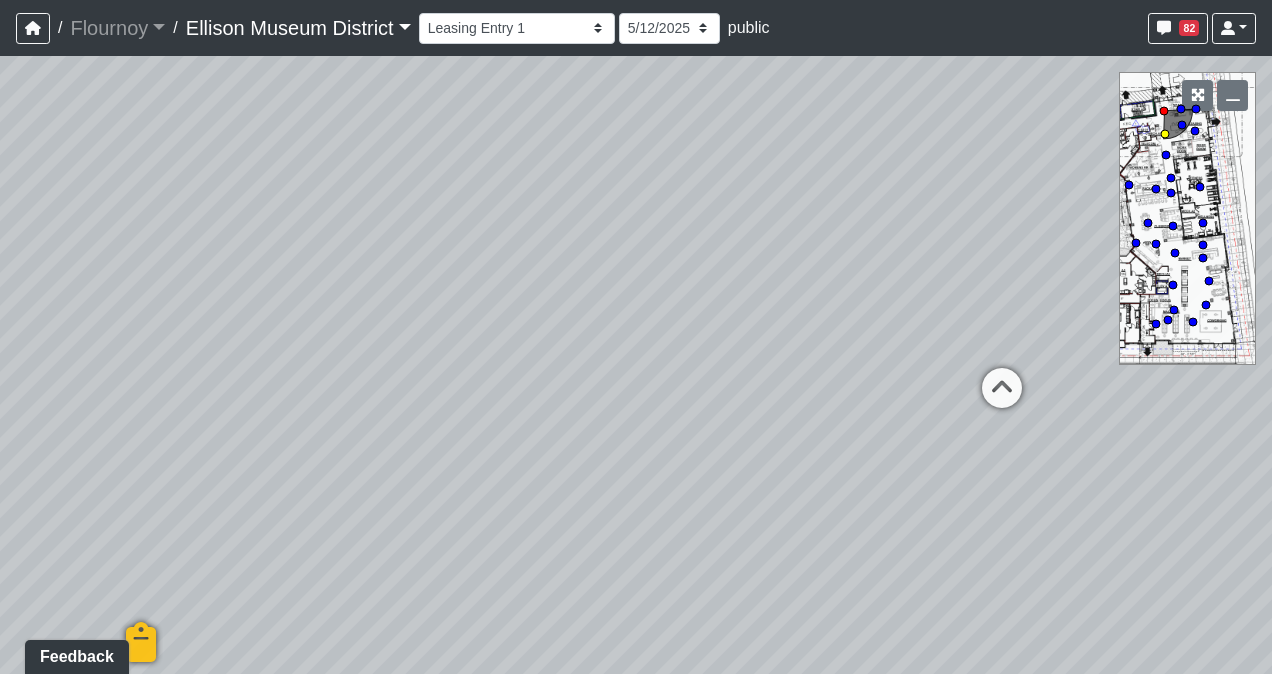 select on "38CsLPz8VkCK2QiTdw7us5" 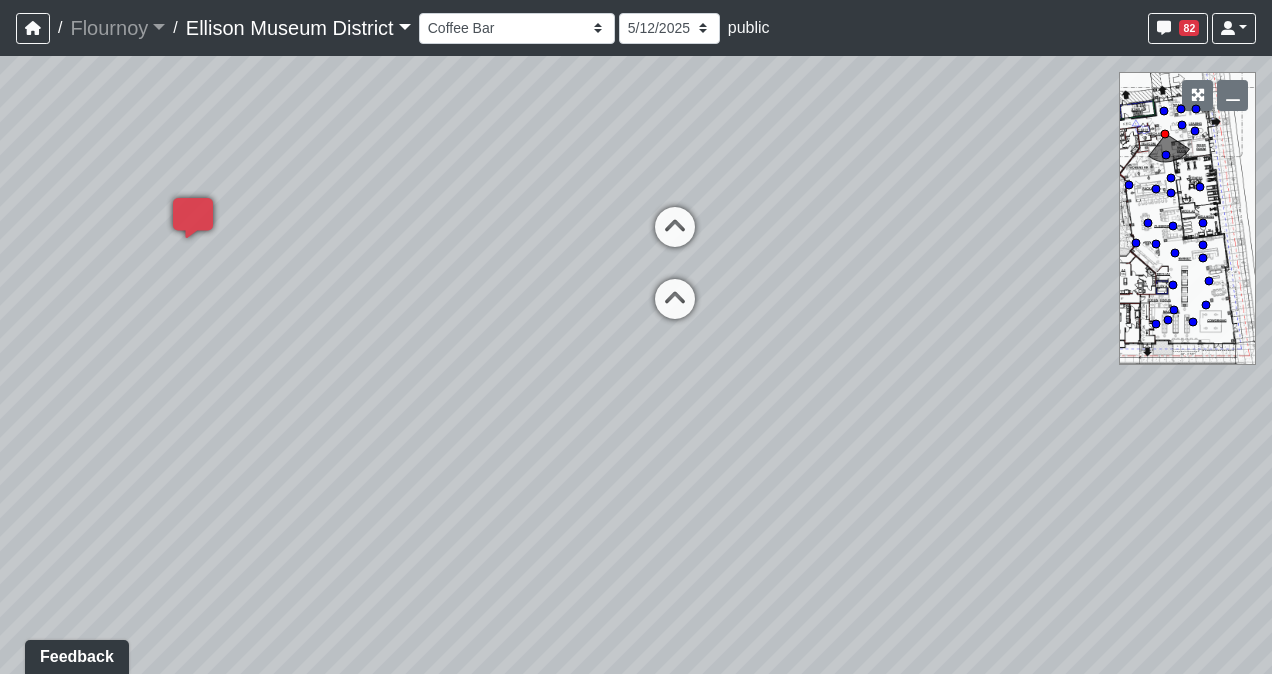 drag, startPoint x: 873, startPoint y: 394, endPoint x: 502, endPoint y: 300, distance: 382.72314 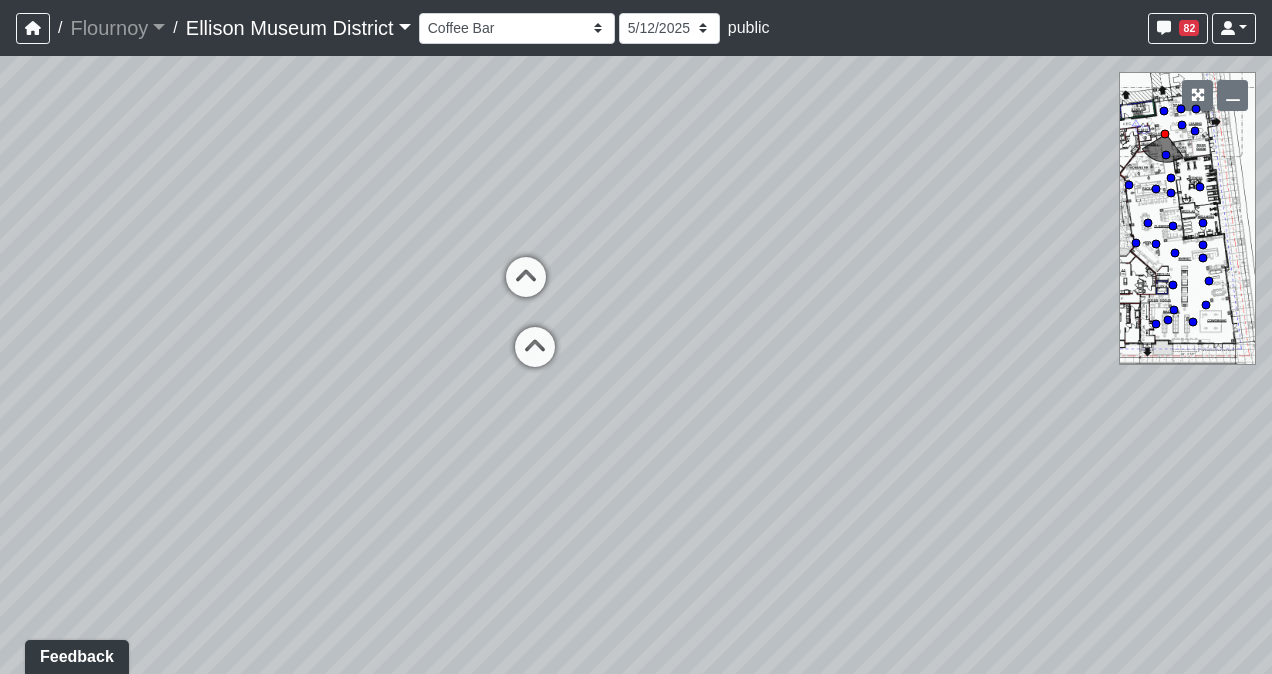 drag, startPoint x: 502, startPoint y: 301, endPoint x: 62, endPoint y: 324, distance: 440.60074 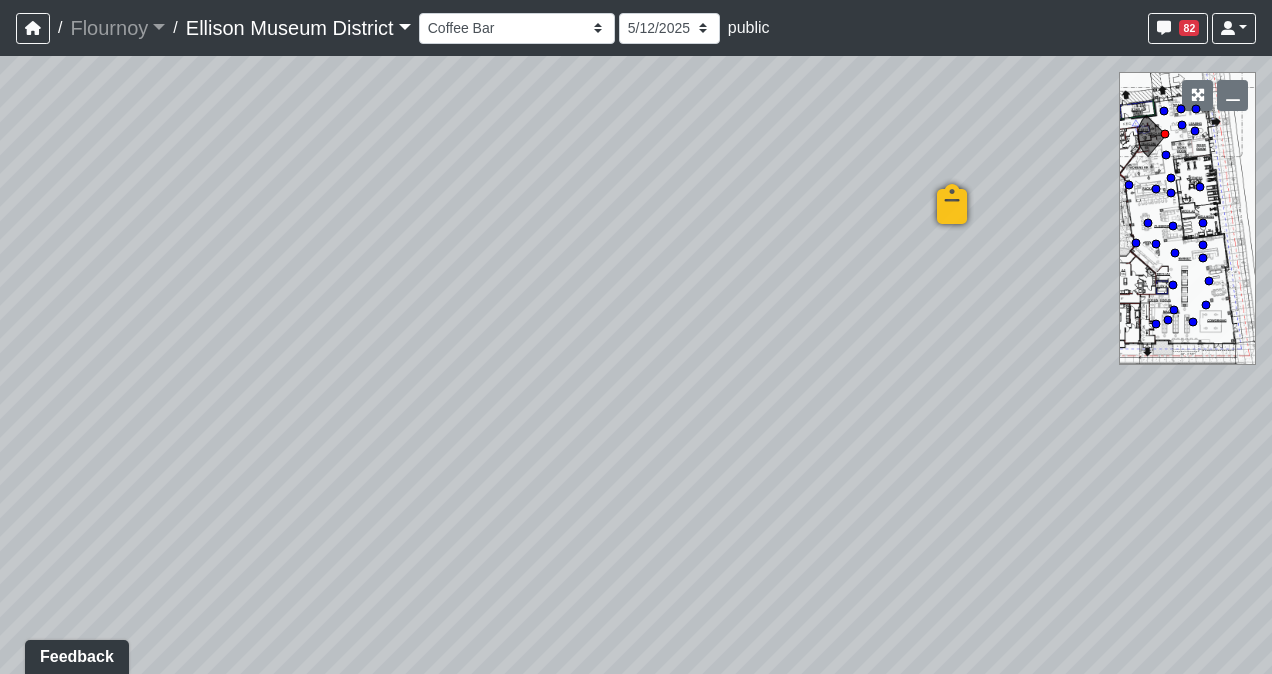drag, startPoint x: 611, startPoint y: 324, endPoint x: 376, endPoint y: 498, distance: 292.40555 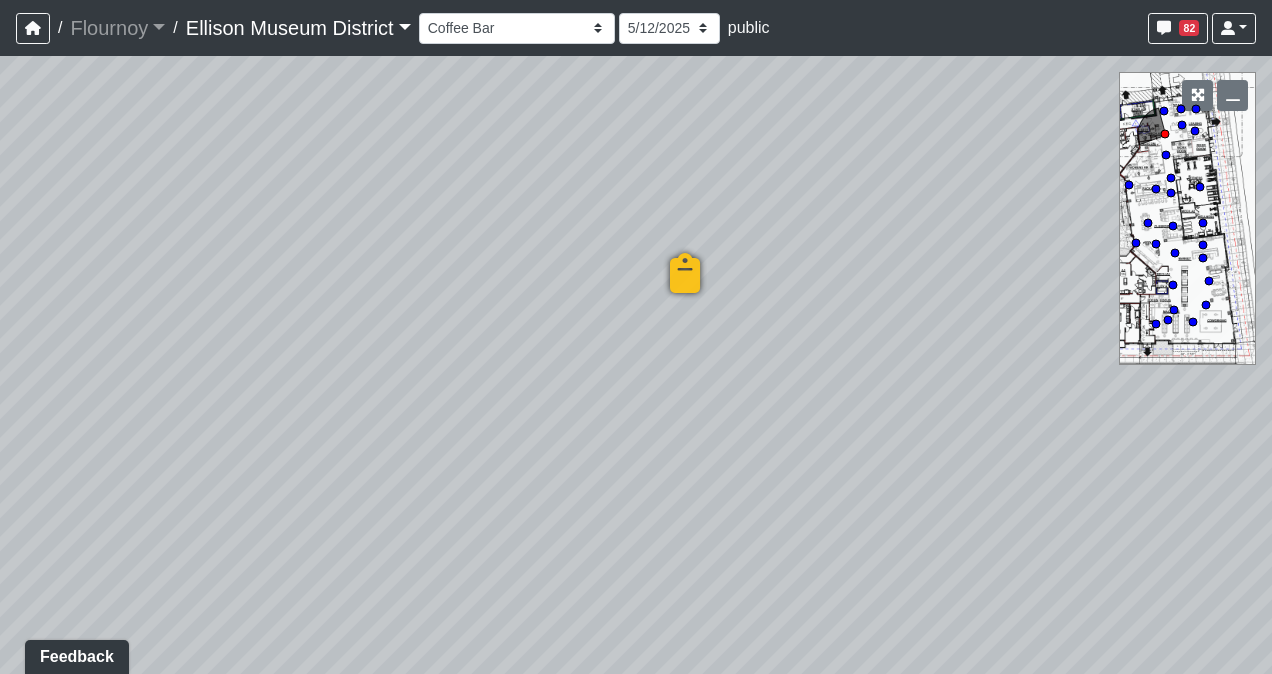 drag, startPoint x: 328, startPoint y: 442, endPoint x: 122, endPoint y: 451, distance: 206.1965 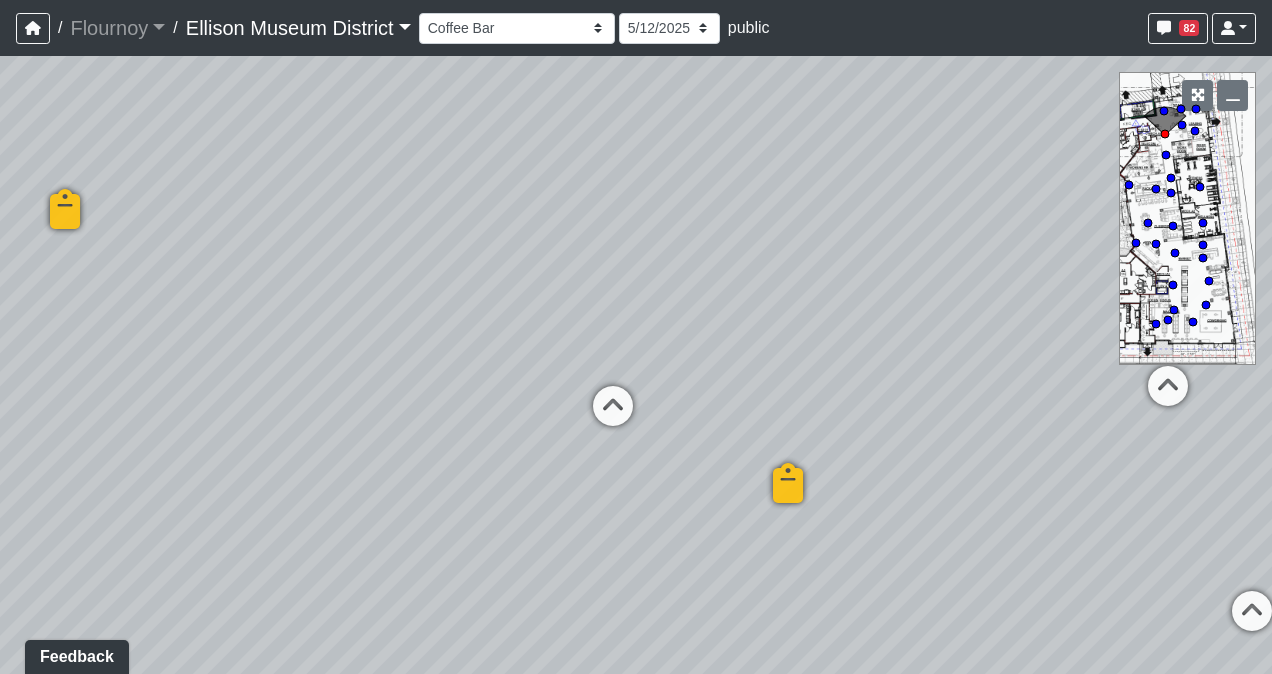 drag, startPoint x: 496, startPoint y: 408, endPoint x: 20, endPoint y: 412, distance: 476.0168 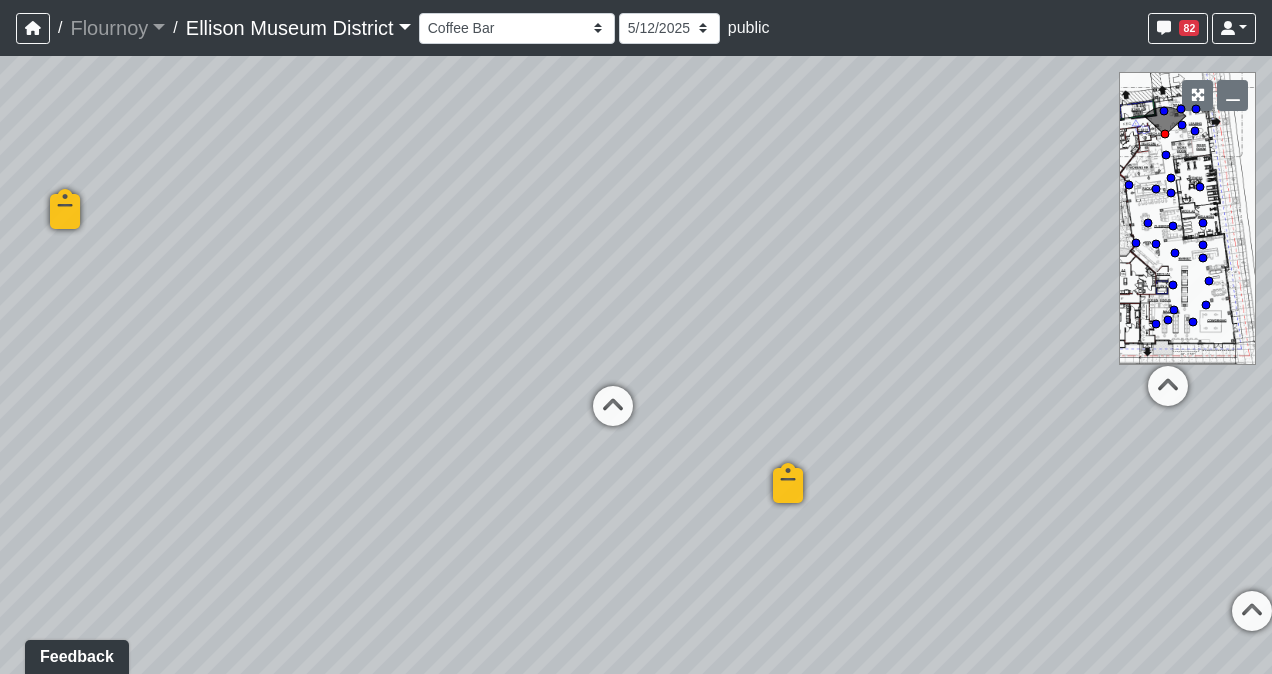 drag, startPoint x: 530, startPoint y: 398, endPoint x: 132, endPoint y: 396, distance: 398.00504 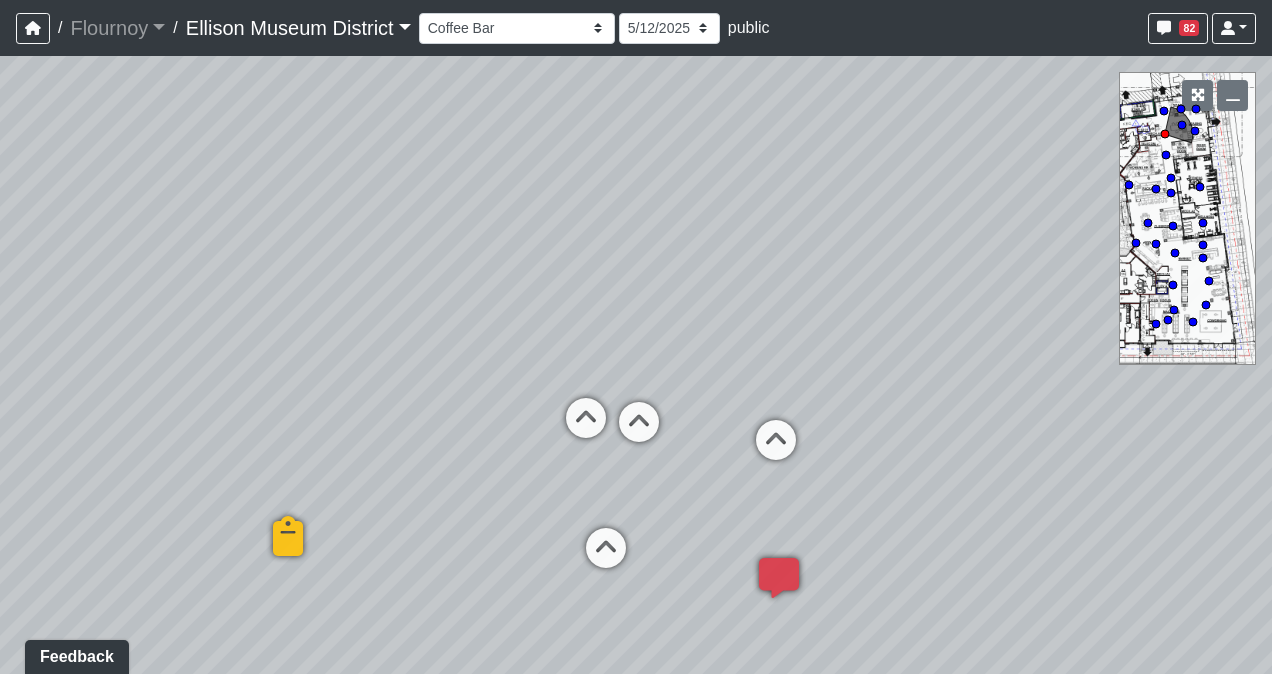 drag, startPoint x: 824, startPoint y: 443, endPoint x: 438, endPoint y: 420, distance: 386.68463 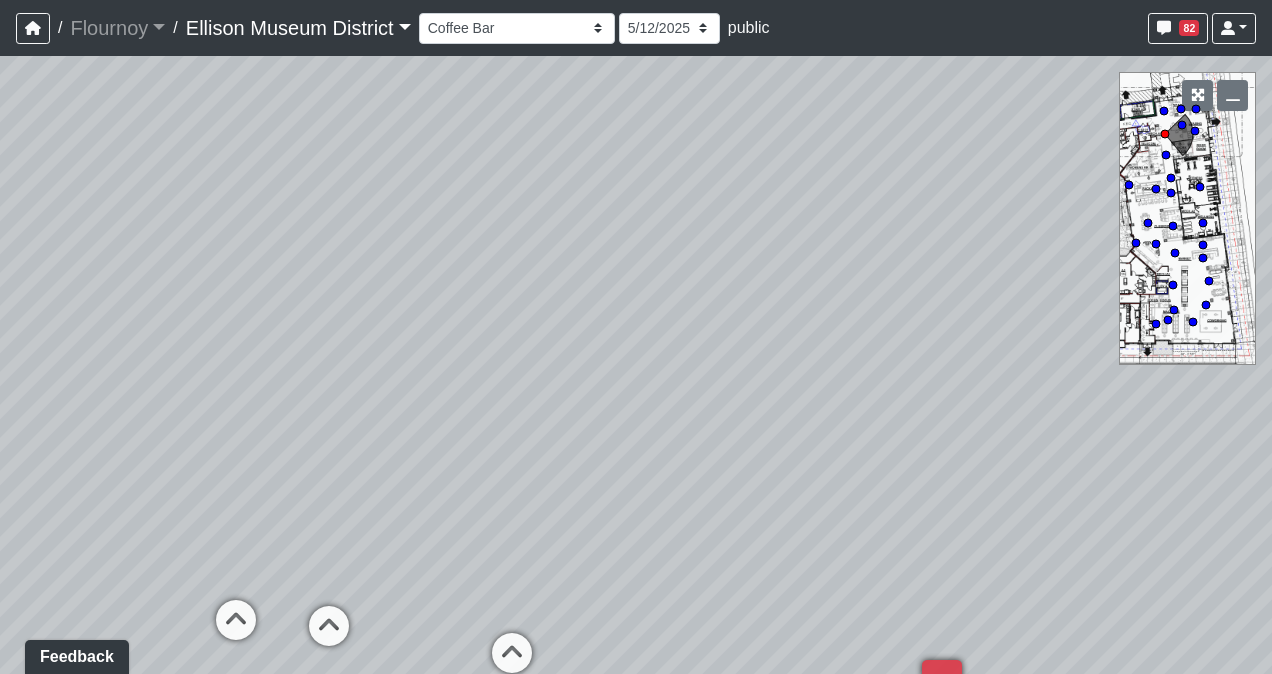 drag, startPoint x: 699, startPoint y: 352, endPoint x: 453, endPoint y: 540, distance: 309.61267 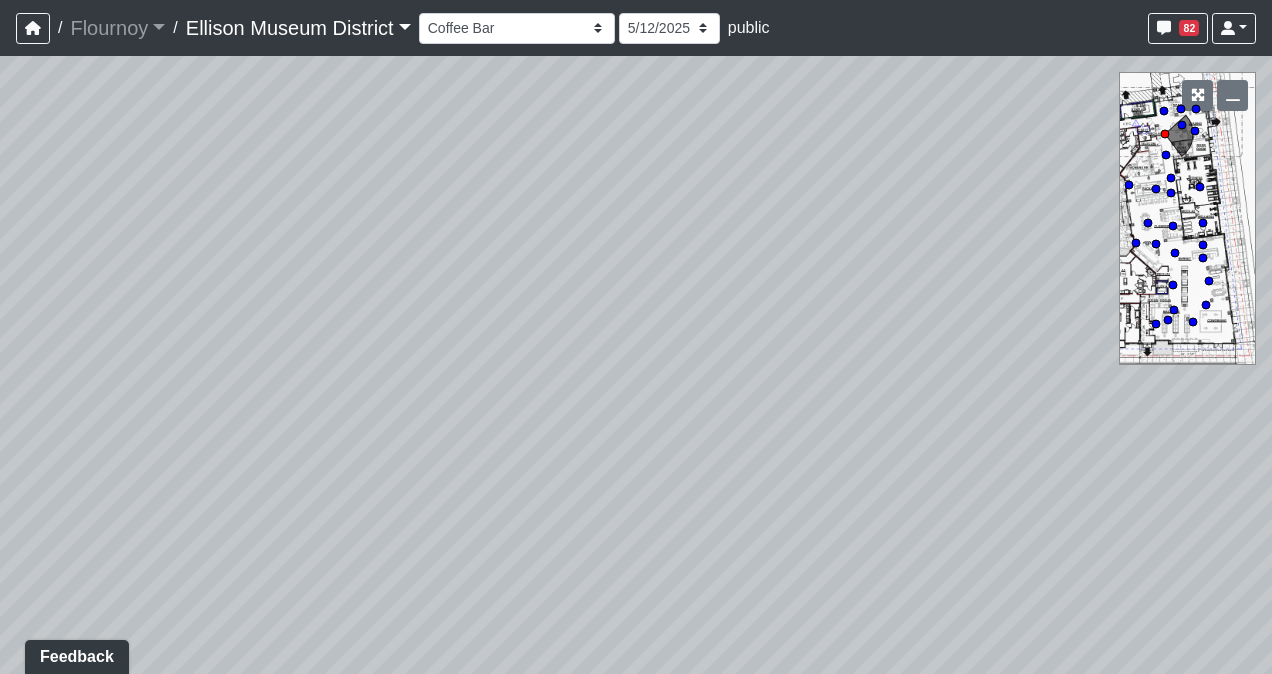 drag, startPoint x: 555, startPoint y: 297, endPoint x: 478, endPoint y: 300, distance: 77.05842 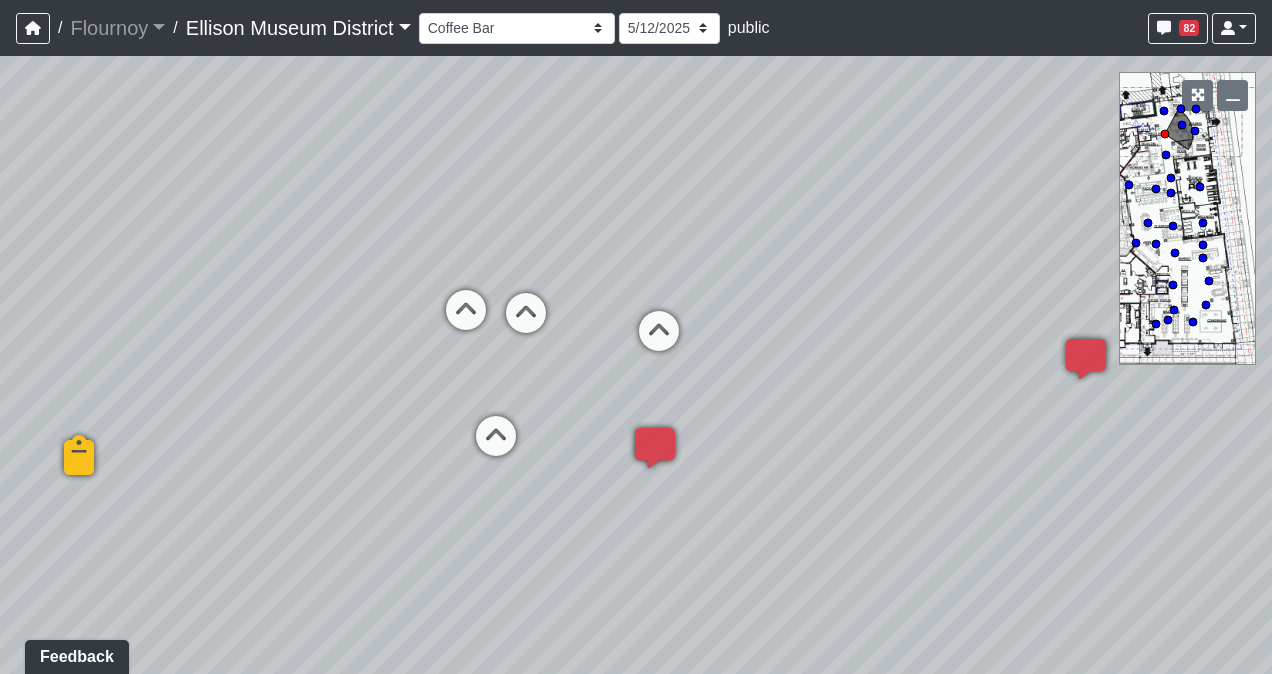 drag, startPoint x: 434, startPoint y: 388, endPoint x: 232, endPoint y: 374, distance: 202.48457 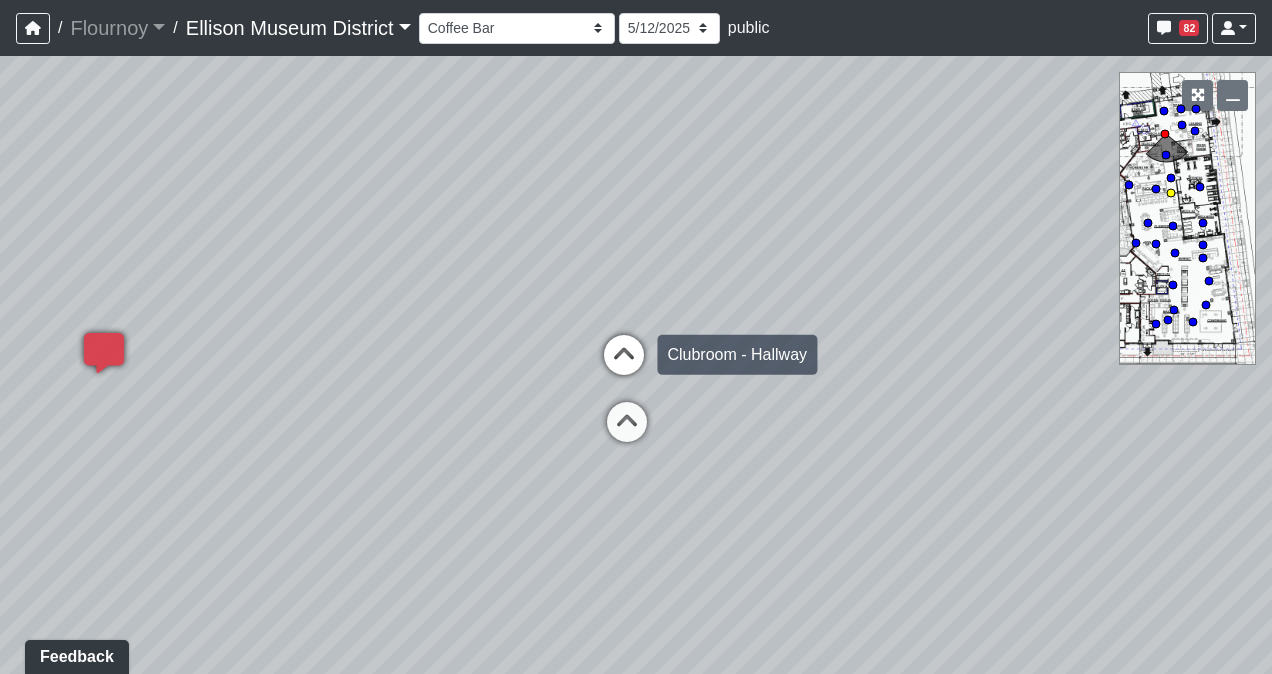 click at bounding box center [624, 365] 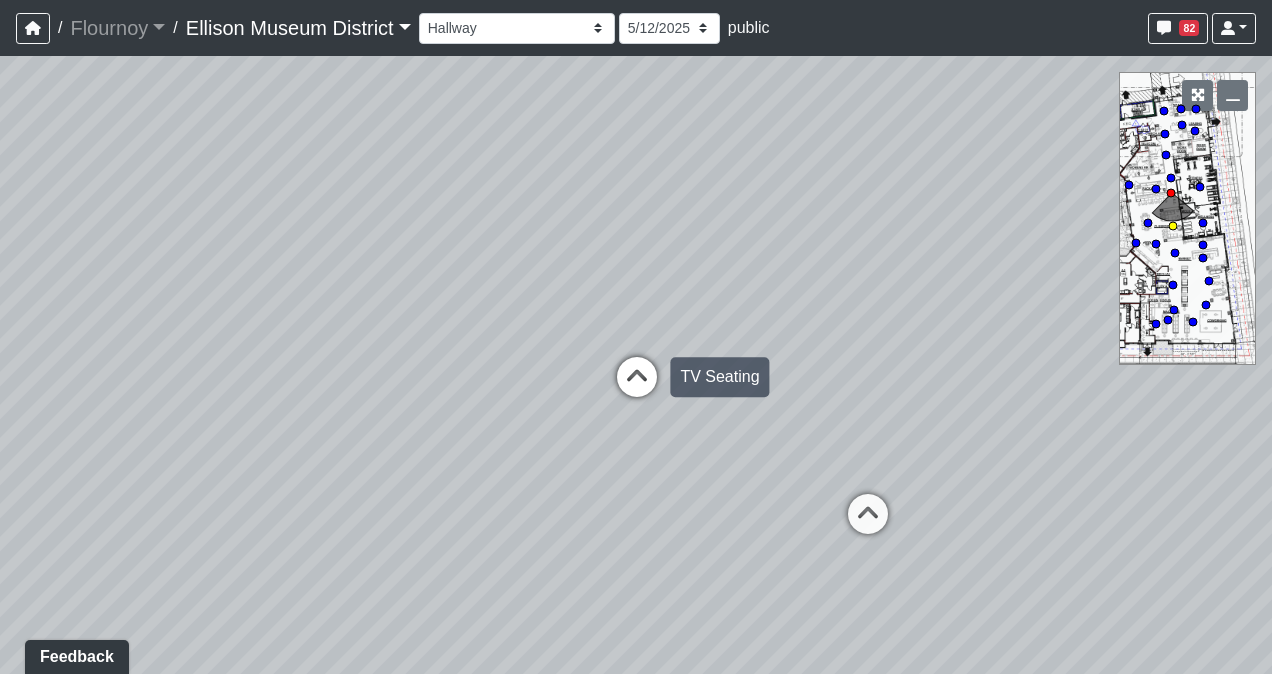 click at bounding box center (637, 387) 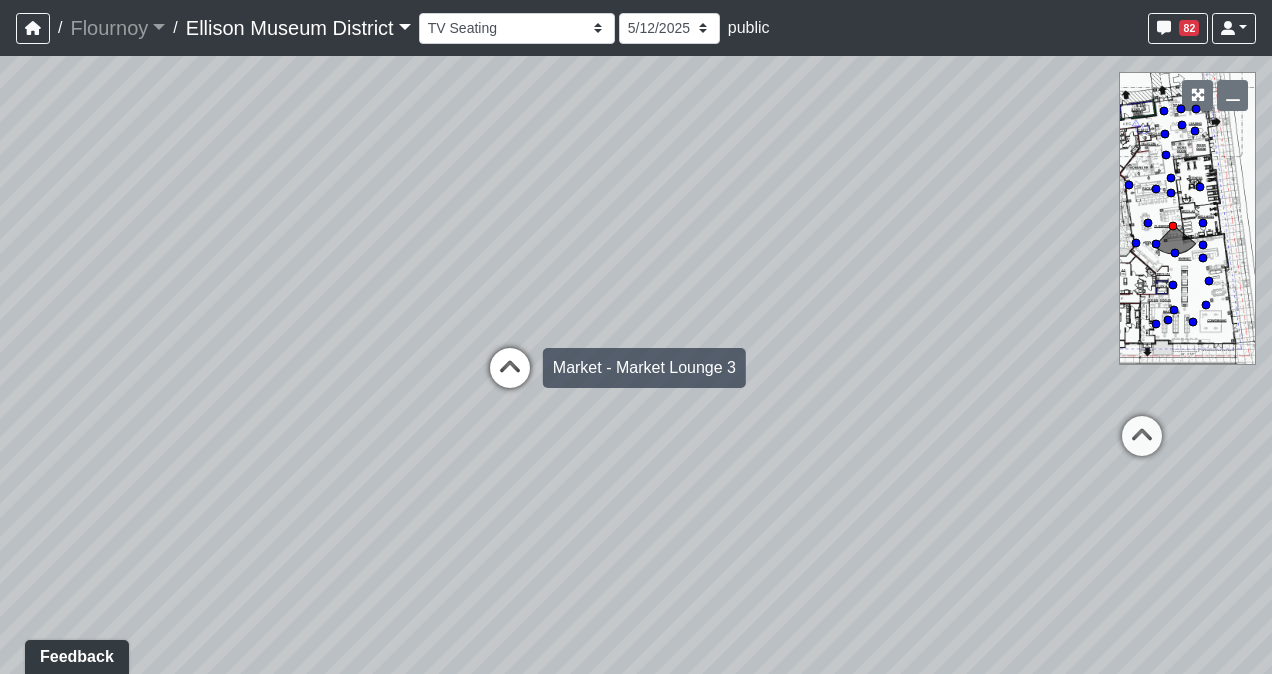 drag, startPoint x: 352, startPoint y: 409, endPoint x: 680, endPoint y: 376, distance: 329.65588 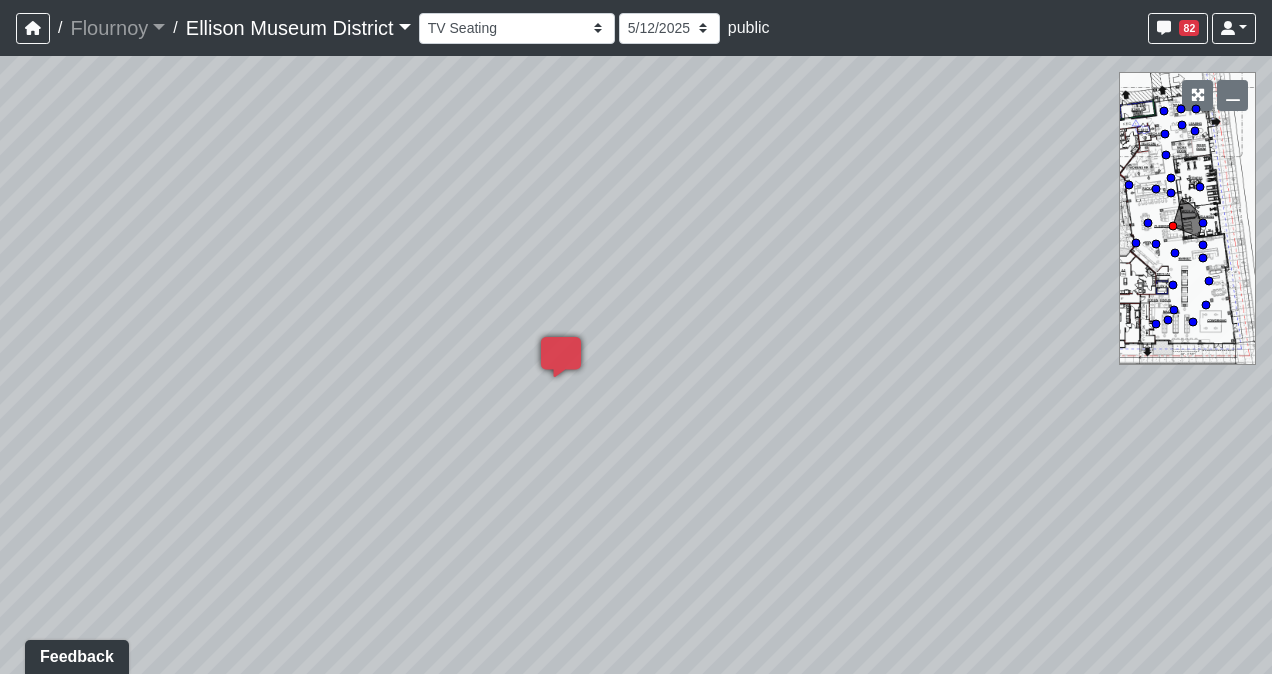 drag, startPoint x: 432, startPoint y: 280, endPoint x: 808, endPoint y: 543, distance: 458.85184 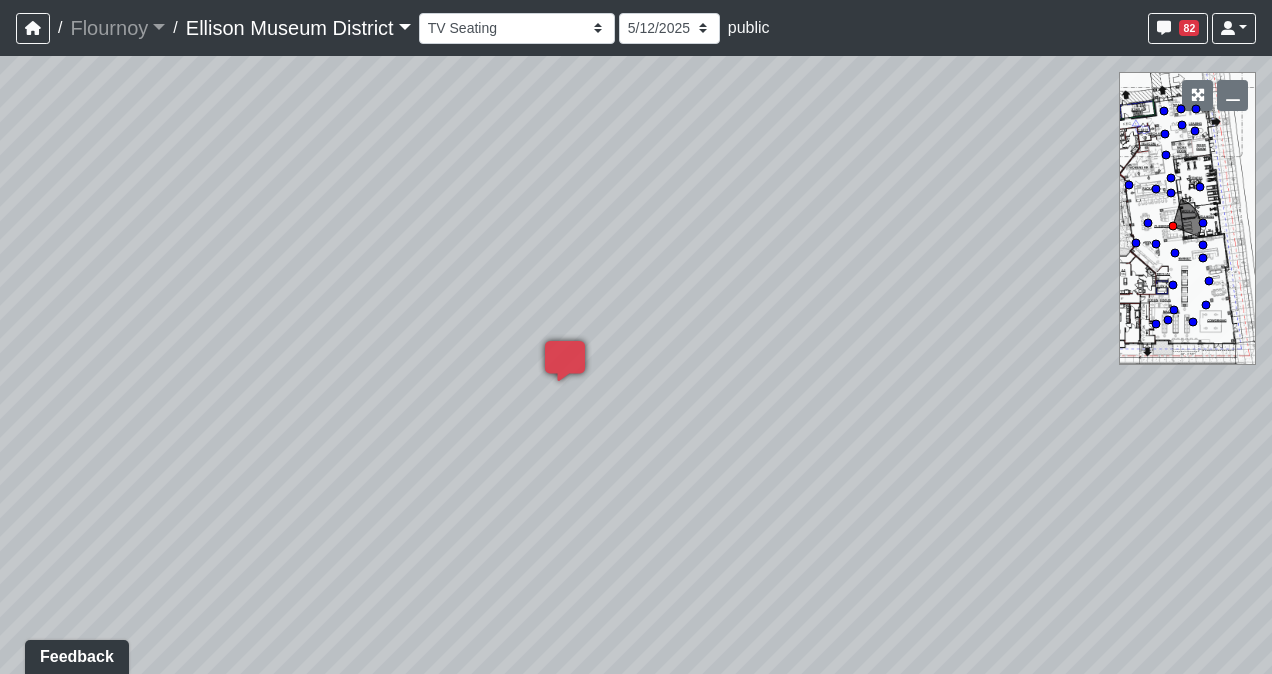 click on "Loading... Coffee Bar Loading...
Created by  [FIRST] [LAST]  - [DATE] - Rev:  [DATE] In QA by  [FIRST] [LAST]  - [DATE] - Rev:  [DATE]
LO-104 ENTRY BENCH  Link
Created by  [FIRST] [LAST]  - [DATE] - Rev:  [DATE]
Loading...
Created by  [FIRST] [LAST]  - [DATE] - Rev:  [DATE] In QA by  [FIRST] [LAST]  - [DATE] - Rev:  [DATE]
PT-11 Iron Ore behind wall slats
Created by  [FIRST] [LAST]  - [DATE] - Rev:  [DATE]
Loading... Leasing Hallway Loading... Leasing Entry 1 Loading... Leasing Desk Loading... Clubroom - Hallway Loading... Managers Office Loading... Asst. Managers Office Loading... Leasing Entry 2 Loading...
Created by  [FIRST] [LAST]  - [DATE] - Rev:  [DATE] In QA by  [FIRST] [LAST]  - [DATE] - Rev:  [DATE]
Created by  [DATE] Link" at bounding box center [636, 365] 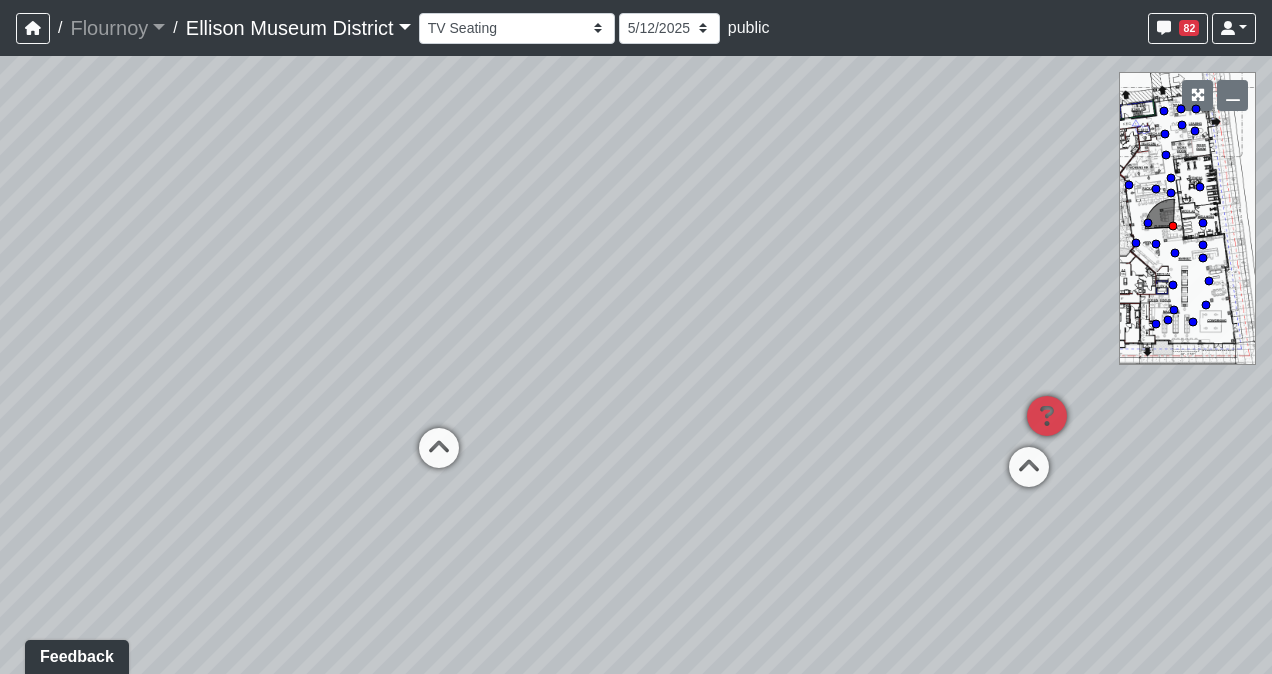 drag, startPoint x: 623, startPoint y: 455, endPoint x: 781, endPoint y: 313, distance: 212.43352 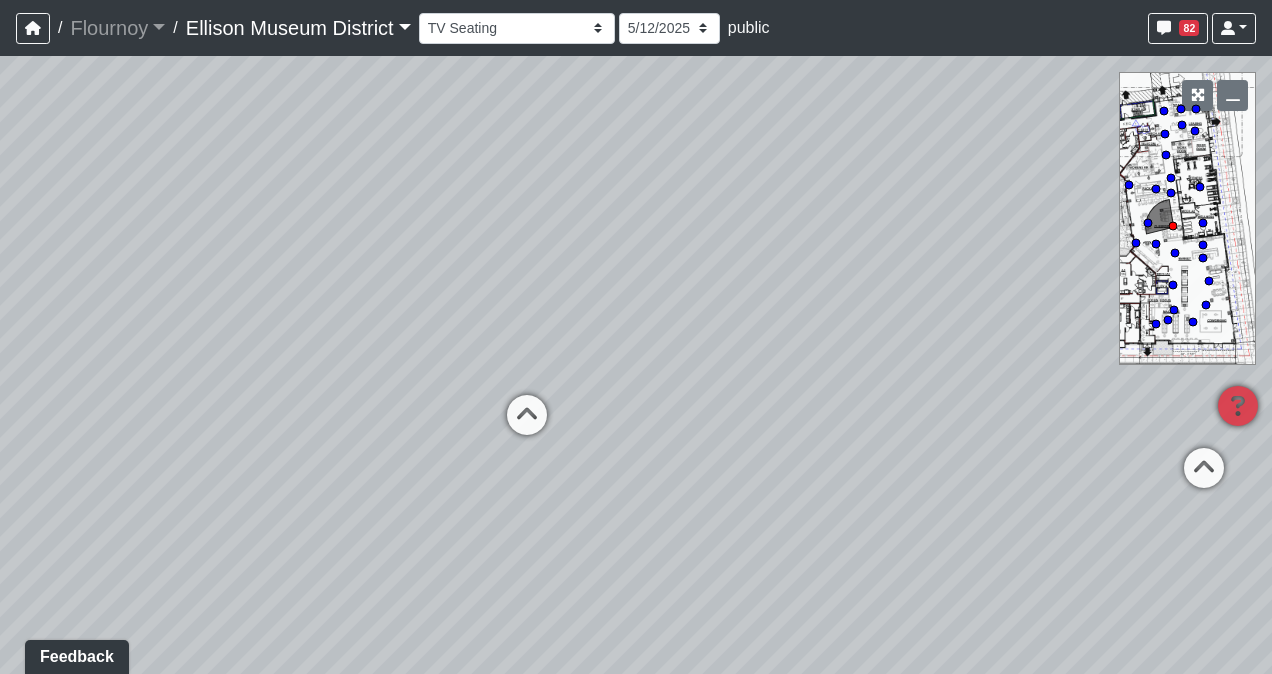 drag, startPoint x: 630, startPoint y: 396, endPoint x: 908, endPoint y: 382, distance: 278.3523 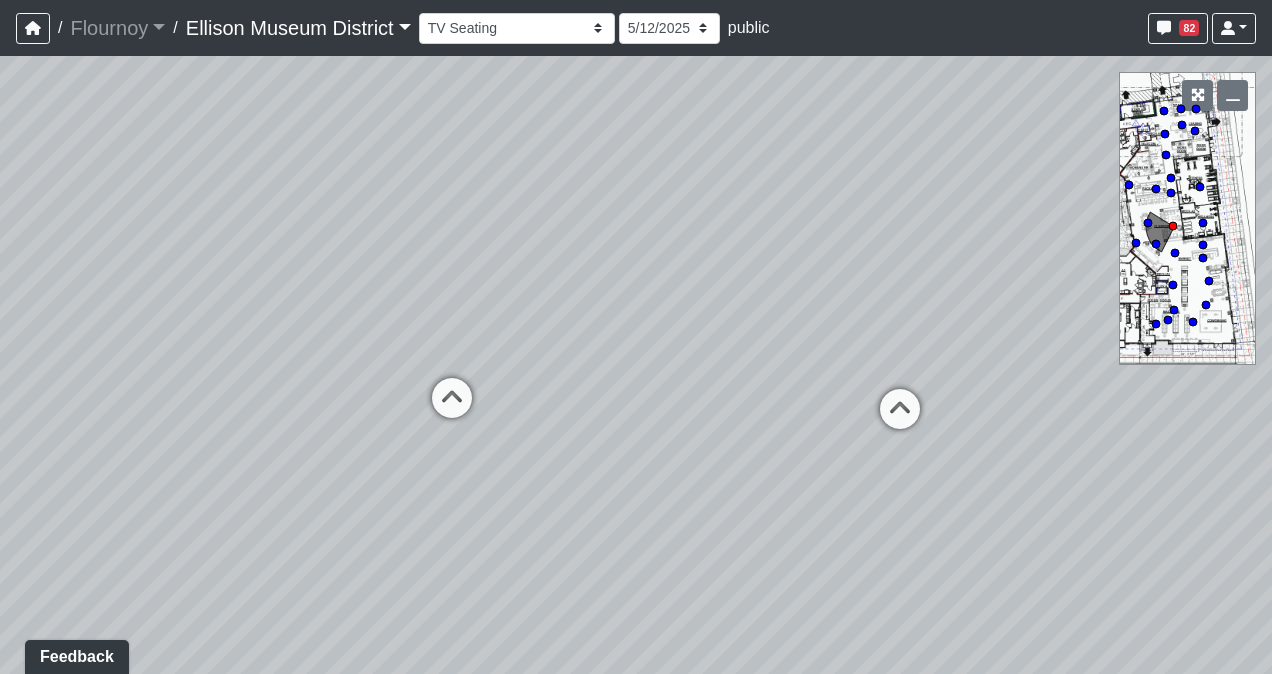 drag, startPoint x: 622, startPoint y: 419, endPoint x: 982, endPoint y: 404, distance: 360.31238 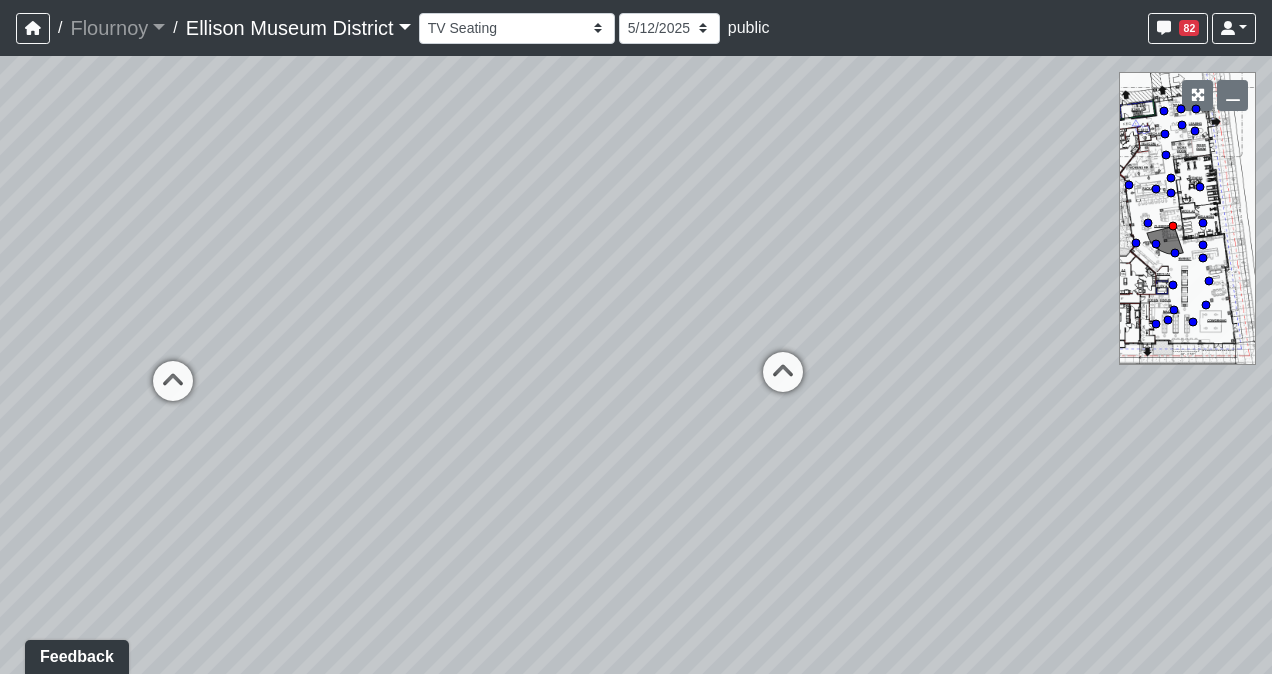 drag, startPoint x: 726, startPoint y: 396, endPoint x: 898, endPoint y: 398, distance: 172.01163 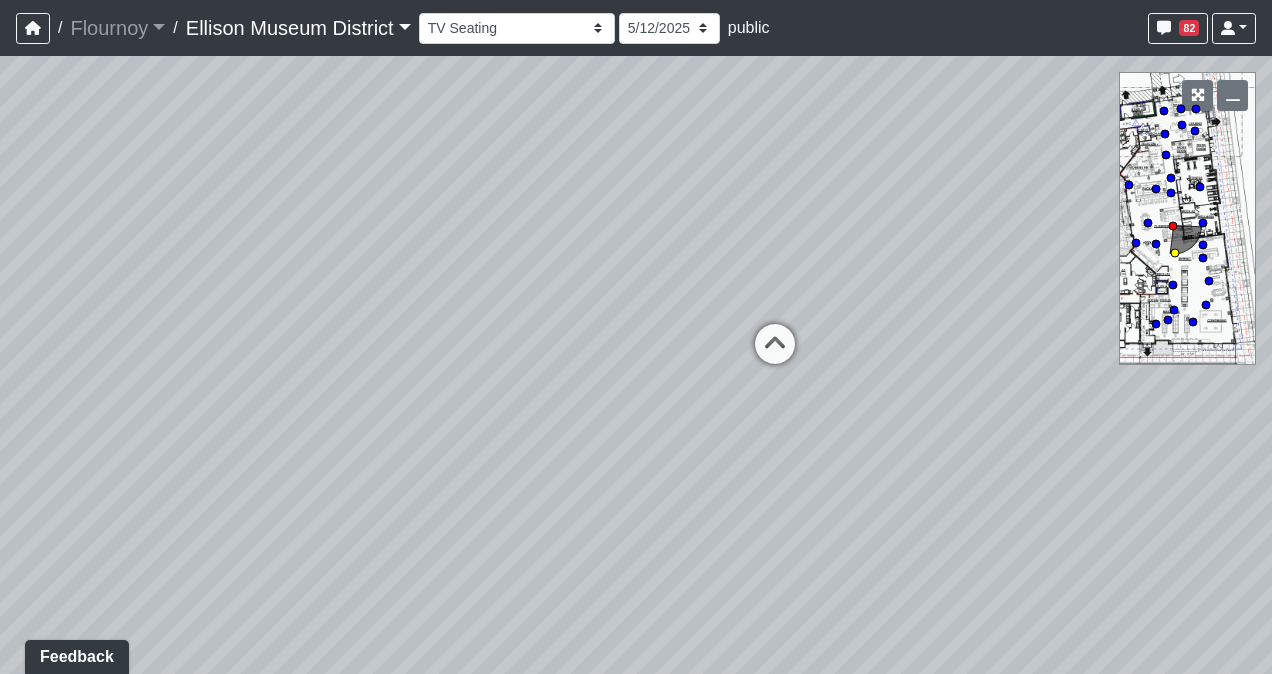 click at bounding box center (775, 354) 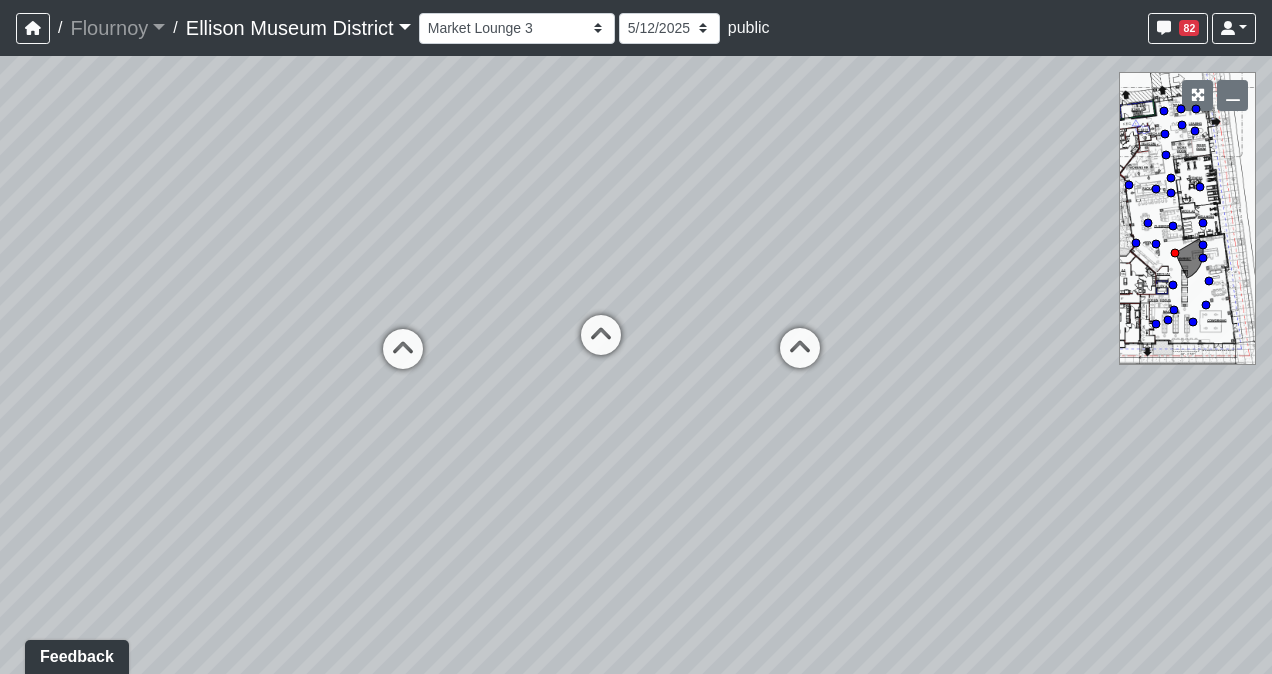 drag, startPoint x: 561, startPoint y: 382, endPoint x: 926, endPoint y: 398, distance: 365.35052 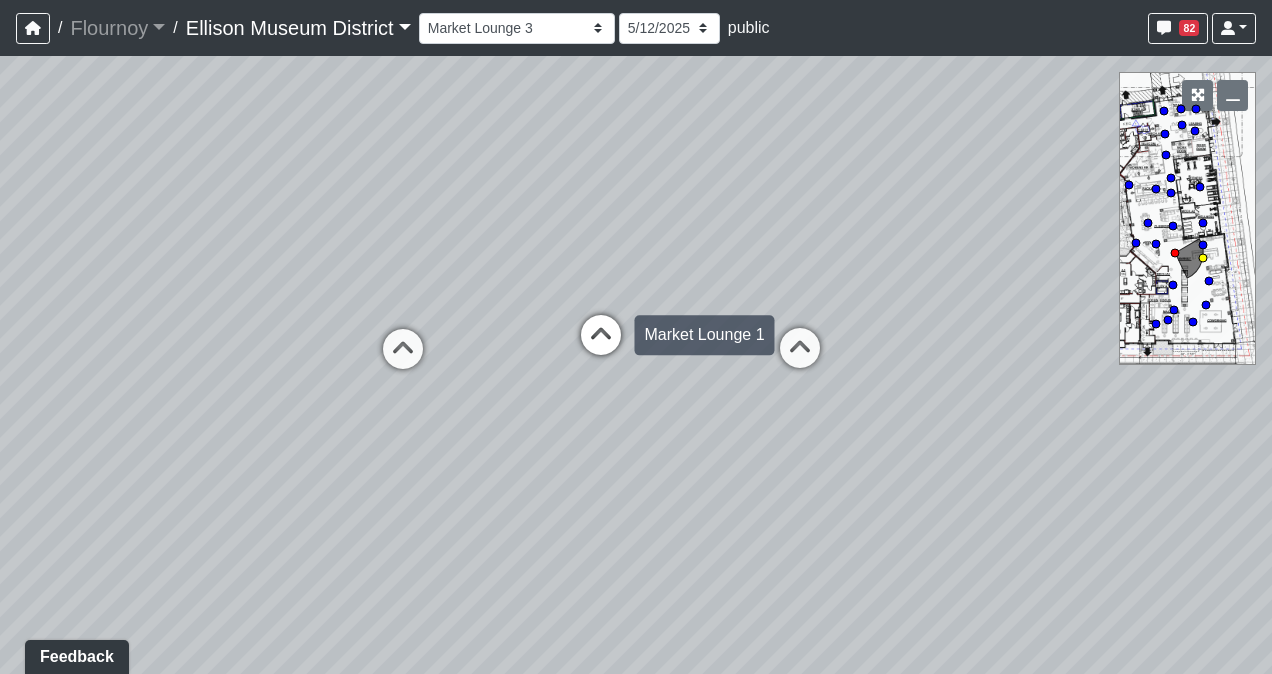 click at bounding box center [601, 345] 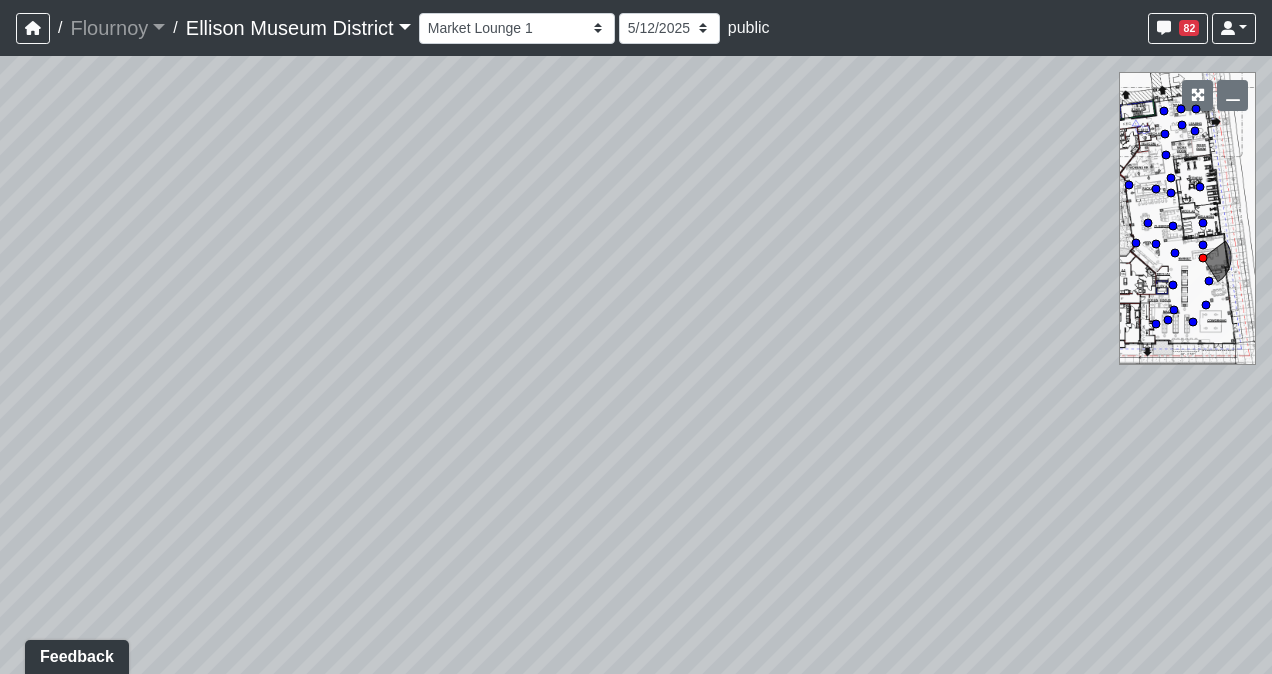 drag, startPoint x: 569, startPoint y: 412, endPoint x: 754, endPoint y: 407, distance: 185.06755 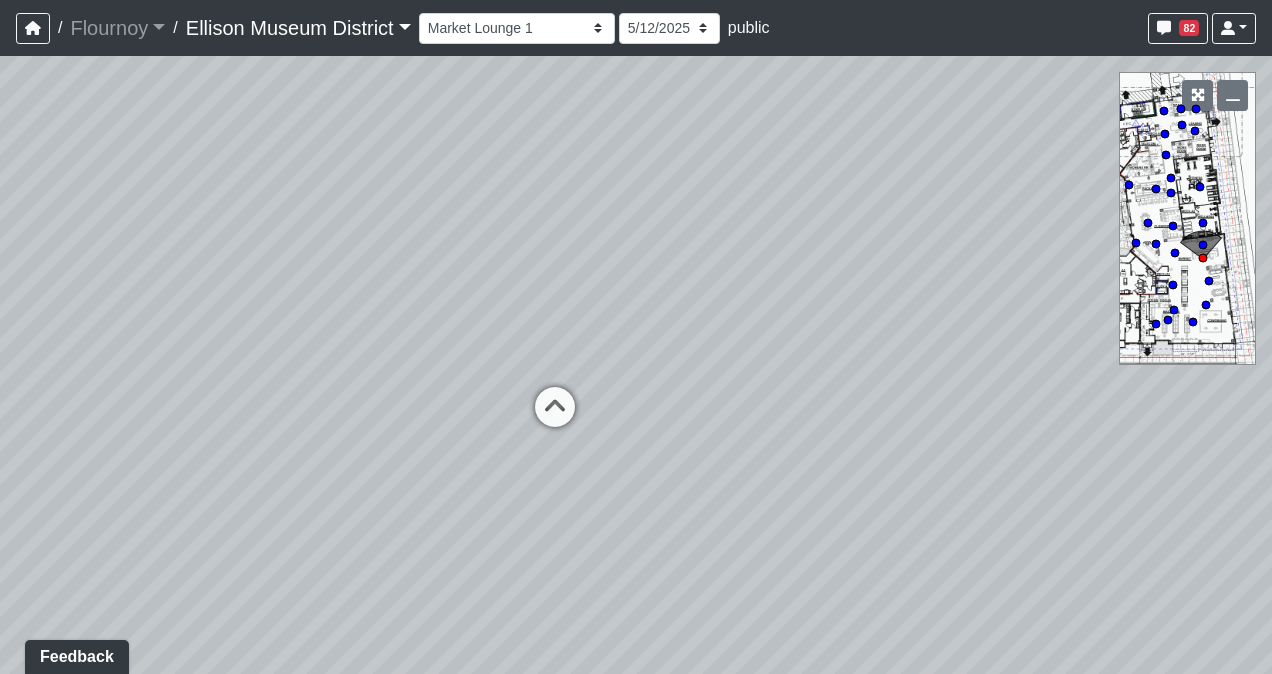 drag, startPoint x: 517, startPoint y: 372, endPoint x: 867, endPoint y: 416, distance: 352.75488 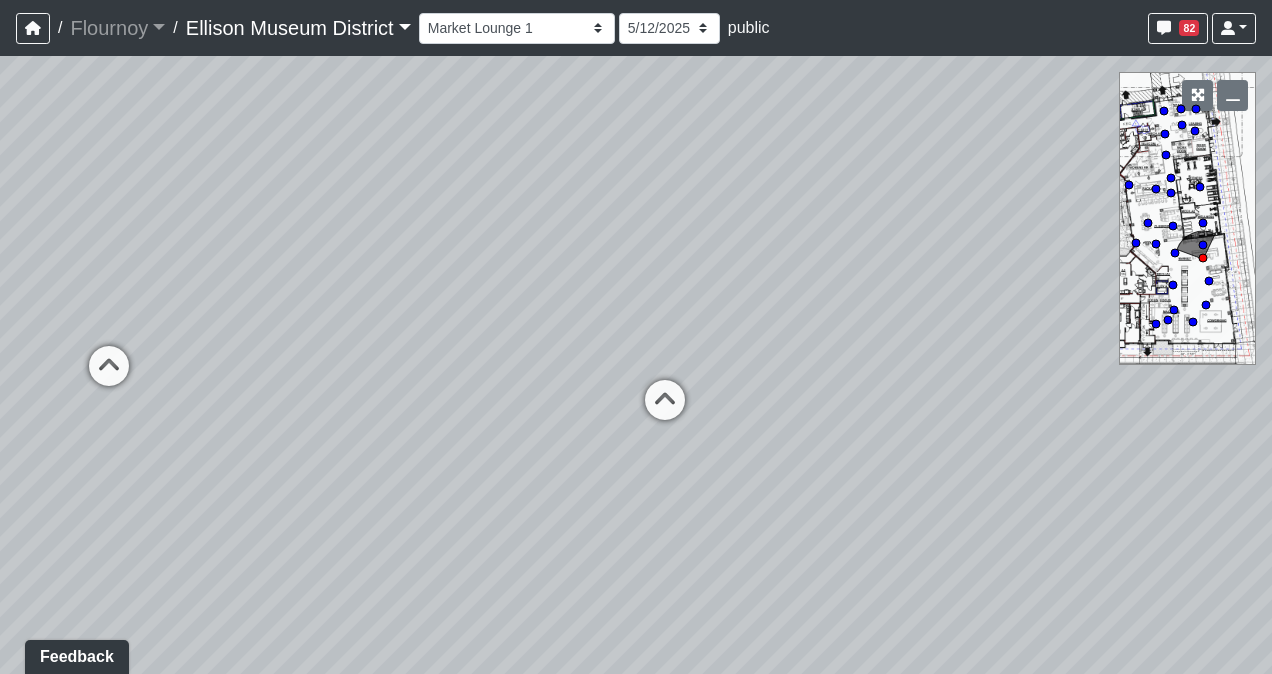 drag, startPoint x: 696, startPoint y: 410, endPoint x: 866, endPoint y: 410, distance: 170 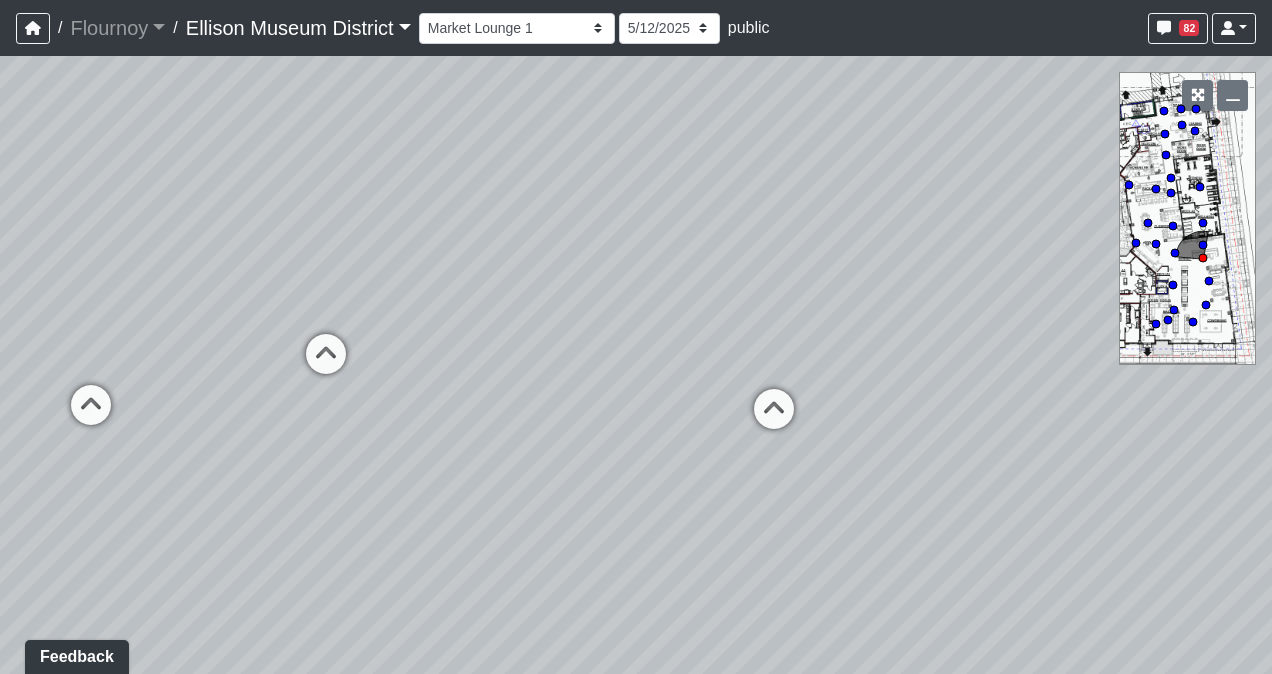 drag, startPoint x: 580, startPoint y: 406, endPoint x: 988, endPoint y: 396, distance: 408.12253 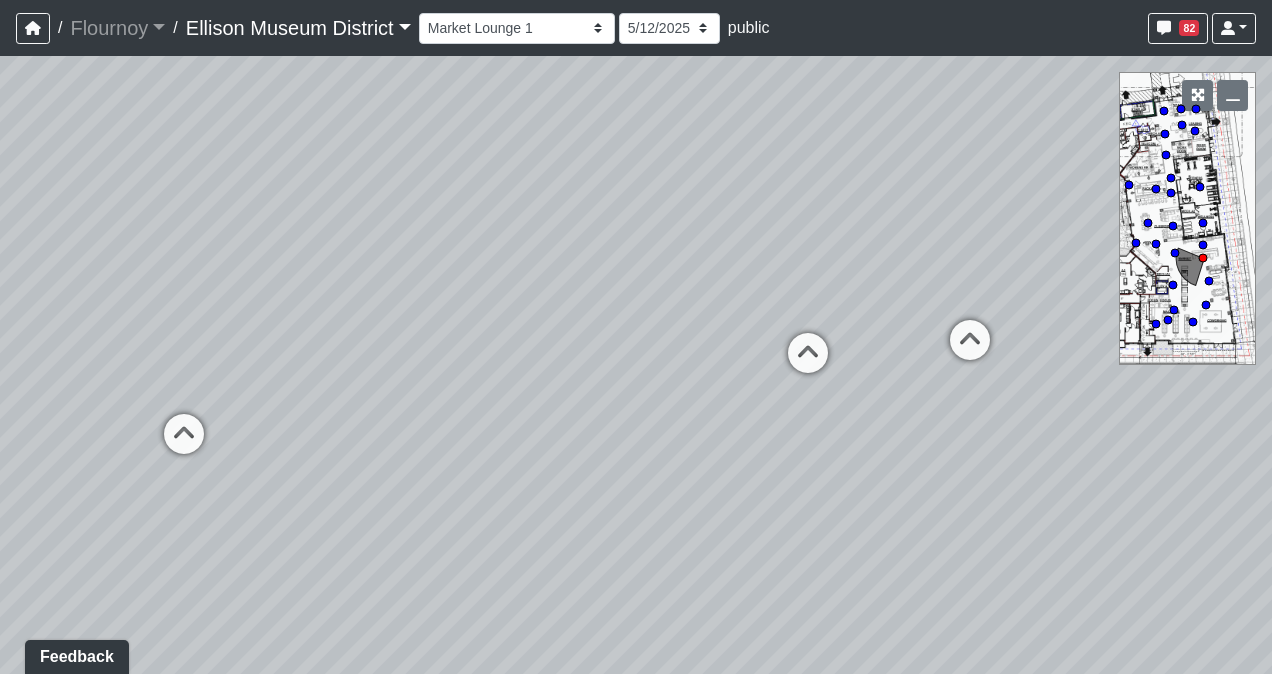 drag, startPoint x: 838, startPoint y: 392, endPoint x: 976, endPoint y: 403, distance: 138.43771 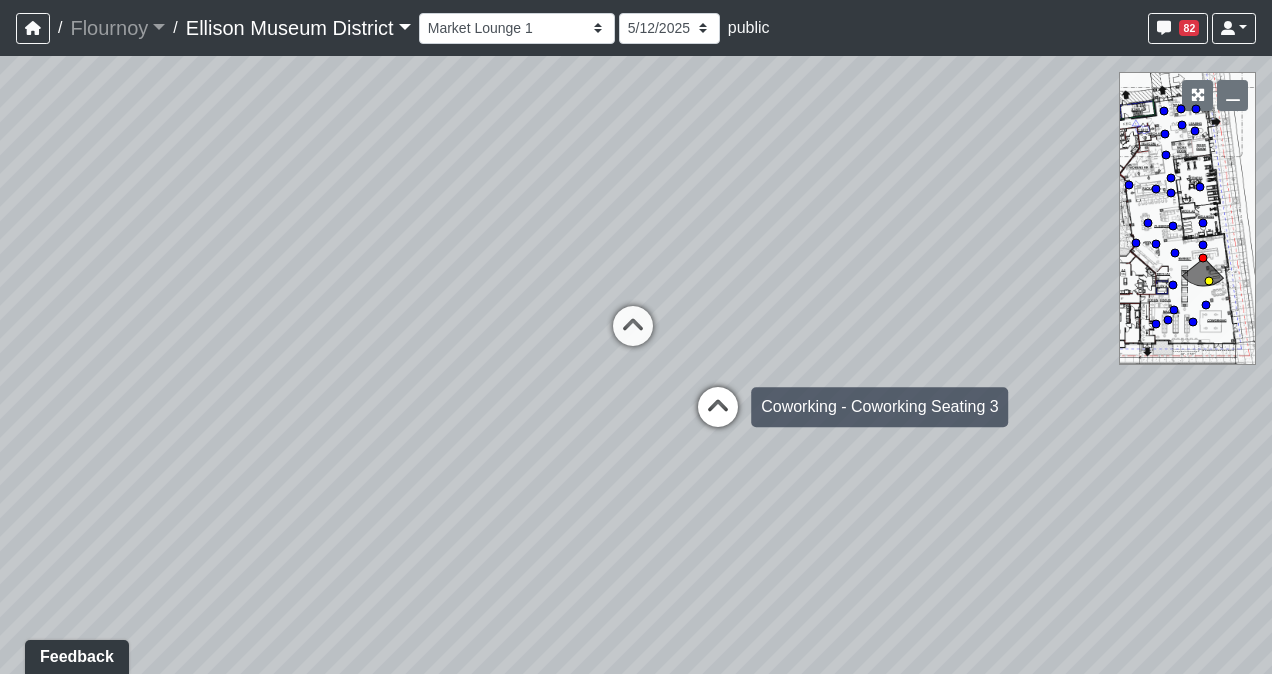 click at bounding box center (718, 417) 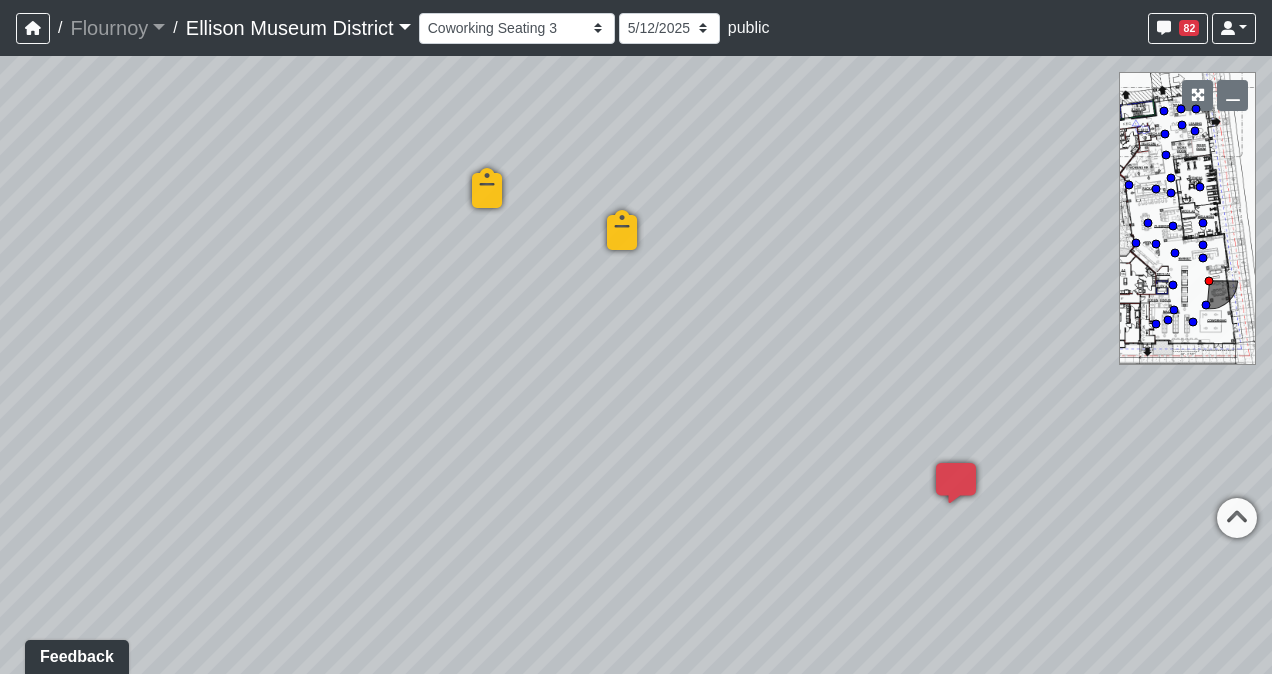 drag, startPoint x: 580, startPoint y: 342, endPoint x: 1218, endPoint y: 334, distance: 638.0502 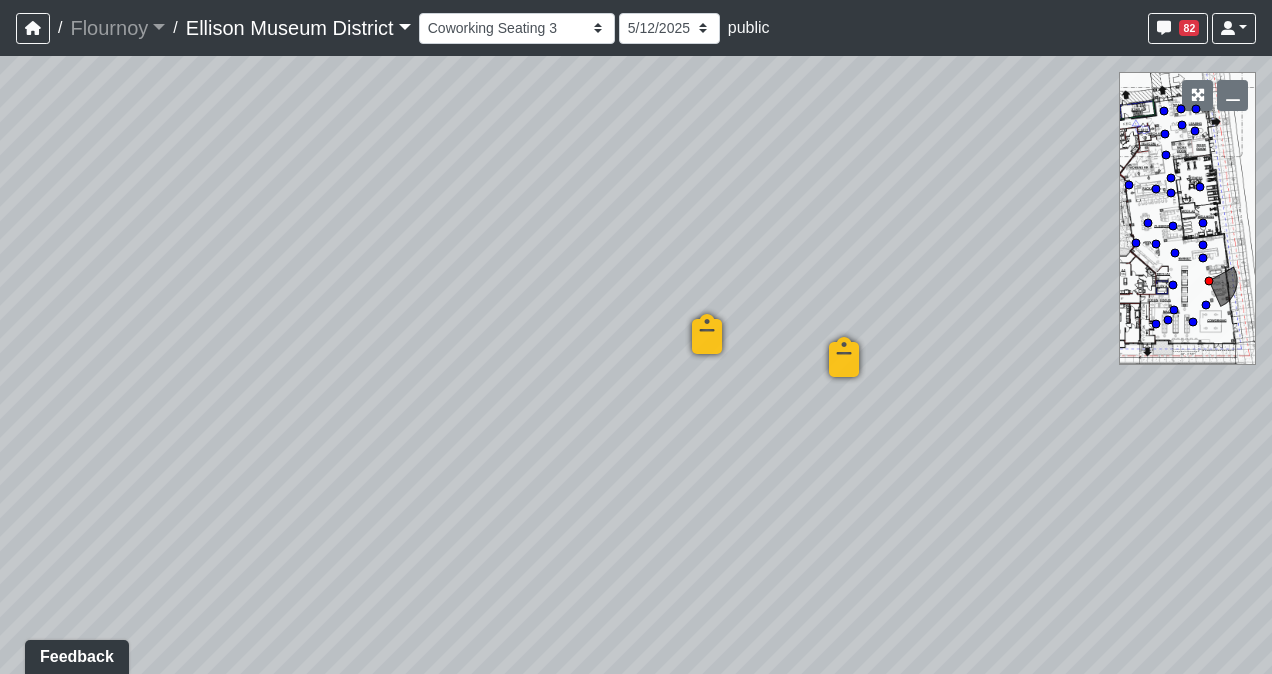 drag, startPoint x: 902, startPoint y: 408, endPoint x: 1102, endPoint y: 502, distance: 220.9887 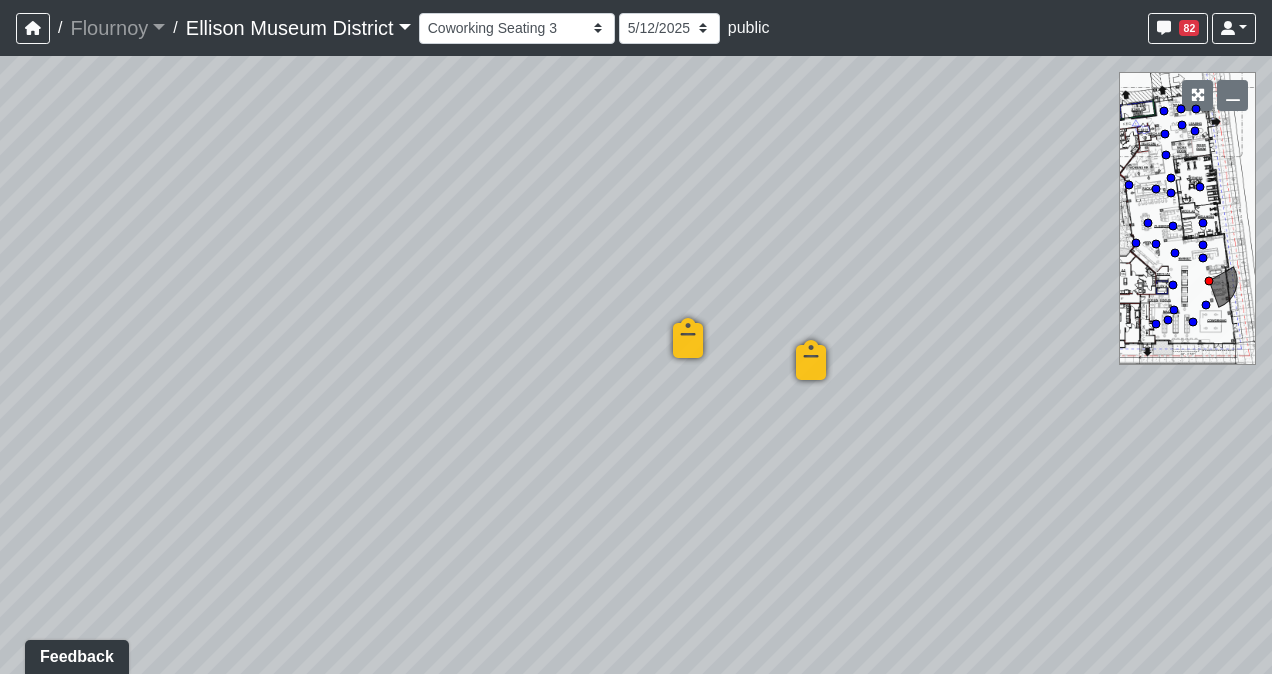 drag, startPoint x: 991, startPoint y: 453, endPoint x: 638, endPoint y: 433, distance: 353.56613 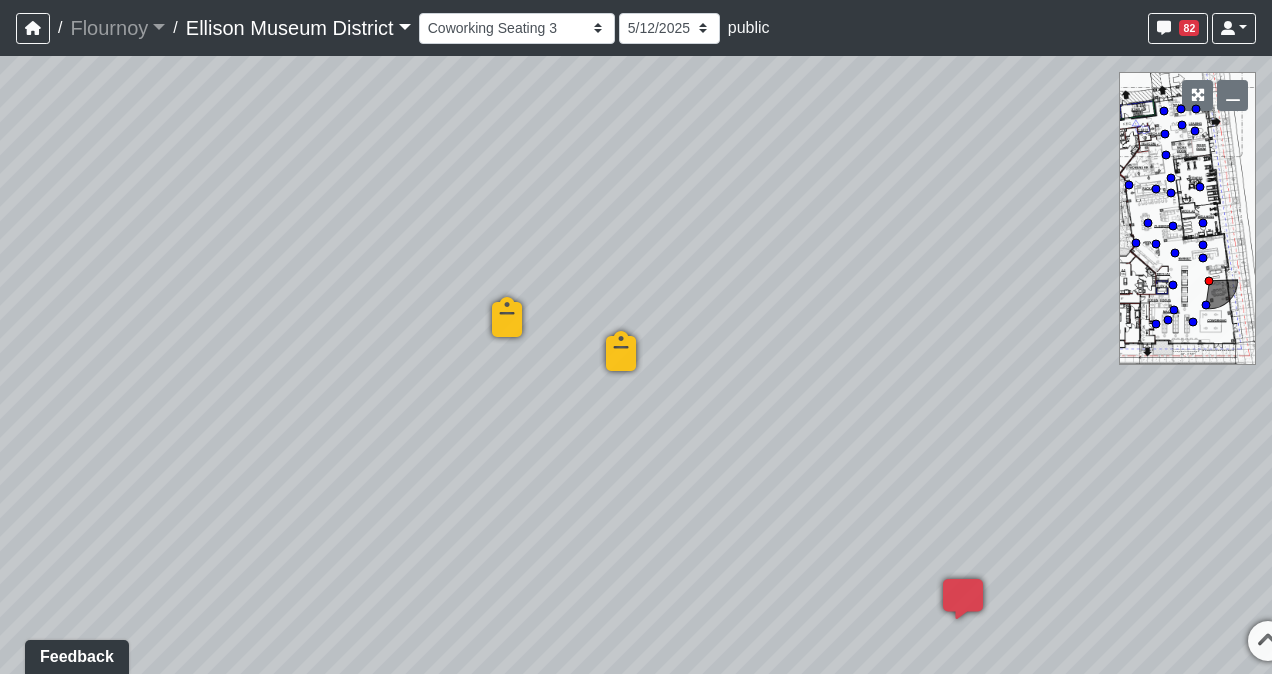 drag, startPoint x: 1097, startPoint y: 493, endPoint x: 721, endPoint y: 335, distance: 407.84802 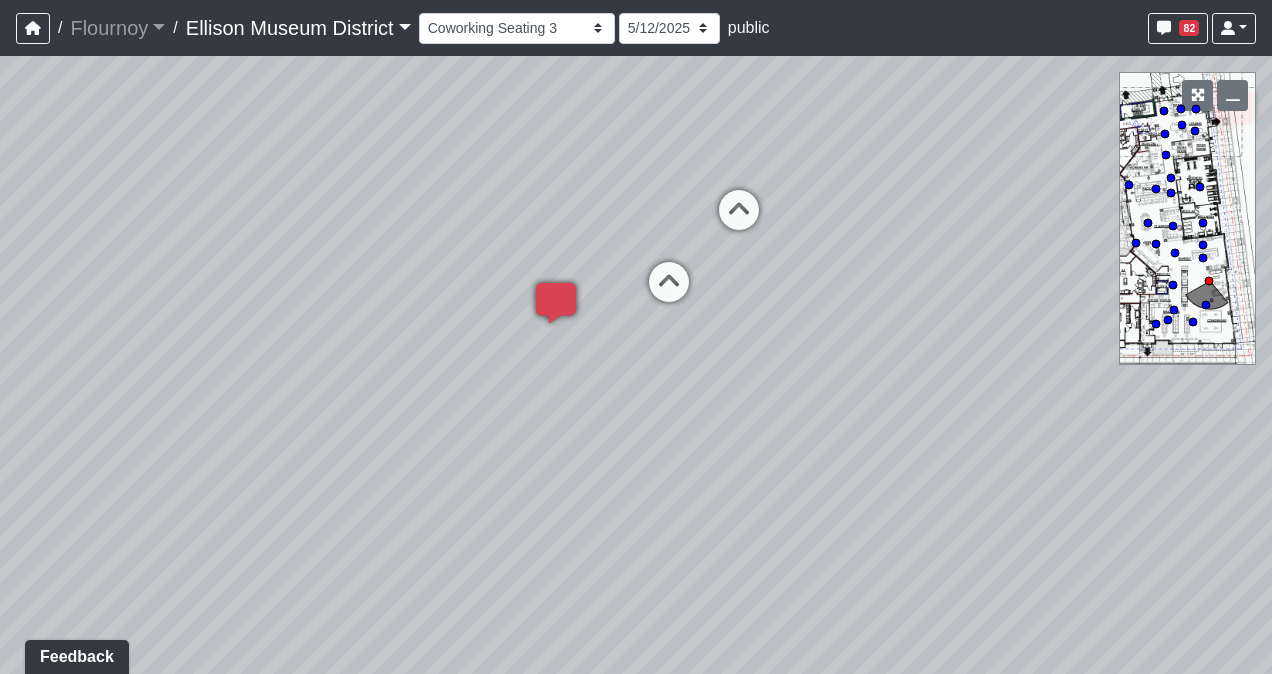 drag, startPoint x: 753, startPoint y: 293, endPoint x: 706, endPoint y: 371, distance: 91.06591 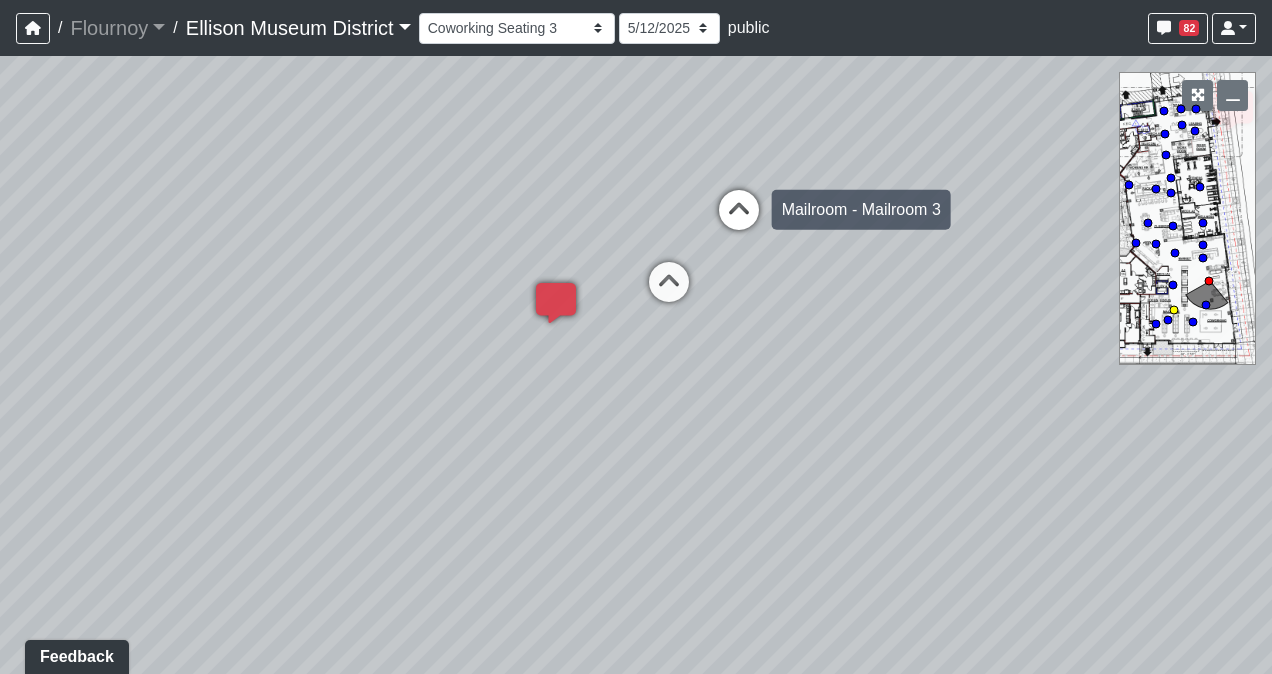 click at bounding box center [739, 220] 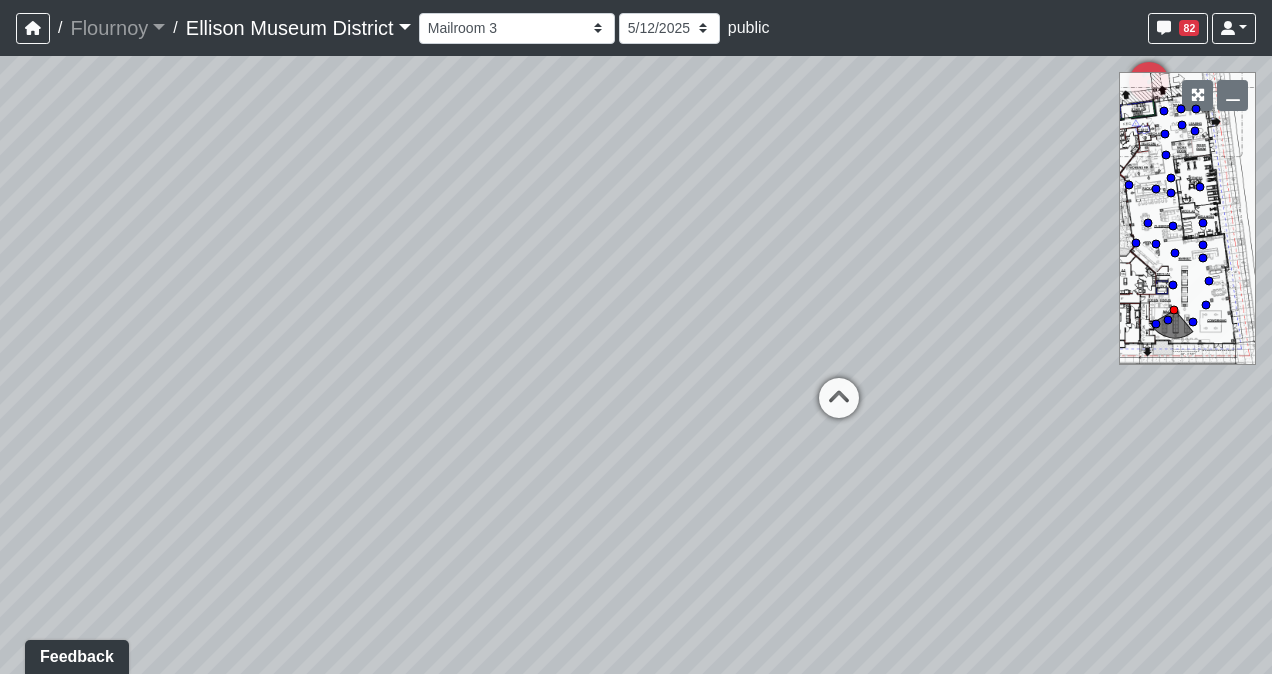 drag 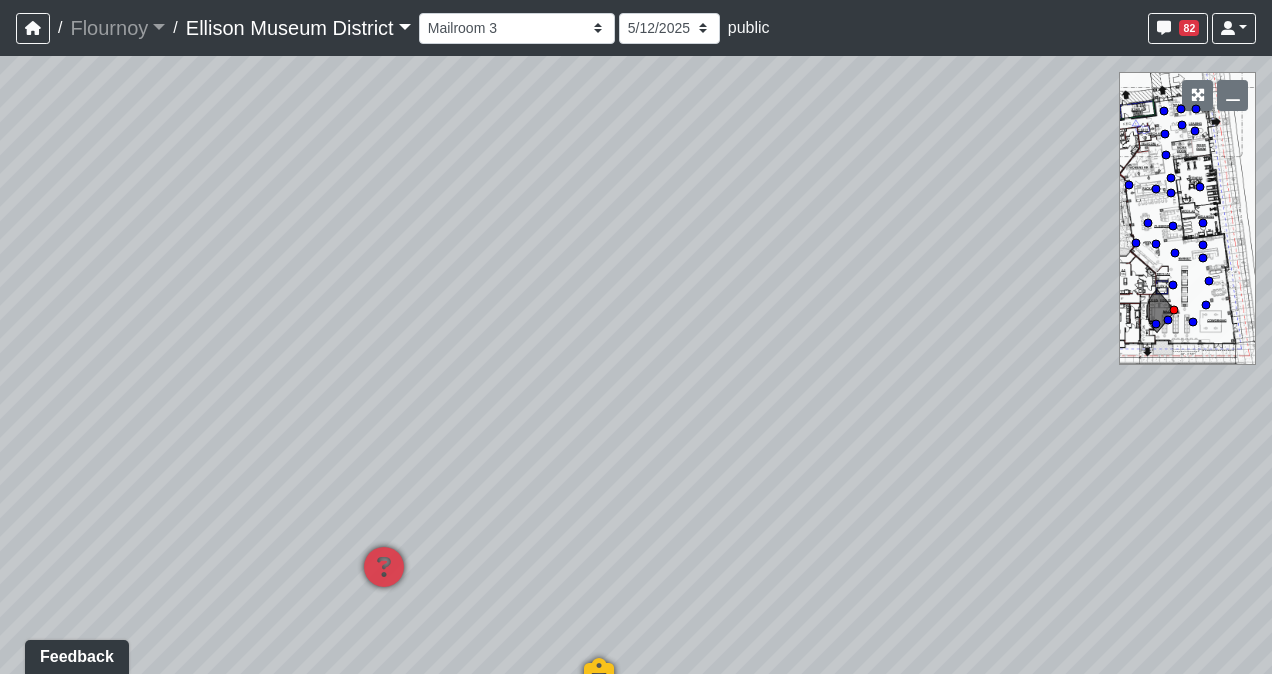 click on "Loading... Coffee Bar Loading...
Created by  [FIRST] [LAST]  - [DATE] - Rev:  [DATE] In QA by  [FIRST] [LAST]  - [DATE] - Rev:  [DATE]
LO-104 ENTRY BENCH  Link
Created by  [FIRST] [LAST]  - [DATE] - Rev:  [DATE]
Loading...
Created by  [FIRST] [LAST]  - [DATE] - Rev:  [DATE] In QA by  [FIRST] [LAST]  - [DATE] - Rev:  [DATE]
PT-11 Iron Ore behind wall slats
Created by  [FIRST] [LAST]  - [DATE] - Rev:  [DATE]
Loading... Leasing Hallway Loading... Leasing Entry 1 Loading... Leasing Desk Loading... Clubroom - Hallway Loading... Managers Office Loading... Asst. Managers Office Loading... Leasing Entry 2 Loading...
Created by  [FIRST] [LAST]  - [DATE] - Rev:  [DATE] In QA by  [FIRST] [LAST]  - [DATE] - Rev:  [DATE]
Created by  [DATE] Link" at bounding box center (636, 365) 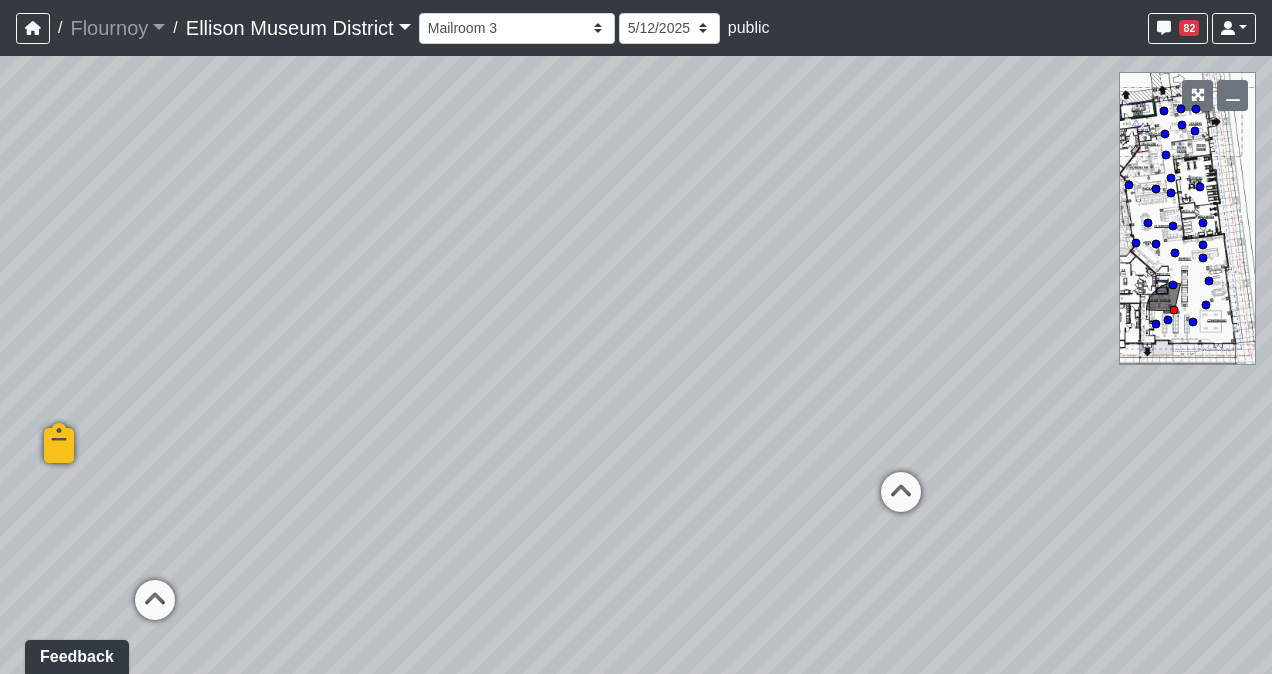 click on "Loading... Coffee Bar Loading...
Created by  [FIRST] [LAST]  - [DATE] - Rev:  [DATE] In QA by  [FIRST] [LAST]  - [DATE] - Rev:  [DATE]
LO-104 ENTRY BENCH  Link
Created by  [FIRST] [LAST]  - [DATE] - Rev:  [DATE]
Loading...
Created by  [FIRST] [LAST]  - [DATE] - Rev:  [DATE] In QA by  [FIRST] [LAST]  - [DATE] - Rev:  [DATE]
PT-11 Iron Ore behind wall slats
Created by  [FIRST] [LAST]  - [DATE] - Rev:  [DATE]
Loading... Leasing Hallway Loading... Leasing Entry 1 Loading... Leasing Desk Loading... Clubroom - Hallway Loading... Managers Office Loading... Asst. Managers Office Loading... Leasing Entry 2 Loading...
Created by  [FIRST] [LAST]  - [DATE] - Rev:  [DATE] In QA by  [FIRST] [LAST]  - [DATE] - Rev:  [DATE]
Created by  [DATE] Link" at bounding box center [636, 365] 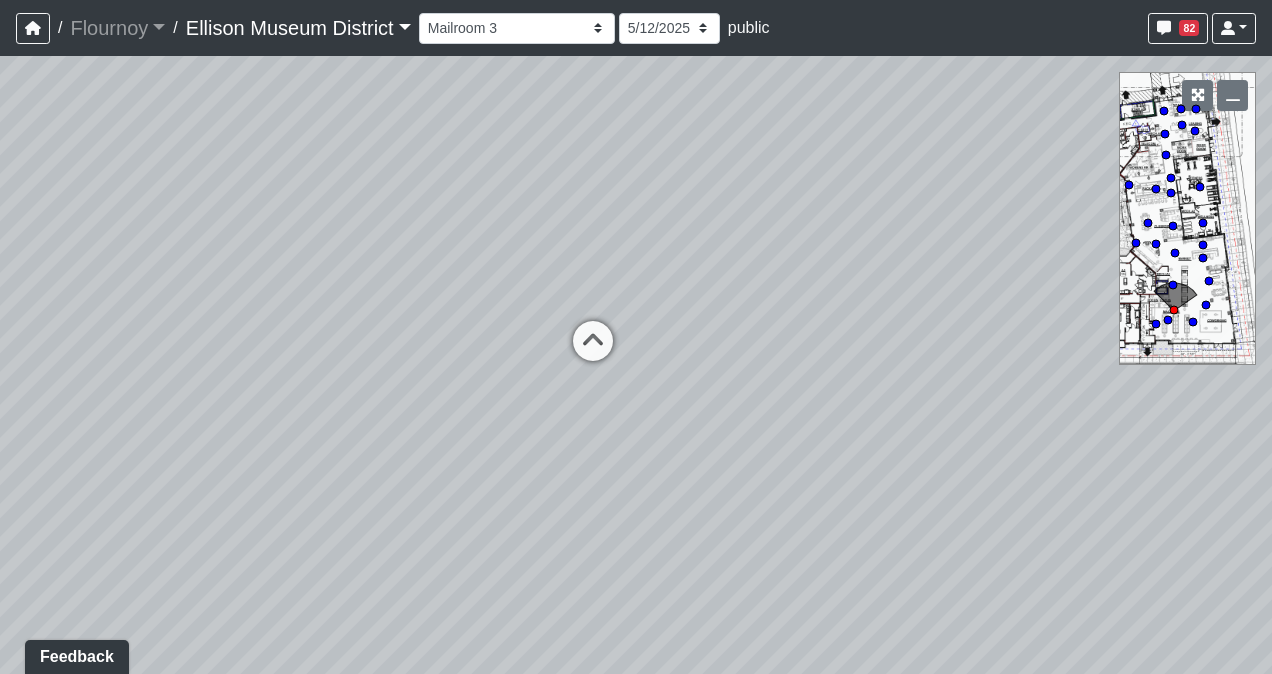 click on "Loading... Coffee Bar Loading...
Created by  [FIRST] [LAST]  - [DATE] - Rev:  [DATE] In QA by  [FIRST] [LAST]  - [DATE] - Rev:  [DATE]
LO-104 ENTRY BENCH  Link
Created by  [FIRST] [LAST]  - [DATE] - Rev:  [DATE]
Loading...
Created by  [FIRST] [LAST]  - [DATE] - Rev:  [DATE] In QA by  [FIRST] [LAST]  - [DATE] - Rev:  [DATE]
PT-11 Iron Ore behind wall slats
Created by  [FIRST] [LAST]  - [DATE] - Rev:  [DATE]
Loading... Leasing Hallway Loading... Leasing Entry 1 Loading... Leasing Desk Loading... Clubroom - Hallway Loading... Managers Office Loading... Asst. Managers Office Loading... Leasing Entry 2 Loading...
Created by  [FIRST] [LAST]  - [DATE] - Rev:  [DATE] In QA by  [FIRST] [LAST]  - [DATE] - Rev:  [DATE]
Created by  [DATE] Link" at bounding box center (636, 365) 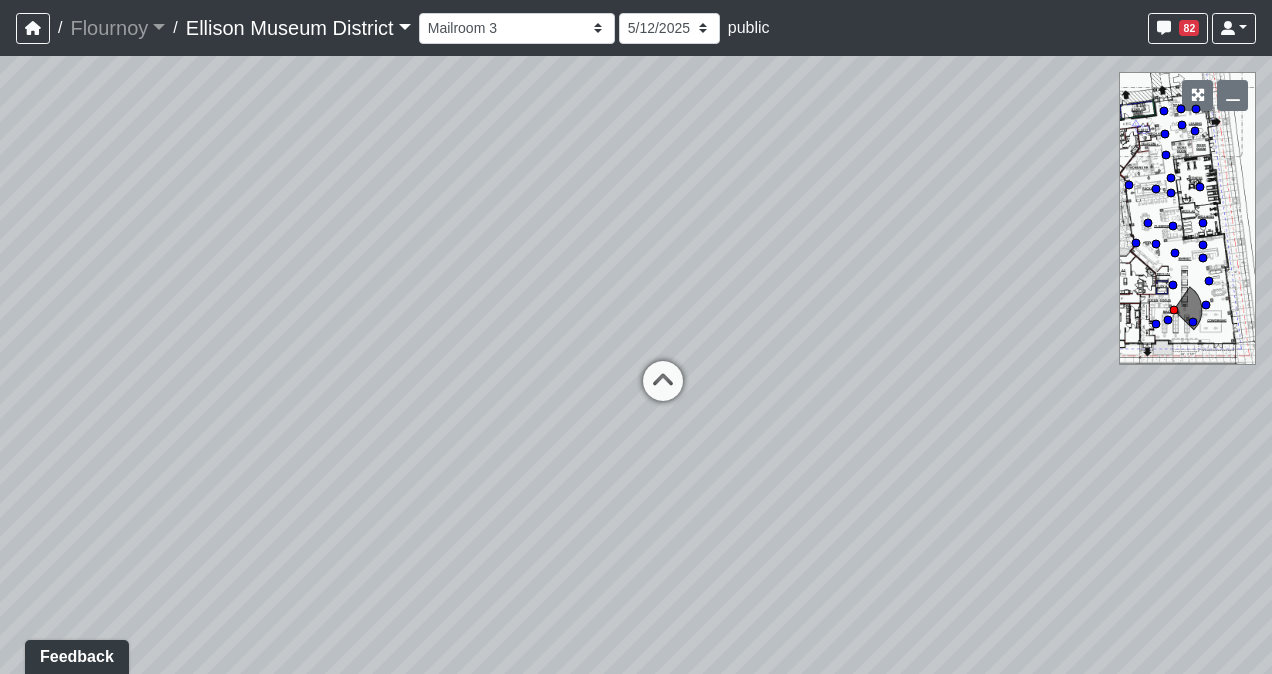 click on "Loading... Coffee Bar Loading...
Created by  [FIRST] [LAST]  - [DATE] - Rev:  [DATE] In QA by  [FIRST] [LAST]  - [DATE] - Rev:  [DATE]
LO-104 ENTRY BENCH  Link
Created by  [FIRST] [LAST]  - [DATE] - Rev:  [DATE]
Loading...
Created by  [FIRST] [LAST]  - [DATE] - Rev:  [DATE] In QA by  [FIRST] [LAST]  - [DATE] - Rev:  [DATE]
PT-11 Iron Ore behind wall slats
Created by  [FIRST] [LAST]  - [DATE] - Rev:  [DATE]
Loading... Leasing Hallway Loading... Leasing Entry 1 Loading... Leasing Desk Loading... Clubroom - Hallway Loading... Managers Office Loading... Asst. Managers Office Loading... Leasing Entry 2 Loading...
Created by  [FIRST] [LAST]  - [DATE] - Rev:  [DATE] In QA by  [FIRST] [LAST]  - [DATE] - Rev:  [DATE]
Created by  [DATE] Link" at bounding box center (636, 365) 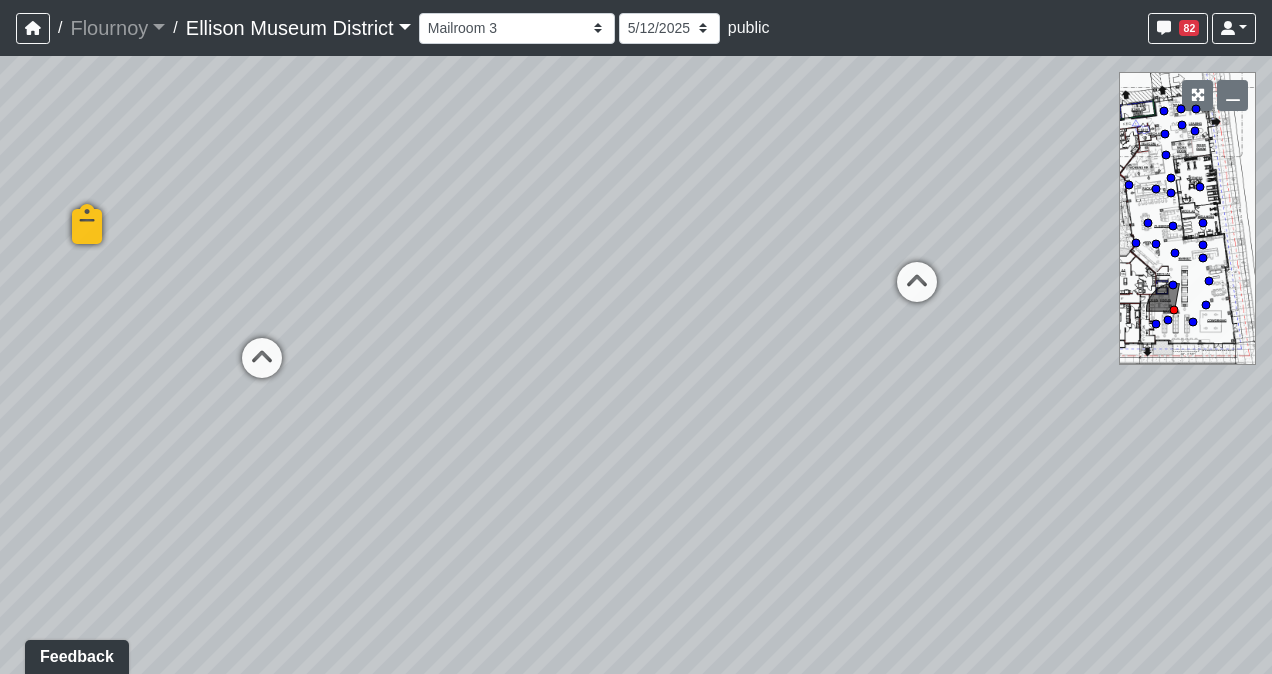 click on "Loading... Coffee Bar Loading...
Created by  [FIRST] [LAST]  - [DATE] - Rev:  [DATE] In QA by  [FIRST] [LAST]  - [DATE] - Rev:  [DATE]
LO-104 ENTRY BENCH  Link
Created by  [FIRST] [LAST]  - [DATE] - Rev:  [DATE]
Loading...
Created by  [FIRST] [LAST]  - [DATE] - Rev:  [DATE] In QA by  [FIRST] [LAST]  - [DATE] - Rev:  [DATE]
PT-11 Iron Ore behind wall slats
Created by  [FIRST] [LAST]  - [DATE] - Rev:  [DATE]
Loading... Leasing Hallway Loading... Leasing Entry 1 Loading... Leasing Desk Loading... Clubroom - Hallway Loading... Managers Office Loading... Asst. Managers Office Loading... Leasing Entry 2 Loading...
Created by  [FIRST] [LAST]  - [DATE] - Rev:  [DATE] In QA by  [FIRST] [LAST]  - [DATE] - Rev:  [DATE]
Created by  [DATE] Link" at bounding box center (636, 365) 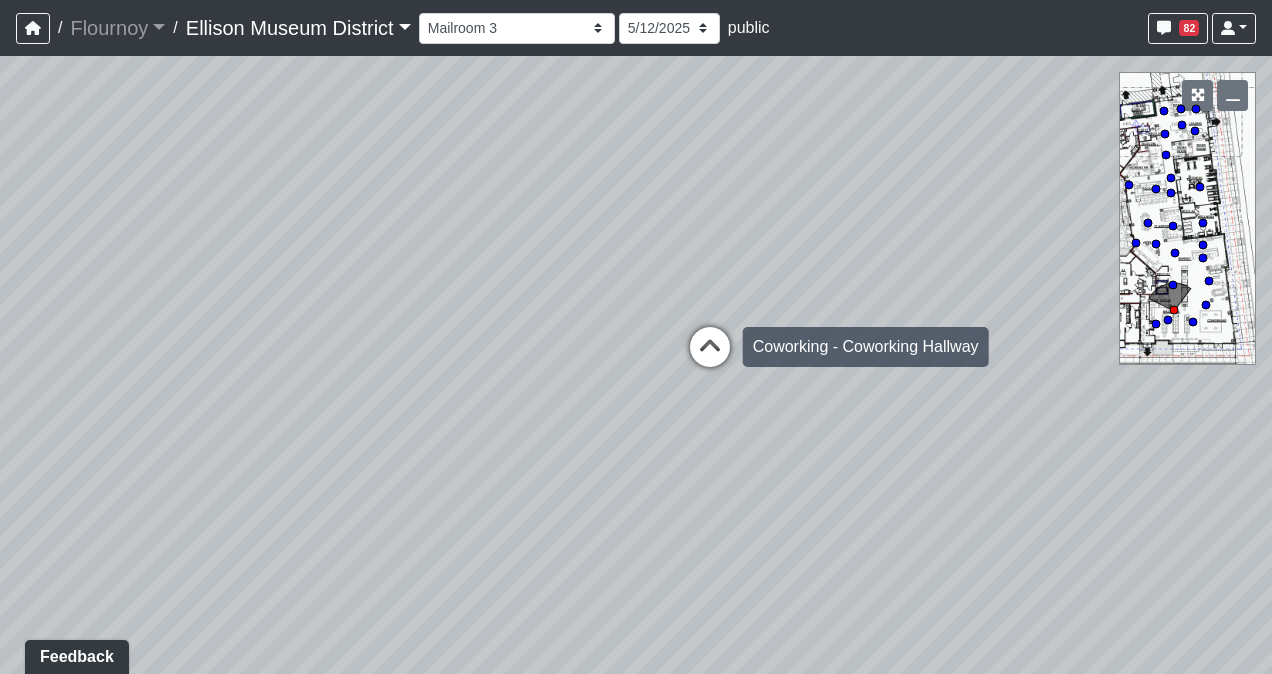 click on "Loading... Coffee Bar Loading...
Created by  [FIRST] [LAST]  - [DATE] - Rev:  [DATE] In QA by  [FIRST] [LAST]  - [DATE] - Rev:  [DATE]
LO-104 ENTRY BENCH  Link
Created by  [FIRST] [LAST]  - [DATE] - Rev:  [DATE]
Loading...
Created by  [FIRST] [LAST]  - [DATE] - Rev:  [DATE] In QA by  [FIRST] [LAST]  - [DATE] - Rev:  [DATE]
PT-11 Iron Ore behind wall slats
Created by  [FIRST] [LAST]  - [DATE] - Rev:  [DATE]
Loading... Leasing Hallway Loading... Leasing Entry 1 Loading... Leasing Desk Loading... Clubroom - Hallway Loading... Managers Office Loading... Asst. Managers Office Loading... Leasing Entry 2 Loading...
Created by  [FIRST] [LAST]  - [DATE] - Rev:  [DATE] In QA by  [FIRST] [LAST]  - [DATE] - Rev:  [DATE]
Created by  [DATE] Link" at bounding box center (636, 365) 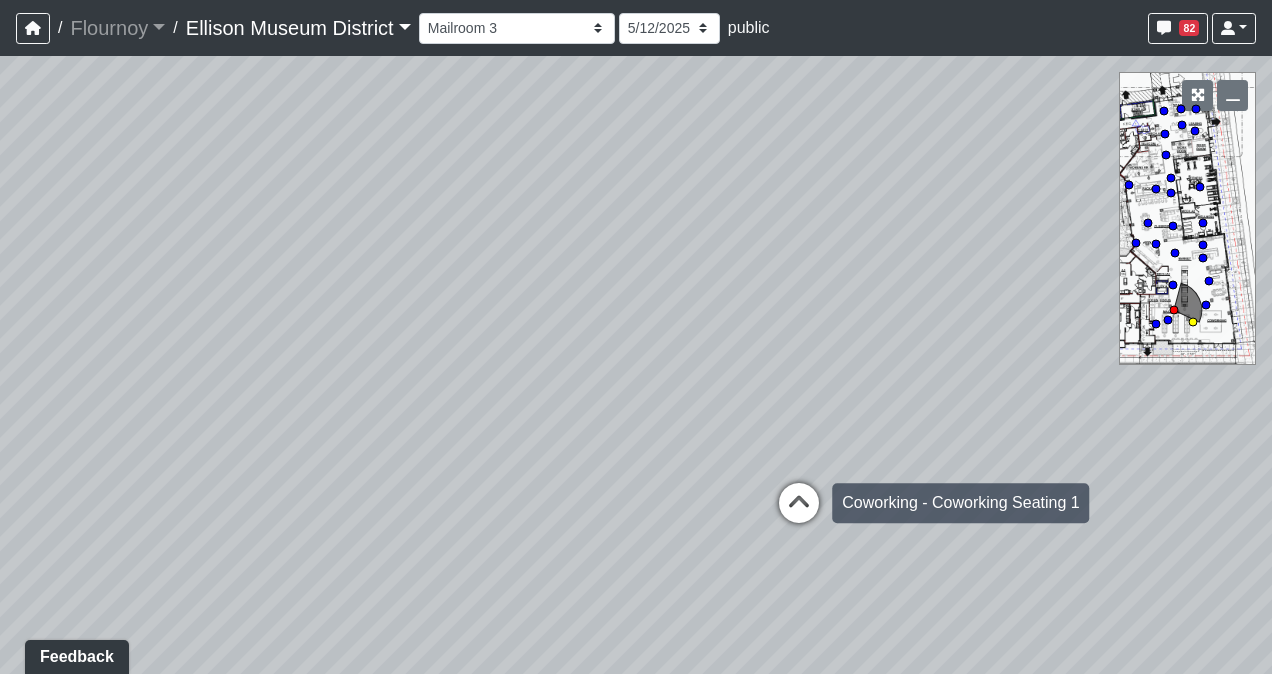 click at bounding box center [799, 513] 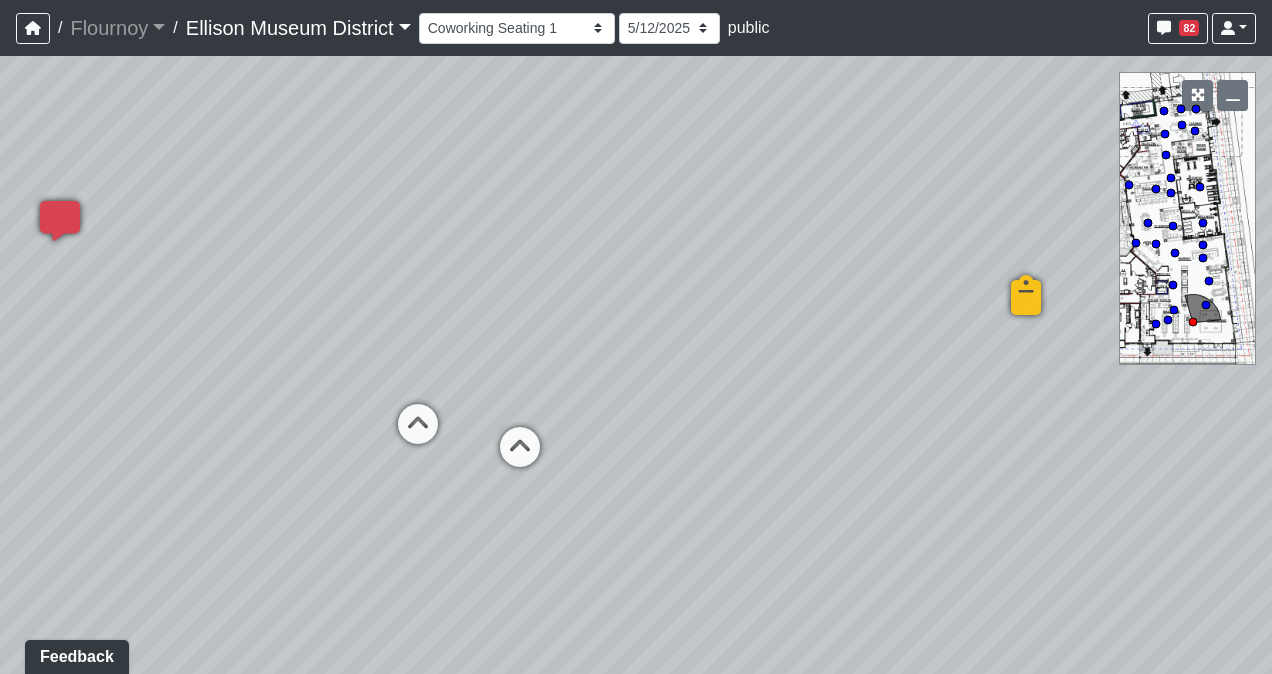 click on "Loading... Coffee Bar Loading...
Created by  [FIRST] [LAST]  - [DATE] - Rev:  [DATE] In QA by  [FIRST] [LAST]  - [DATE] - Rev:  [DATE]
LO-104 ENTRY BENCH  Link
Created by  [FIRST] [LAST]  - [DATE] - Rev:  [DATE]
Loading...
Created by  [FIRST] [LAST]  - [DATE] - Rev:  [DATE] In QA by  [FIRST] [LAST]  - [DATE] - Rev:  [DATE]
PT-11 Iron Ore behind wall slats
Created by  [FIRST] [LAST]  - [DATE] - Rev:  [DATE]
Loading... Leasing Hallway Loading... Leasing Entry 1 Loading... Leasing Desk Loading... Clubroom - Hallway Loading... Managers Office Loading... Asst. Managers Office Loading... Leasing Entry 2 Loading...
Created by  [FIRST] [LAST]  - [DATE] - Rev:  [DATE] In QA by  [FIRST] [LAST]  - [DATE] - Rev:  [DATE]
Created by  [DATE] Link" at bounding box center [636, 365] 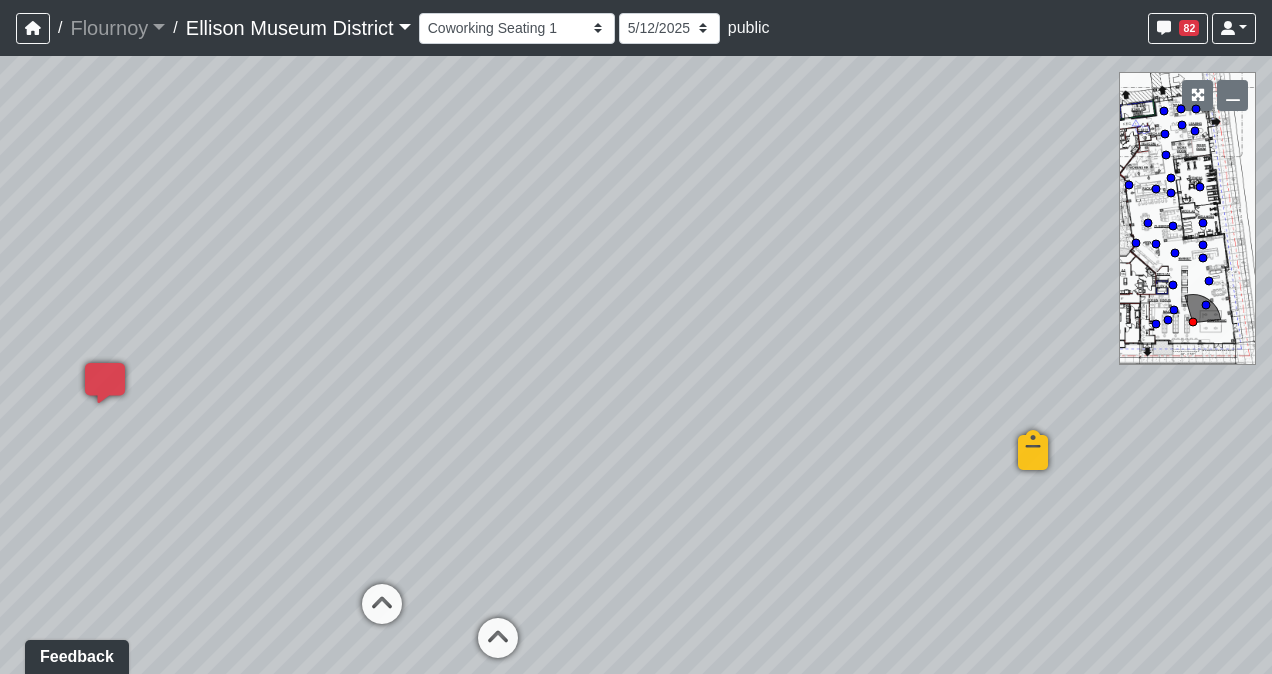 click on "Loading... Coffee Bar Loading...
Created by  [FIRST] [LAST]  - [DATE] - Rev:  [DATE] In QA by  [FIRST] [LAST]  - [DATE] - Rev:  [DATE]
LO-104 ENTRY BENCH  Link
Created by  [FIRST] [LAST]  - [DATE] - Rev:  [DATE]
Loading...
Created by  [FIRST] [LAST]  - [DATE] - Rev:  [DATE] In QA by  [FIRST] [LAST]  - [DATE] - Rev:  [DATE]
PT-11 Iron Ore behind wall slats
Created by  [FIRST] [LAST]  - [DATE] - Rev:  [DATE]
Loading... Leasing Hallway Loading... Leasing Entry 1 Loading... Leasing Desk Loading... Clubroom - Hallway Loading... Managers Office Loading... Asst. Managers Office Loading... Leasing Entry 2 Loading...
Created by  [FIRST] [LAST]  - [DATE] - Rev:  [DATE] In QA by  [FIRST] [LAST]  - [DATE] - Rev:  [DATE]
Created by  [DATE] Link" at bounding box center (636, 365) 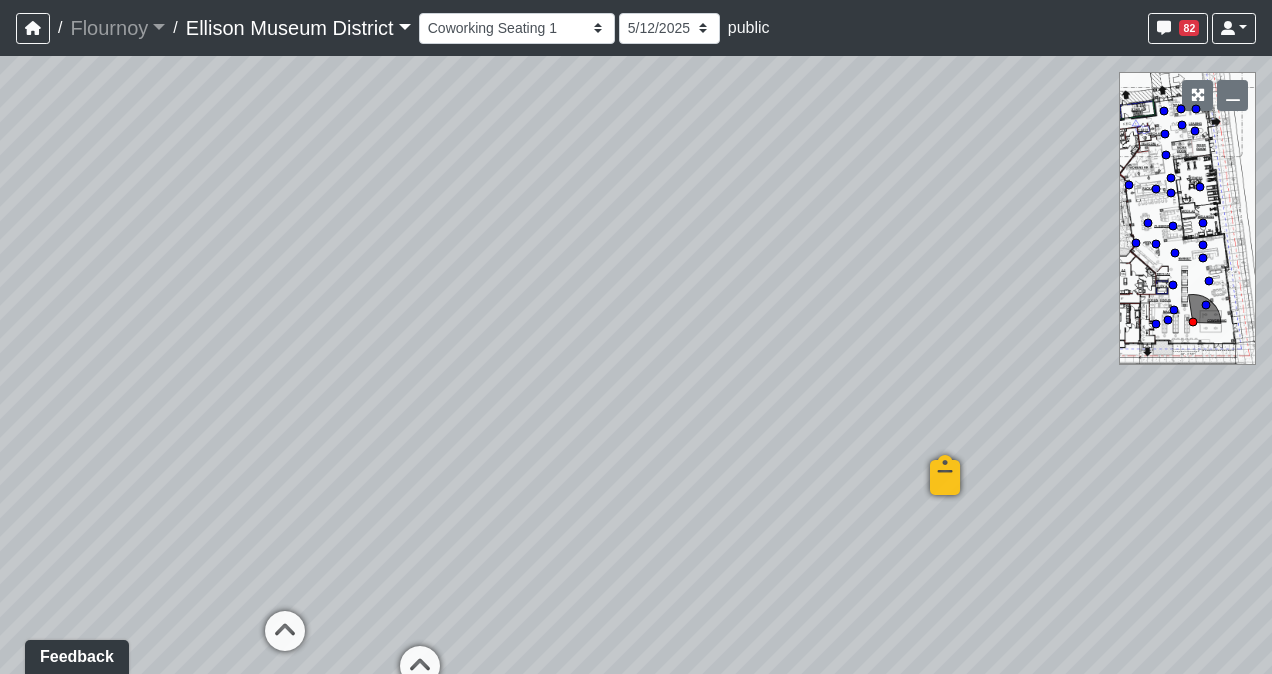 click on "Loading... Coffee Bar Loading...
Created by  [FIRST] [LAST]  - [DATE] - Rev:  [DATE] In QA by  [FIRST] [LAST]  - [DATE] - Rev:  [DATE]
LO-104 ENTRY BENCH  Link
Created by  [FIRST] [LAST]  - [DATE] - Rev:  [DATE]
Loading...
Created by  [FIRST] [LAST]  - [DATE] - Rev:  [DATE] In QA by  [FIRST] [LAST]  - [DATE] - Rev:  [DATE]
PT-11 Iron Ore behind wall slats
Created by  [FIRST] [LAST]  - [DATE] - Rev:  [DATE]
Loading... Leasing Hallway Loading... Leasing Entry 1 Loading... Leasing Desk Loading... Clubroom - Hallway Loading... Managers Office Loading... Asst. Managers Office Loading... Leasing Entry 2 Loading...
Created by  [FIRST] [LAST]  - [DATE] - Rev:  [DATE] In QA by  [FIRST] [LAST]  - [DATE] - Rev:  [DATE]
Created by  [DATE] Link" at bounding box center [636, 365] 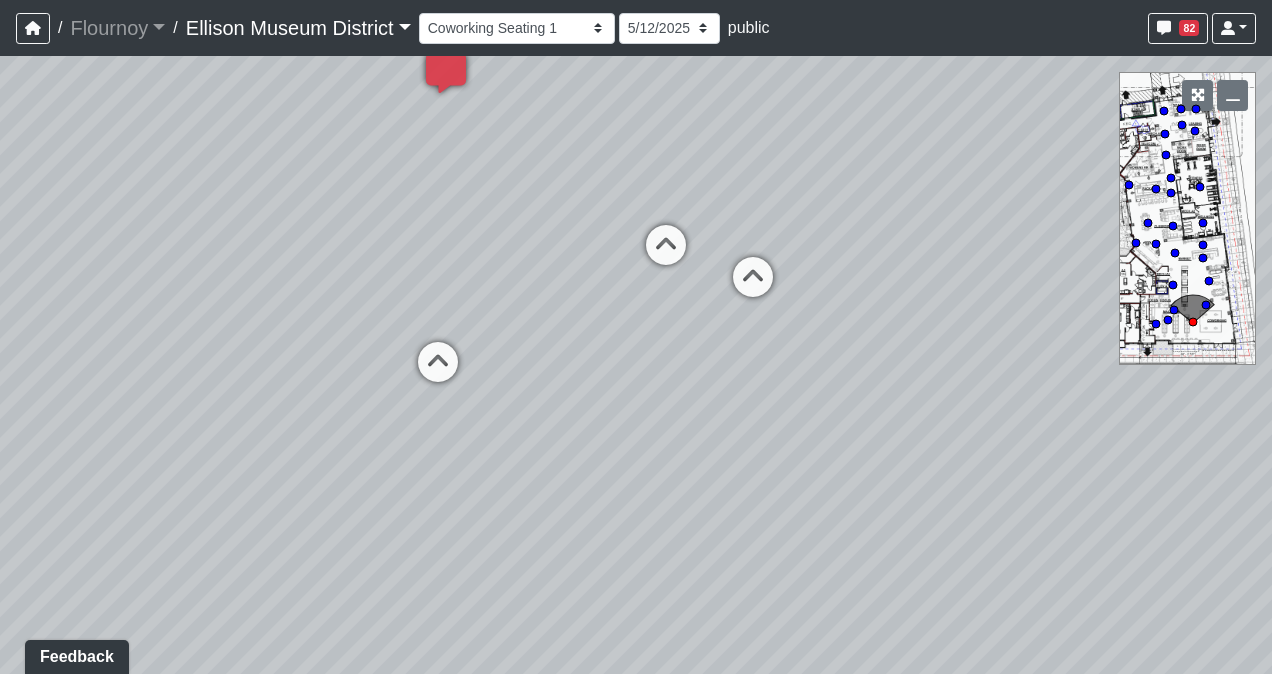 click on "Loading... Coffee Bar Loading...
Created by  [FIRST] [LAST]  - [DATE] - Rev:  [DATE] In QA by  [FIRST] [LAST]  - [DATE] - Rev:  [DATE]
LO-104 ENTRY BENCH  Link
Created by  [FIRST] [LAST]  - [DATE] - Rev:  [DATE]
Loading...
Created by  [FIRST] [LAST]  - [DATE] - Rev:  [DATE] In QA by  [FIRST] [LAST]  - [DATE] - Rev:  [DATE]
PT-11 Iron Ore behind wall slats
Created by  [FIRST] [LAST]  - [DATE] - Rev:  [DATE]
Loading... Leasing Hallway Loading... Leasing Entry 1 Loading... Leasing Desk Loading... Clubroom - Hallway Loading... Managers Office Loading... Asst. Managers Office Loading... Leasing Entry 2 Loading...
Created by  [FIRST] [LAST]  - [DATE] - Rev:  [DATE] In QA by  [FIRST] [LAST]  - [DATE] - Rev:  [DATE]
Created by  [DATE] Link" at bounding box center [636, 365] 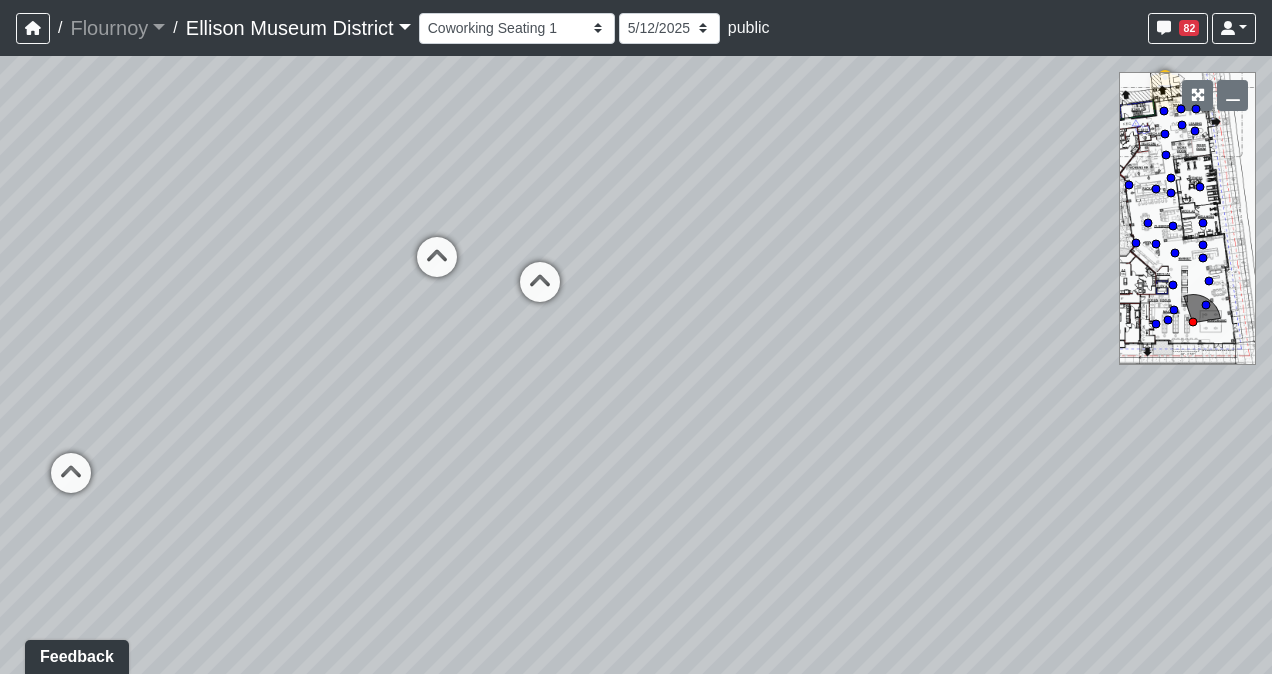 click on "Loading... Coffee Bar Loading...
Created by  [FIRST] [LAST]  - [DATE] - Rev:  [DATE] In QA by  [FIRST] [LAST]  - [DATE] - Rev:  [DATE]
LO-104 ENTRY BENCH  Link
Created by  [FIRST] [LAST]  - [DATE] - Rev:  [DATE]
Loading...
Created by  [FIRST] [LAST]  - [DATE] - Rev:  [DATE] In QA by  [FIRST] [LAST]  - [DATE] - Rev:  [DATE]
PT-11 Iron Ore behind wall slats
Created by  [FIRST] [LAST]  - [DATE] - Rev:  [DATE]
Loading... Leasing Hallway Loading... Leasing Entry 1 Loading... Leasing Desk Loading... Clubroom - Hallway Loading... Managers Office Loading... Asst. Managers Office Loading... Leasing Entry 2 Loading...
Created by  [FIRST] [LAST]  - [DATE] - Rev:  [DATE] In QA by  [FIRST] [LAST]  - [DATE] - Rev:  [DATE]
Created by  [DATE] Link" at bounding box center [636, 365] 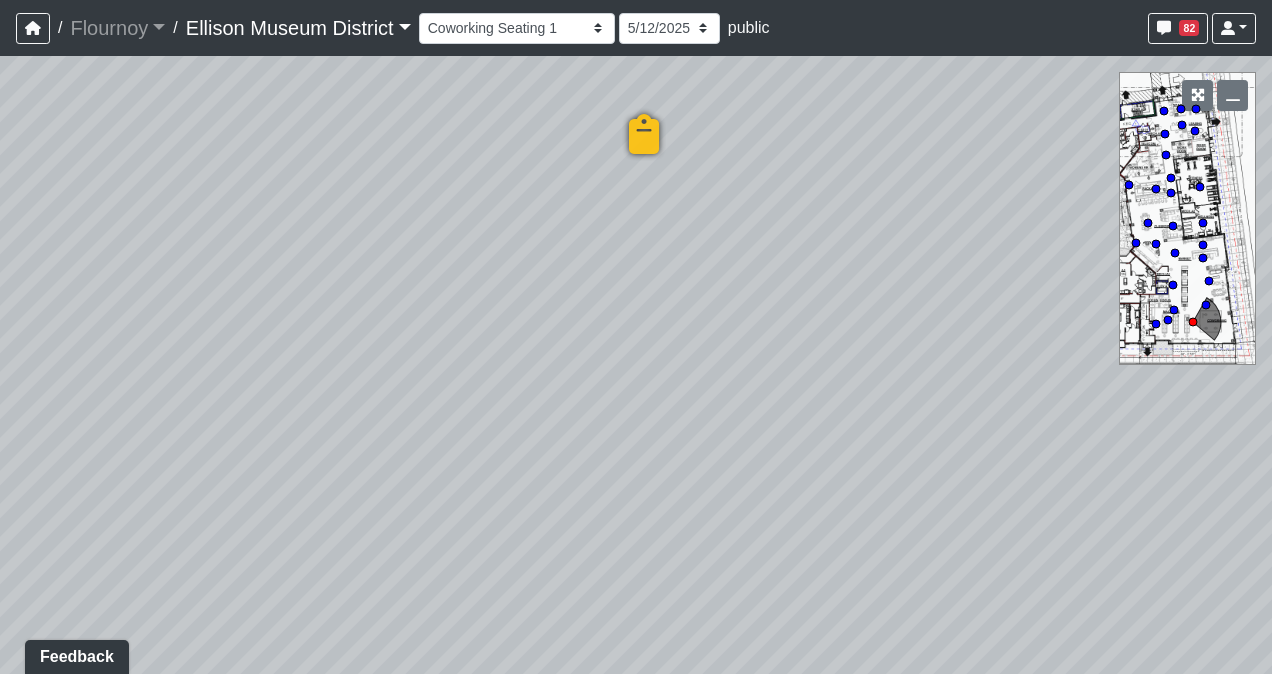 click on "Loading... Coffee Bar Loading...
Created by  [FIRST] [LAST]  - [DATE] - Rev:  [DATE] In QA by  [FIRST] [LAST]  - [DATE] - Rev:  [DATE]
LO-104 ENTRY BENCH  Link
Created by  [FIRST] [LAST]  - [DATE] - Rev:  [DATE]
Loading...
Created by  [FIRST] [LAST]  - [DATE] - Rev:  [DATE] In QA by  [FIRST] [LAST]  - [DATE] - Rev:  [DATE]
PT-11 Iron Ore behind wall slats
Created by  [FIRST] [LAST]  - [DATE] - Rev:  [DATE]
Loading... Leasing Hallway Loading... Leasing Entry 1 Loading... Leasing Desk Loading... Clubroom - Hallway Loading... Managers Office Loading... Asst. Managers Office Loading... Leasing Entry 2 Loading...
Created by  [FIRST] [LAST]  - [DATE] - Rev:  [DATE] In QA by  [FIRST] [LAST]  - [DATE] - Rev:  [DATE]
Created by  [DATE] Link" at bounding box center (636, 365) 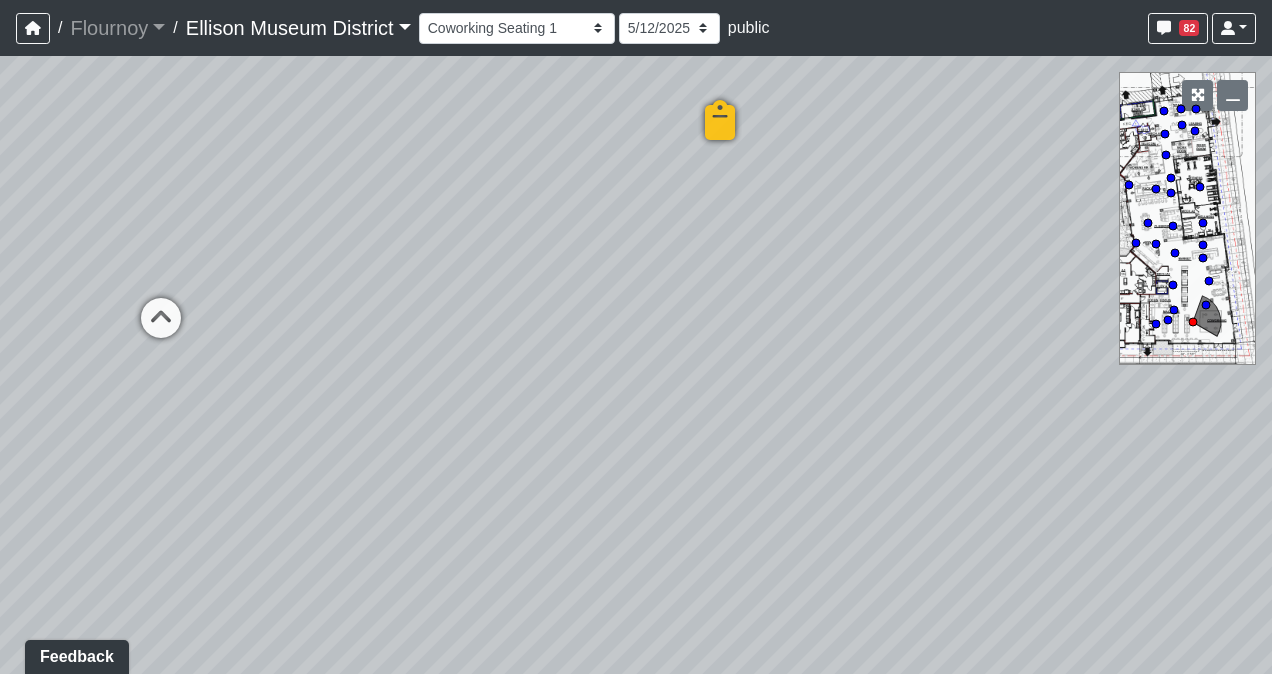 click on "Loading... Coffee Bar Loading...
Created by  [FIRST] [LAST]  - [DATE] - Rev:  [DATE] In QA by  [FIRST] [LAST]  - [DATE] - Rev:  [DATE]
LO-104 ENTRY BENCH  Link
Created by  [FIRST] [LAST]  - [DATE] - Rev:  [DATE]
Loading...
Created by  [FIRST] [LAST]  - [DATE] - Rev:  [DATE] In QA by  [FIRST] [LAST]  - [DATE] - Rev:  [DATE]
PT-11 Iron Ore behind wall slats
Created by  [FIRST] [LAST]  - [DATE] - Rev:  [DATE]
Loading... Leasing Hallway Loading... Leasing Entry 1 Loading... Leasing Desk Loading... Clubroom - Hallway Loading... Managers Office Loading... Asst. Managers Office Loading... Leasing Entry 2 Loading...
Created by  [FIRST] [LAST]  - [DATE] - Rev:  [DATE] In QA by  [FIRST] [LAST]  - [DATE] - Rev:  [DATE]
Created by  [DATE] Link" at bounding box center [636, 365] 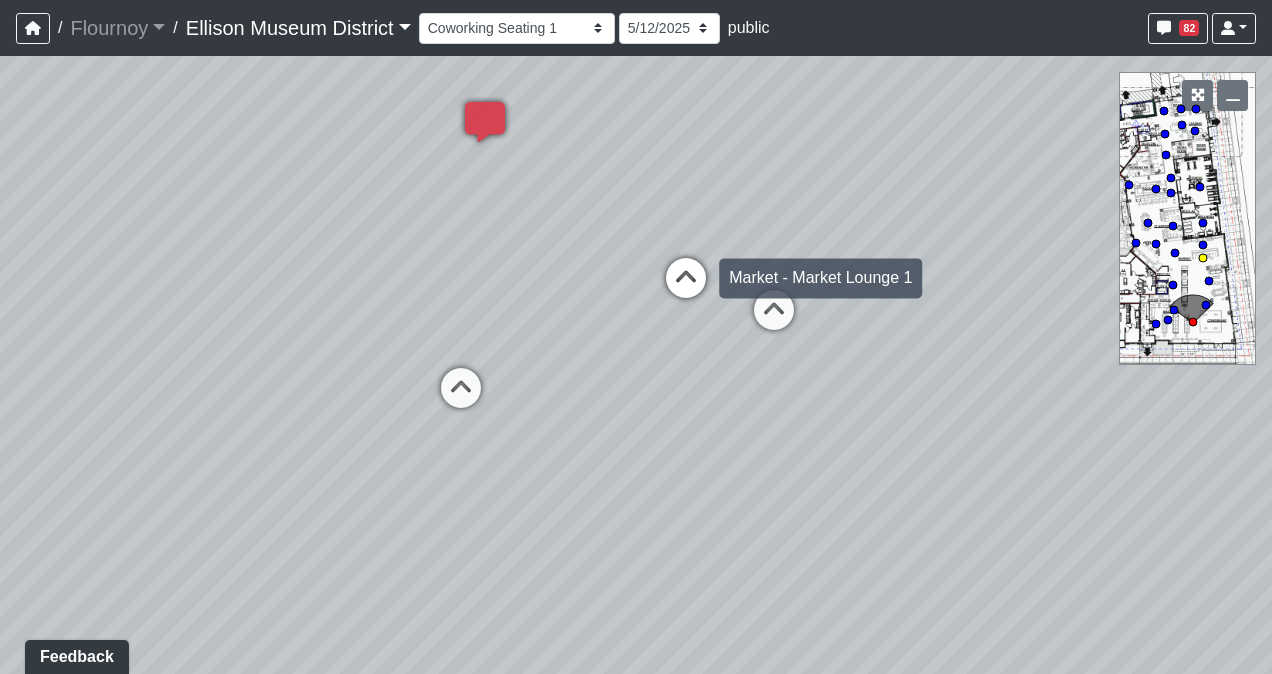 click at bounding box center (686, 288) 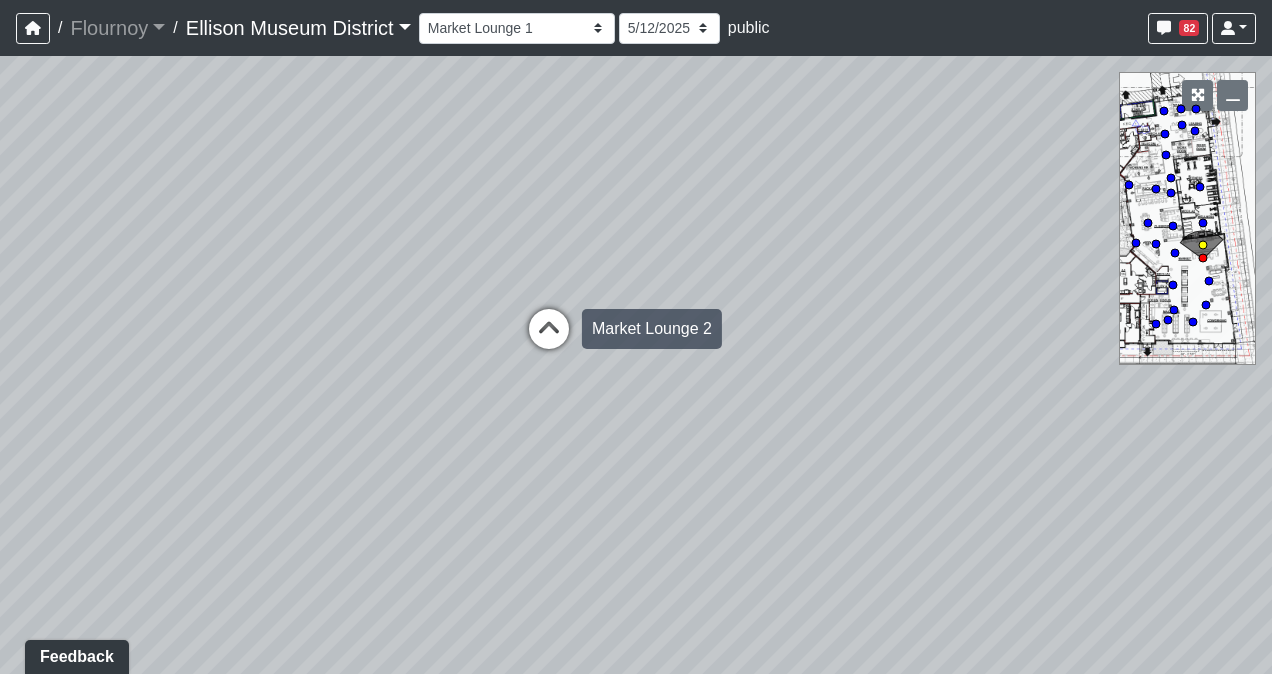 click on "Loading... Coffee Bar Loading...
Created by  [FIRST] [LAST]  - [DATE] - Rev:  [DATE] In QA by  [FIRST] [LAST]  - [DATE] - Rev:  [DATE]
LO-104 ENTRY BENCH  Link
Created by  [FIRST] [LAST]  - [DATE] - Rev:  [DATE]
Loading...
Created by  [FIRST] [LAST]  - [DATE] - Rev:  [DATE] In QA by  [FIRST] [LAST]  - [DATE] - Rev:  [DATE]
PT-11 Iron Ore behind wall slats
Created by  [FIRST] [LAST]  - [DATE] - Rev:  [DATE]
Loading... Leasing Hallway Loading... Leasing Entry 1 Loading... Leasing Desk Loading... Clubroom - Hallway Loading... Managers Office Loading... Asst. Managers Office Loading... Leasing Entry 2 Loading...
Created by  [FIRST] [LAST]  - [DATE] - Rev:  [DATE] In QA by  [FIRST] [LAST]  - [DATE] - Rev:  [DATE]
Created by  [DATE] Link" at bounding box center [636, 365] 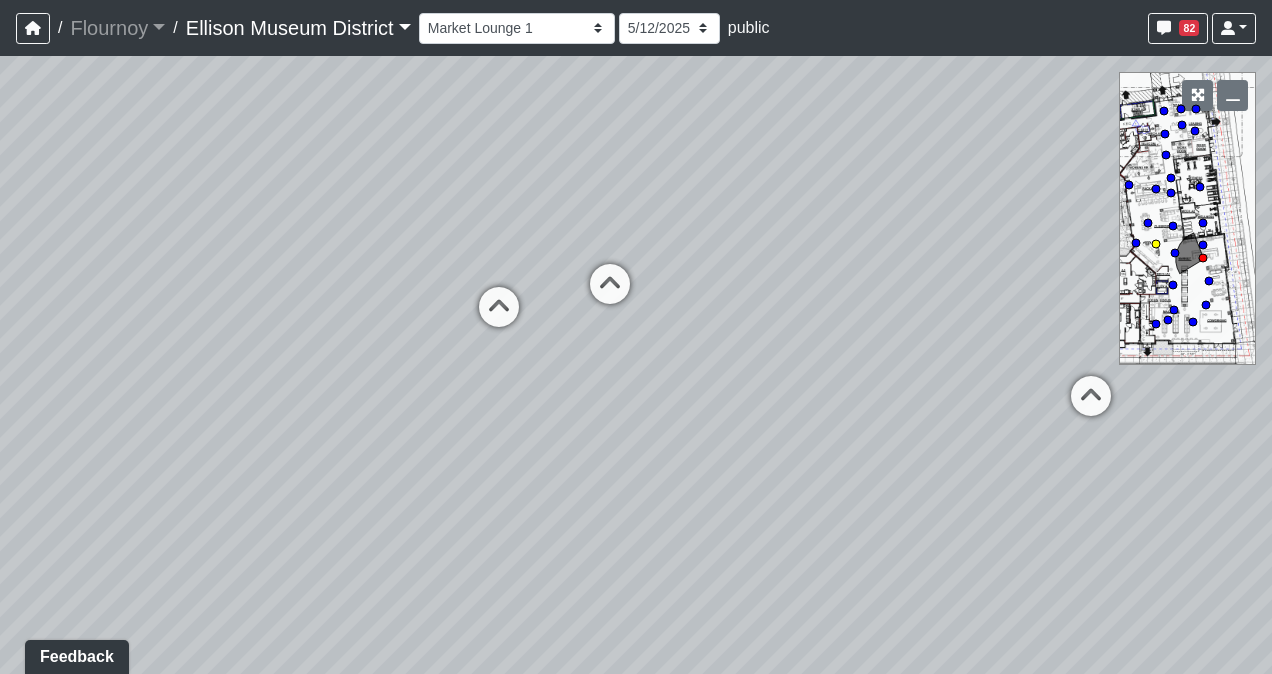 click at bounding box center (610, 294) 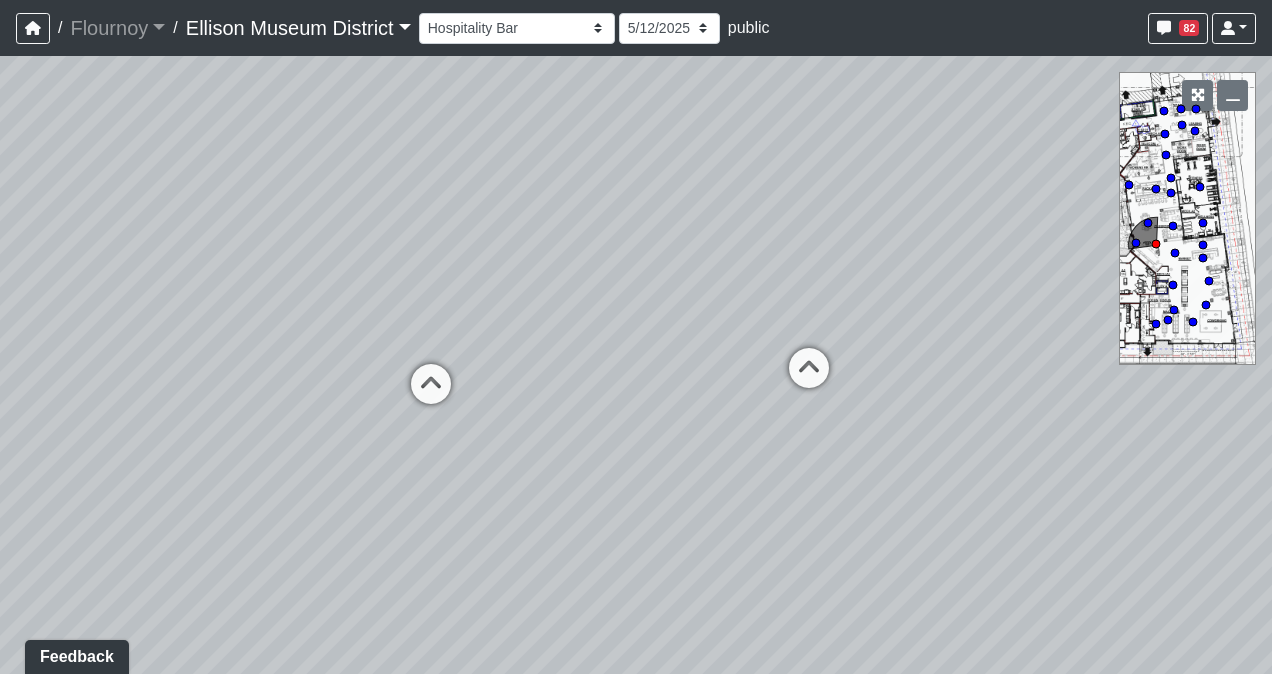click on "Loading... Coffee Bar Loading...
Created by  [FIRST] [LAST]  - [DATE] - Rev:  [DATE] In QA by  [FIRST] [LAST]  - [DATE] - Rev:  [DATE]
LO-104 ENTRY BENCH  Link
Created by  [FIRST] [LAST]  - [DATE] - Rev:  [DATE]
Loading...
Created by  [FIRST] [LAST]  - [DATE] - Rev:  [DATE] In QA by  [FIRST] [LAST]  - [DATE] - Rev:  [DATE]
PT-11 Iron Ore behind wall slats
Created by  [FIRST] [LAST]  - [DATE] - Rev:  [DATE]
Loading... Leasing Hallway Loading... Leasing Entry 1 Loading... Leasing Desk Loading... Clubroom - Hallway Loading... Managers Office Loading... Asst. Managers Office Loading... Leasing Entry 2 Loading...
Created by  [FIRST] [LAST]  - [DATE] - Rev:  [DATE] In QA by  [FIRST] [LAST]  - [DATE] - Rev:  [DATE]
Created by  [DATE] Link" at bounding box center [636, 365] 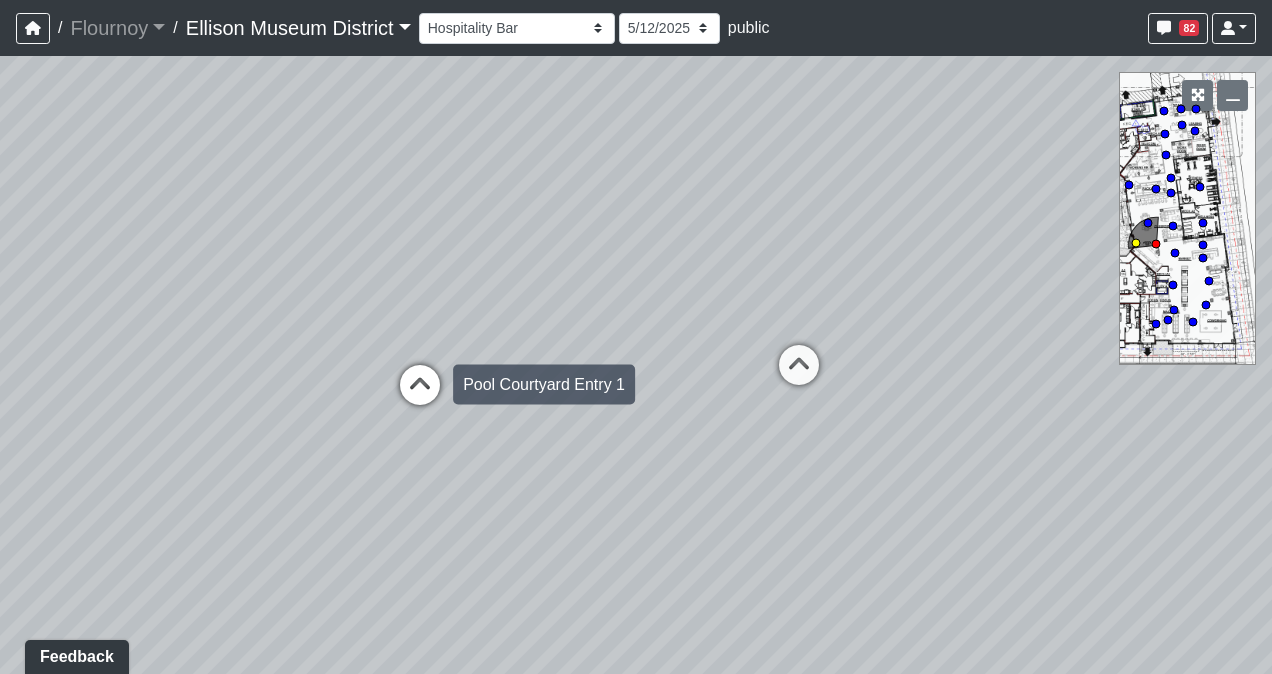 click at bounding box center [420, 395] 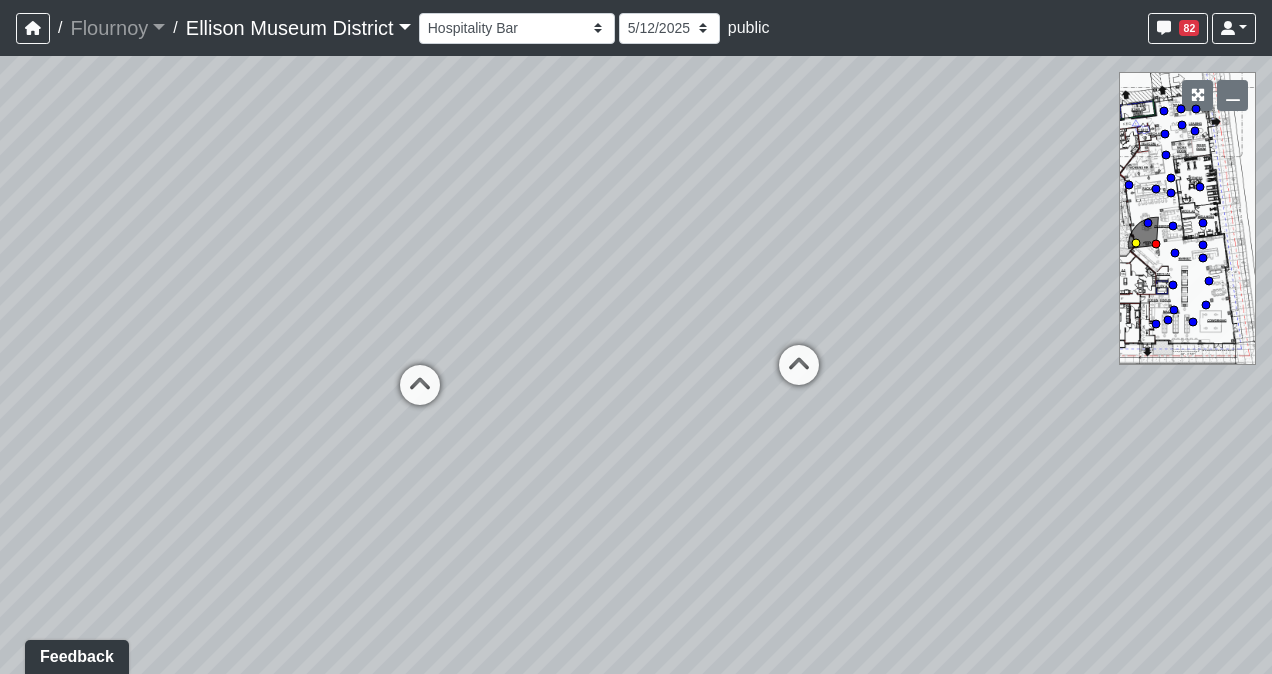 select on "k5hJBxXw3jAcqimwdvG5kv" 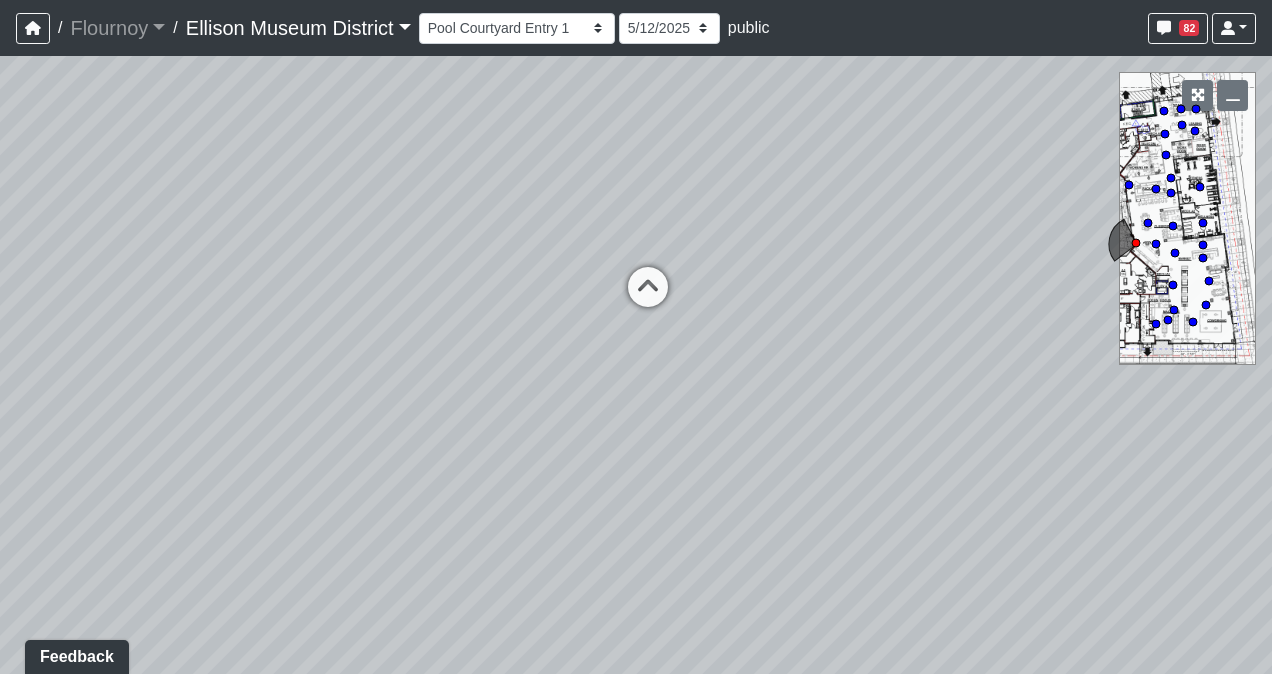 click on "Loading... Coffee Bar Loading...
Created by  [FIRST] [LAST]  - [DATE] - Rev:  [DATE] In QA by  [FIRST] [LAST]  - [DATE] - Rev:  [DATE]
LO-104 ENTRY BENCH  Link
Created by  [FIRST] [LAST]  - [DATE] - Rev:  [DATE]
Loading...
Created by  [FIRST] [LAST]  - [DATE] - Rev:  [DATE] In QA by  [FIRST] [LAST]  - [DATE] - Rev:  [DATE]
PT-11 Iron Ore behind wall slats
Created by  [FIRST] [LAST]  - [DATE] - Rev:  [DATE]
Loading... Leasing Hallway Loading... Leasing Entry 1 Loading... Leasing Desk Loading... Clubroom - Hallway Loading... Managers Office Loading... Asst. Managers Office Loading... Leasing Entry 2 Loading...
Created by  [FIRST] [LAST]  - [DATE] - Rev:  [DATE] In QA by  [FIRST] [LAST]  - [DATE] - Rev:  [DATE]
Created by  [DATE] Link" at bounding box center [636, 365] 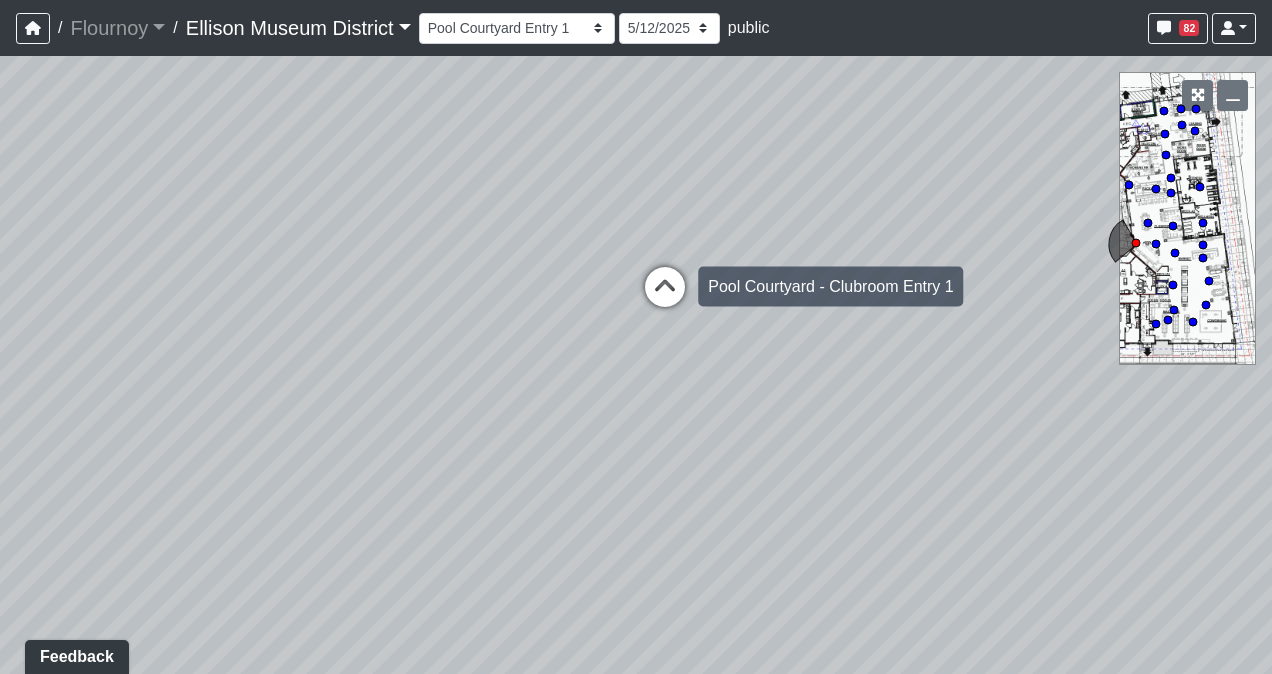 click at bounding box center [665, 297] 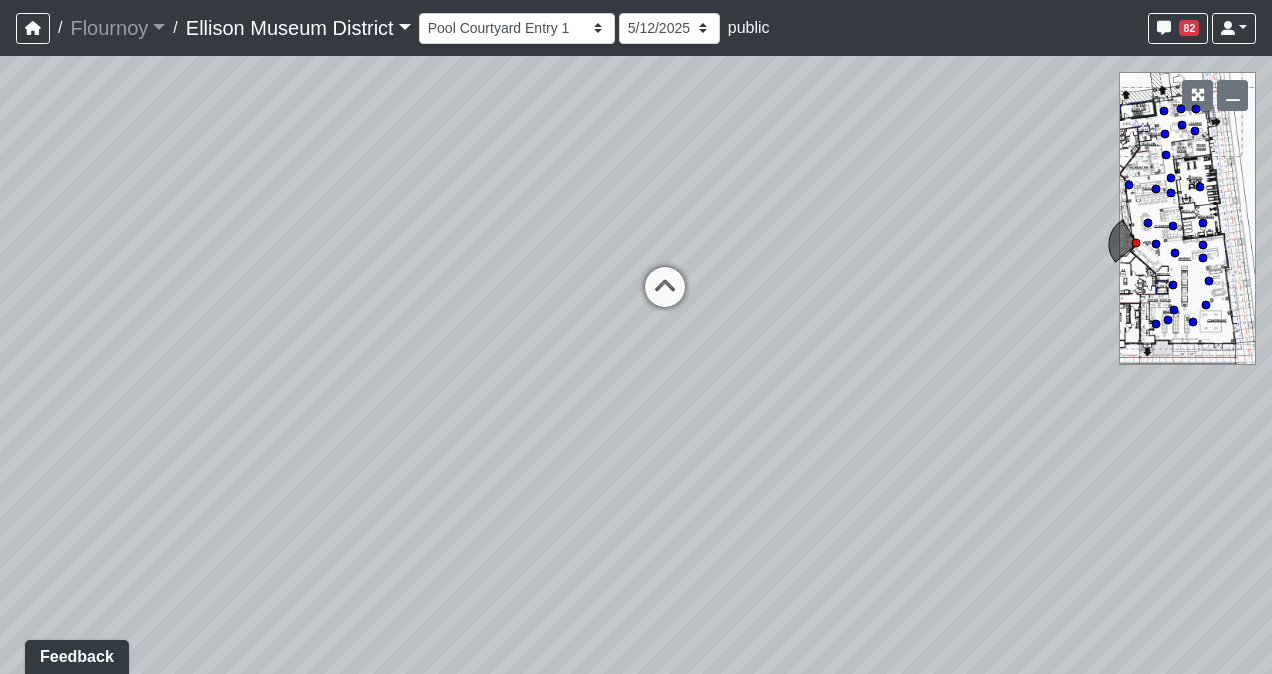 select on "4wHENR4NriD5NKsYyEQ2WZ" 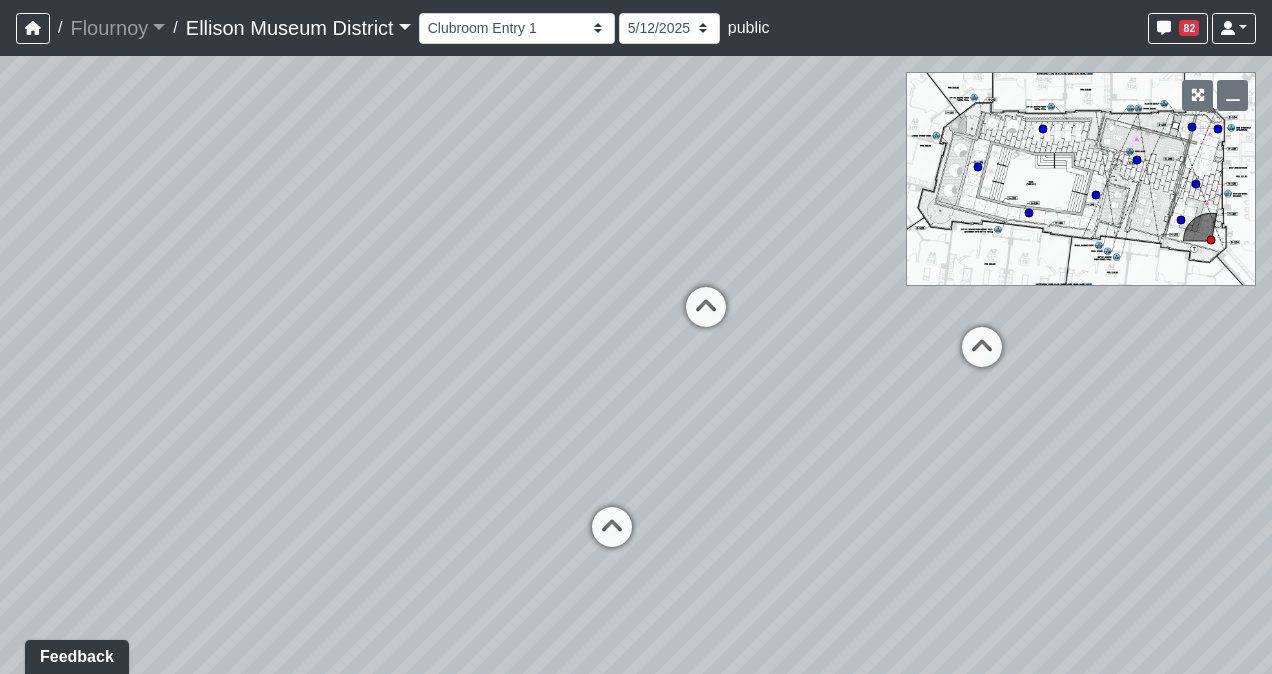 click on "Loading... Coffee Bar Loading...
Created by  [FIRST] [LAST]  - [DATE] - Rev:  [DATE] In QA by  [FIRST] [LAST]  - [DATE] - Rev:  [DATE]
LO-104 ENTRY BENCH  Link
Created by  [FIRST] [LAST]  - [DATE] - Rev:  [DATE]
Loading...
Created by  [FIRST] [LAST]  - [DATE] - Rev:  [DATE] In QA by  [FIRST] [LAST]  - [DATE] - Rev:  [DATE]
PT-11 Iron Ore behind wall slats
Created by  [FIRST] [LAST]  - [DATE] - Rev:  [DATE]
Loading... Leasing Hallway Loading... Leasing Entry 1 Loading... Leasing Desk Loading... Clubroom - Hallway Loading... Managers Office Loading... Asst. Managers Office Loading... Leasing Entry 2 Loading...
Created by  [FIRST] [LAST]  - [DATE] - Rev:  [DATE] In QA by  [FIRST] [LAST]  - [DATE] - Rev:  [DATE]
Created by  [DATE] Link" at bounding box center [636, 365] 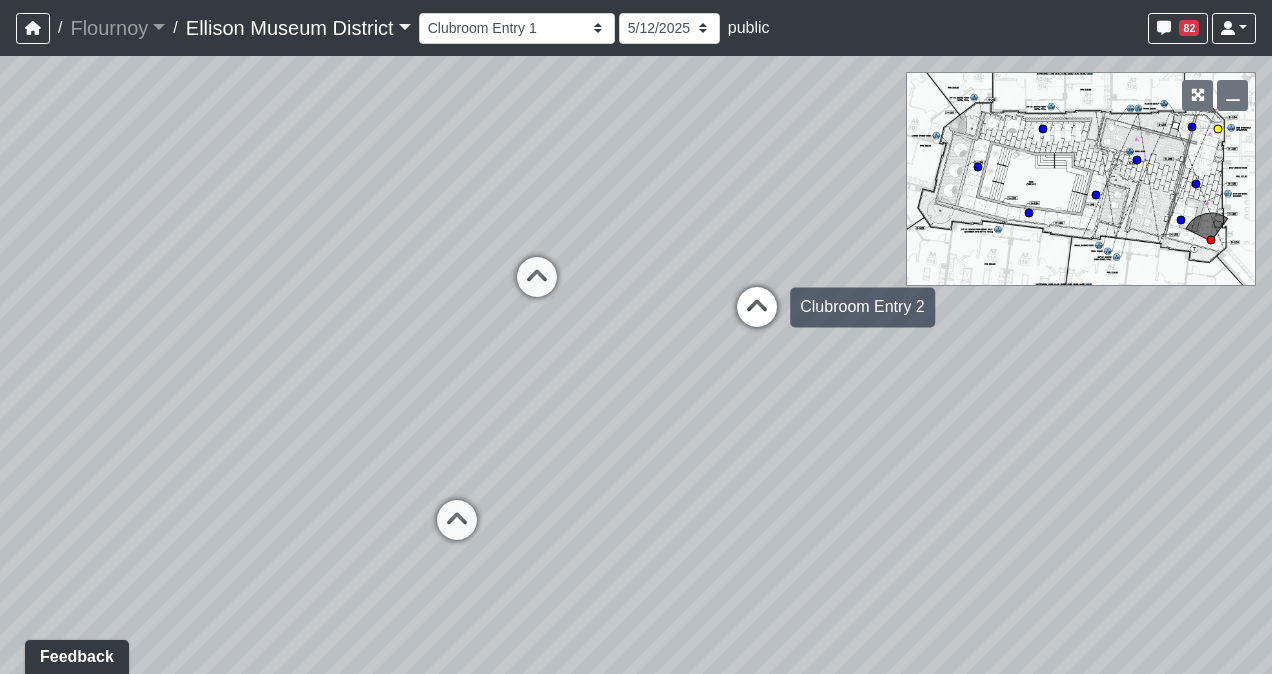 click at bounding box center (757, 317) 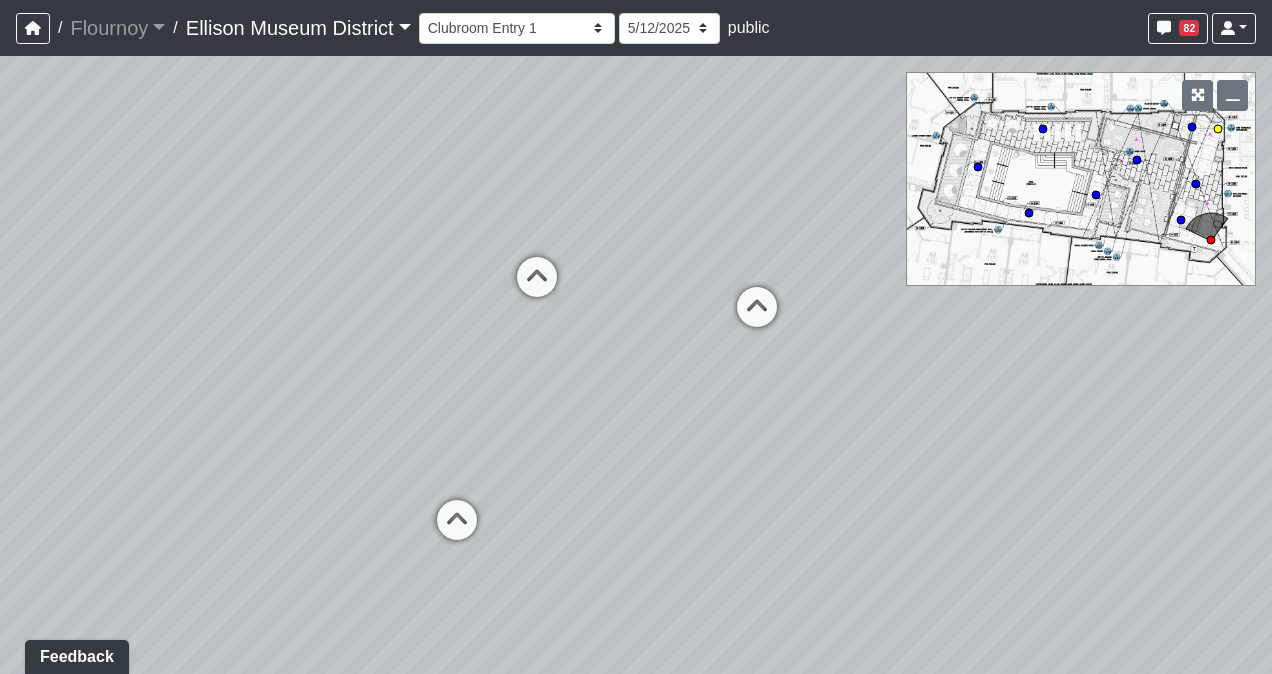 select on "ewyGWg9ghxoTbAphzESCxM" 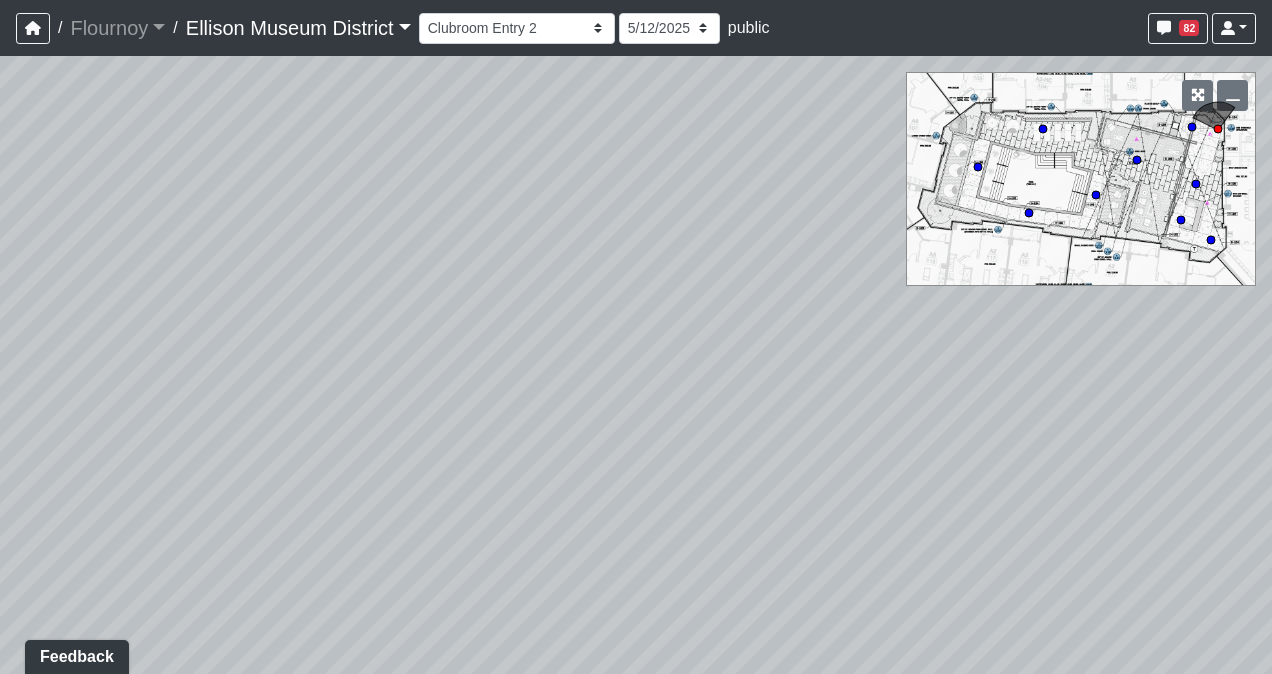 click on "Loading... Coffee Bar Loading...
Created by  [FIRST] [LAST]  - [DATE] - Rev:  [DATE] In QA by  [FIRST] [LAST]  - [DATE] - Rev:  [DATE]
LO-104 ENTRY BENCH  Link
Created by  [FIRST] [LAST]  - [DATE] - Rev:  [DATE]
Loading...
Created by  [FIRST] [LAST]  - [DATE] - Rev:  [DATE] In QA by  [FIRST] [LAST]  - [DATE] - Rev:  [DATE]
PT-11 Iron Ore behind wall slats
Created by  [FIRST] [LAST]  - [DATE] - Rev:  [DATE]
Loading... Leasing Hallway Loading... Leasing Entry 1 Loading... Leasing Desk Loading... Clubroom - Hallway Loading... Managers Office Loading... Asst. Managers Office Loading... Leasing Entry 2 Loading...
Created by  [FIRST] [LAST]  - [DATE] - Rev:  [DATE] In QA by  [FIRST] [LAST]  - [DATE] - Rev:  [DATE]
Created by  [DATE] Link" at bounding box center (636, 365) 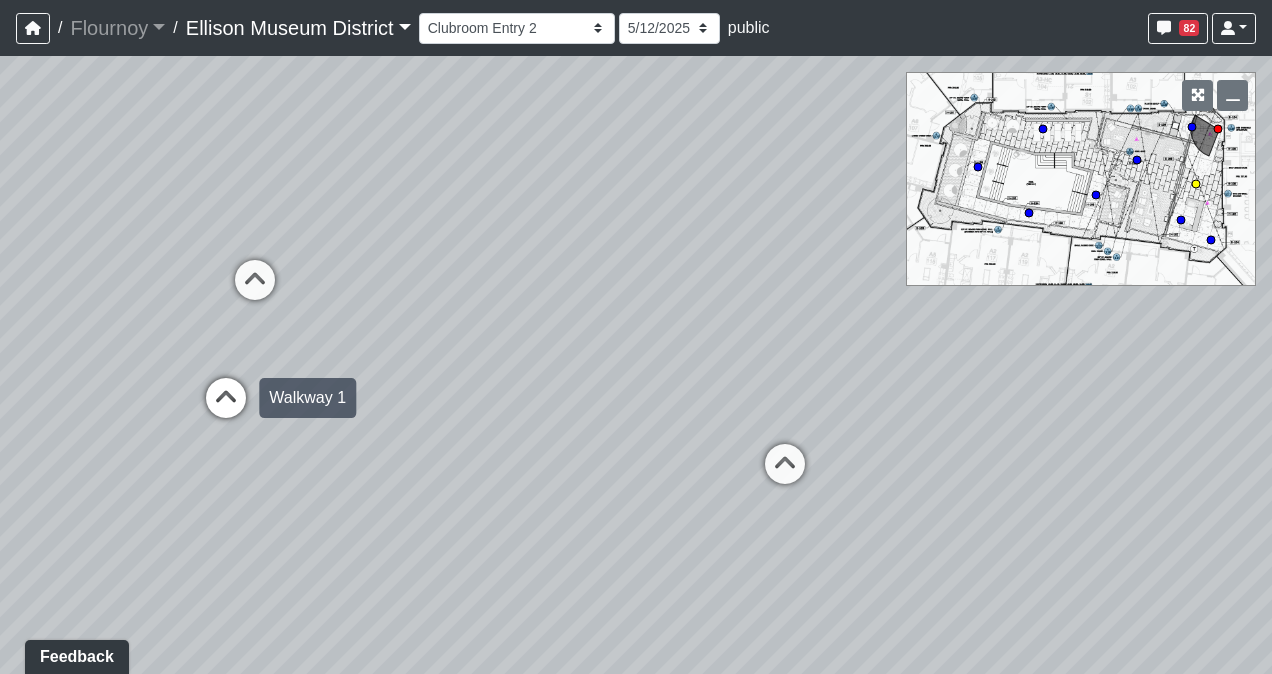 click at bounding box center [226, 408] 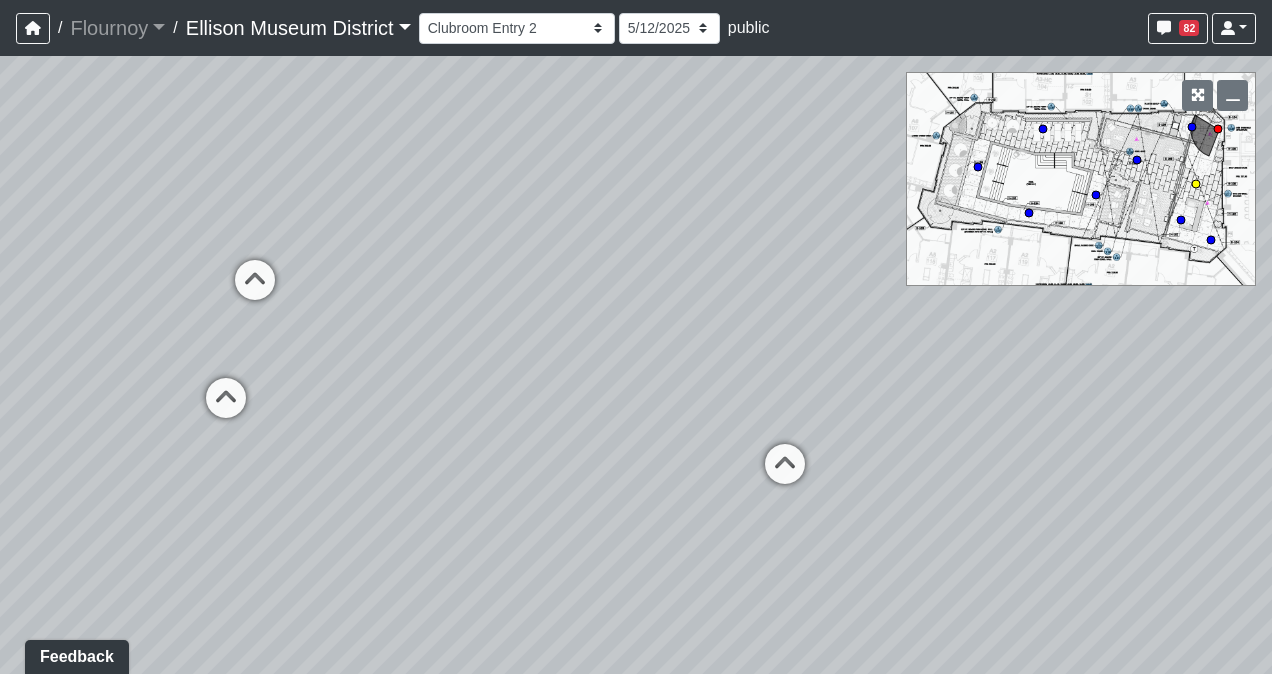 select on "cYXVmuEEiMG4FqbdhrBtn9" 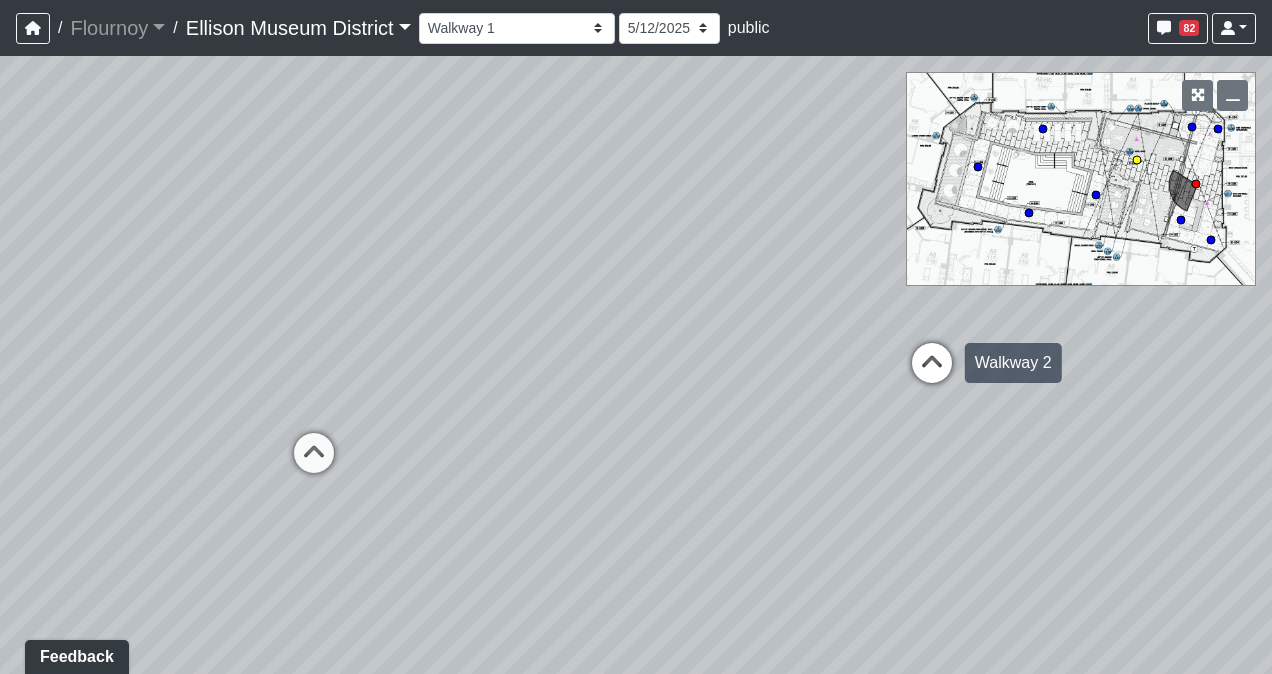 click at bounding box center (932, 373) 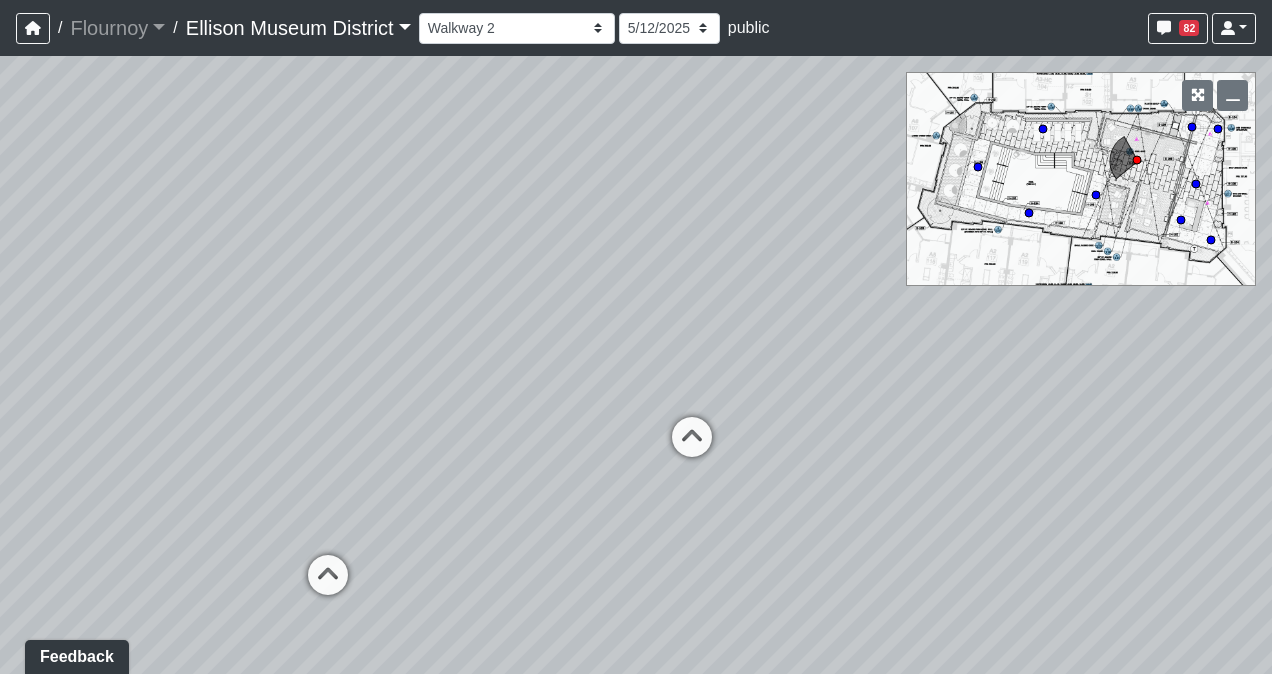 click on "Loading... Coffee Bar Loading...
Created by  [FIRST] [LAST]  - [DATE] - Rev:  [DATE] In QA by  [FIRST] [LAST]  - [DATE] - Rev:  [DATE]
LO-104 ENTRY BENCH  Link
Created by  [FIRST] [LAST]  - [DATE] - Rev:  [DATE]
Loading...
Created by  [FIRST] [LAST]  - [DATE] - Rev:  [DATE] In QA by  [FIRST] [LAST]  - [DATE] - Rev:  [DATE]
PT-11 Iron Ore behind wall slats
Created by  [FIRST] [LAST]  - [DATE] - Rev:  [DATE]
Loading... Leasing Hallway Loading... Leasing Entry 1 Loading... Leasing Desk Loading... Clubroom - Hallway Loading... Managers Office Loading... Asst. Managers Office Loading... Leasing Entry 2 Loading...
Created by  [FIRST] [LAST]  - [DATE] - Rev:  [DATE] In QA by  [FIRST] [LAST]  - [DATE] - Rev:  [DATE]
Created by  [DATE] Link" at bounding box center [636, 365] 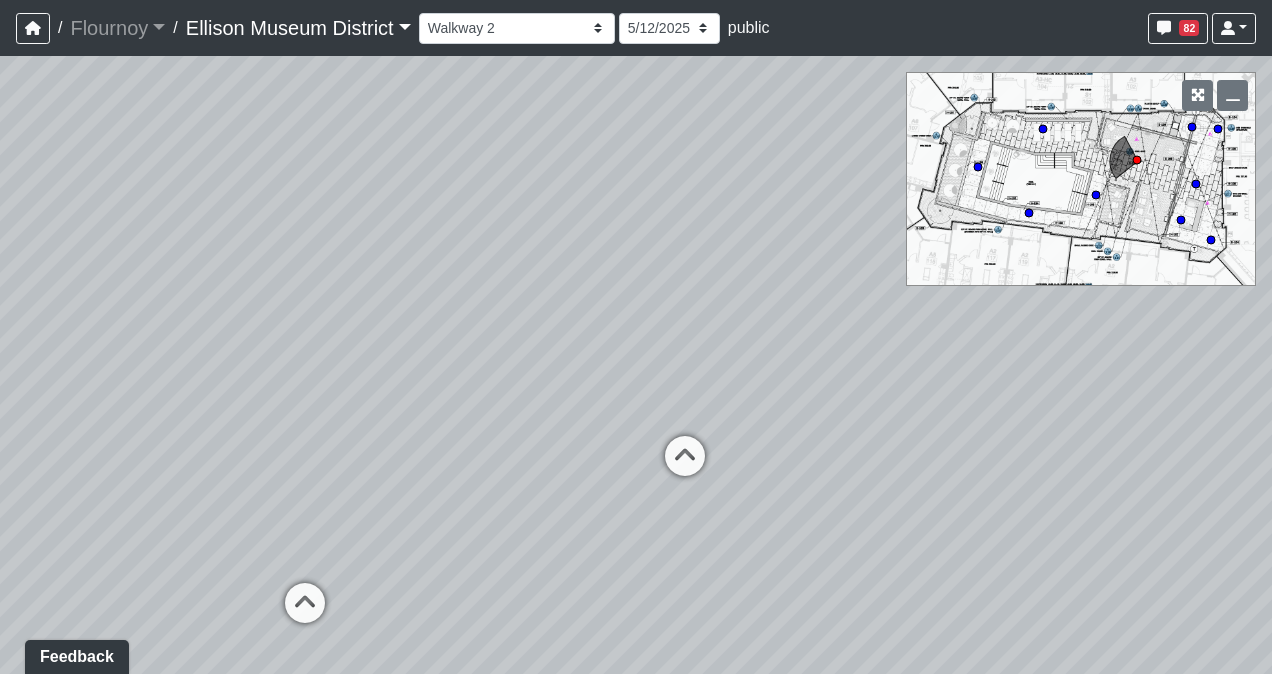 click on "Loading... Coffee Bar Loading...
Created by  [FIRST] [LAST]  - [DATE] - Rev:  [DATE] In QA by  [FIRST] [LAST]  - [DATE] - Rev:  [DATE]
LO-104 ENTRY BENCH  Link
Created by  [FIRST] [LAST]  - [DATE] - Rev:  [DATE]
Loading...
Created by  [FIRST] [LAST]  - [DATE] - Rev:  [DATE] In QA by  [FIRST] [LAST]  - [DATE] - Rev:  [DATE]
PT-11 Iron Ore behind wall slats
Created by  [FIRST] [LAST]  - [DATE] - Rev:  [DATE]
Loading... Leasing Hallway Loading... Leasing Entry 1 Loading... Leasing Desk Loading... Clubroom - Hallway Loading... Managers Office Loading... Asst. Managers Office Loading... Leasing Entry 2 Loading...
Created by  [FIRST] [LAST]  - [DATE] - Rev:  [DATE] In QA by  [FIRST] [LAST]  - [DATE] - Rev:  [DATE]
Created by  [DATE] Link" at bounding box center (636, 365) 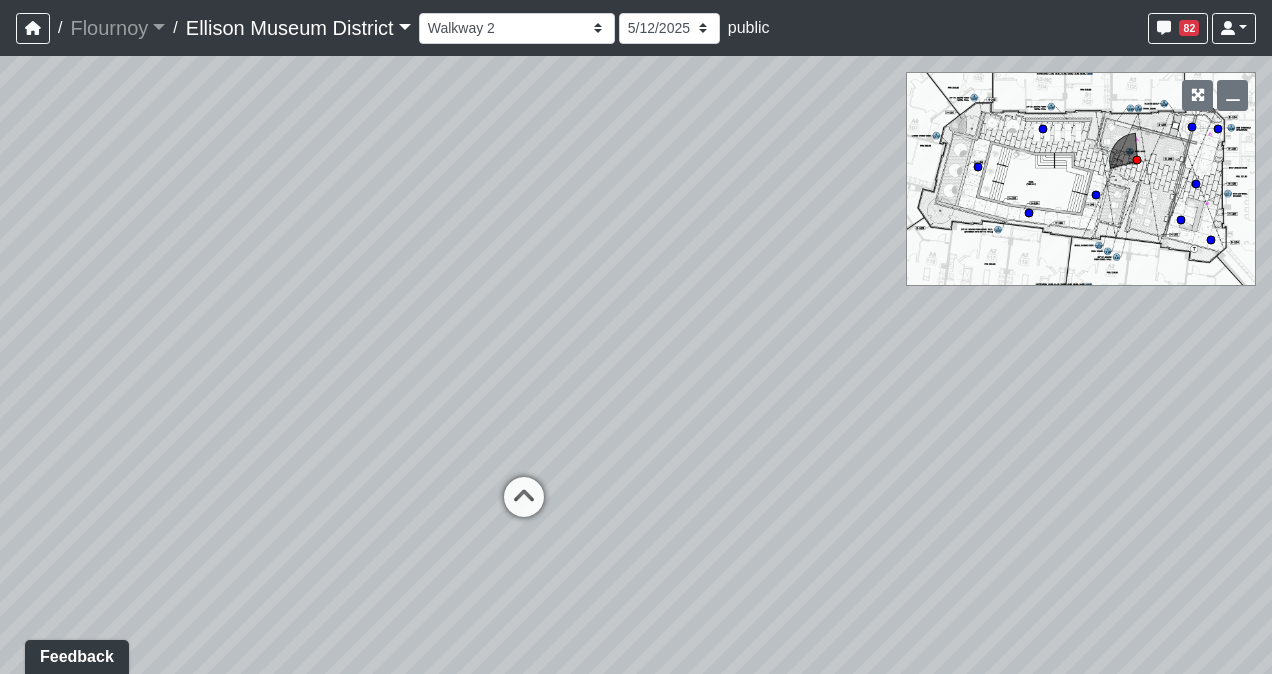 click on "Loading... Coffee Bar Loading...
Created by  [FIRST] [LAST]  - [DATE] - Rev:  [DATE] In QA by  [FIRST] [LAST]  - [DATE] - Rev:  [DATE]
LO-104 ENTRY BENCH  Link
Created by  [FIRST] [LAST]  - [DATE] - Rev:  [DATE]
Loading...
Created by  [FIRST] [LAST]  - [DATE] - Rev:  [DATE] In QA by  [FIRST] [LAST]  - [DATE] - Rev:  [DATE]
PT-11 Iron Ore behind wall slats
Created by  [FIRST] [LAST]  - [DATE] - Rev:  [DATE]
Loading... Leasing Hallway Loading... Leasing Entry 1 Loading... Leasing Desk Loading... Clubroom - Hallway Loading... Managers Office Loading... Asst. Managers Office Loading... Leasing Entry 2 Loading...
Created by  [FIRST] [LAST]  - [DATE] - Rev:  [DATE] In QA by  [FIRST] [LAST]  - [DATE] - Rev:  [DATE]
Created by  [DATE] Link" at bounding box center [636, 365] 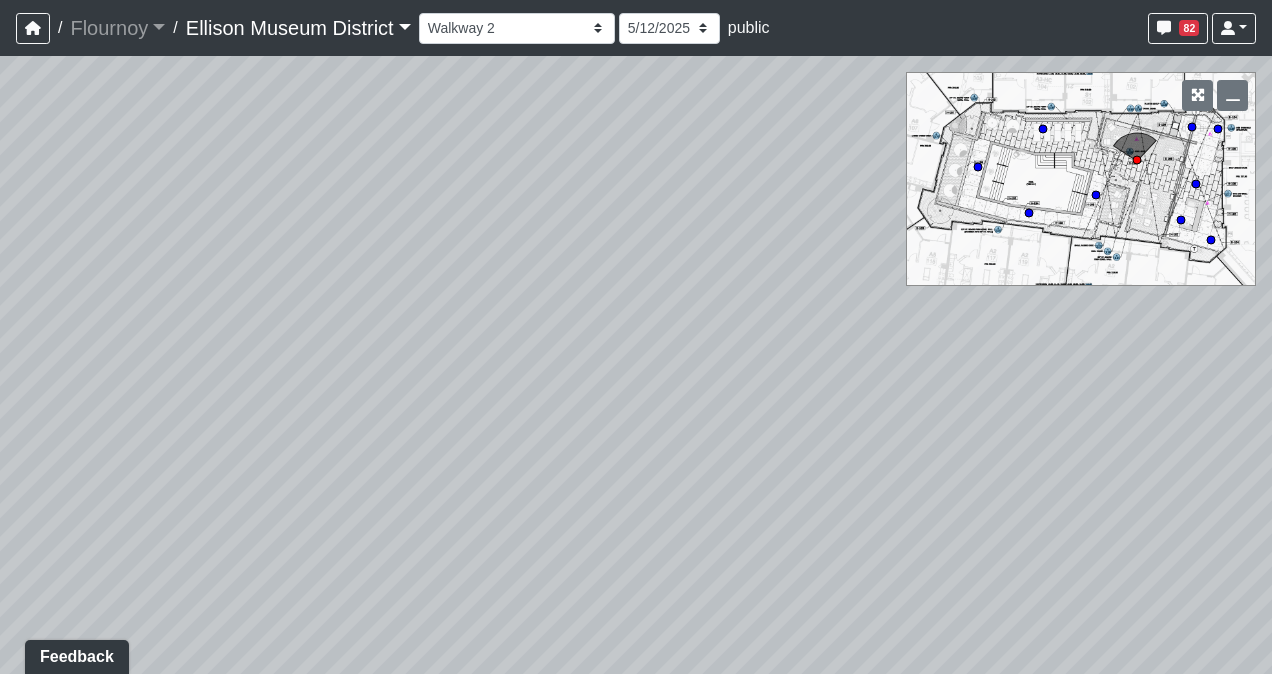click on "Loading... Coffee Bar Loading...
Created by  [FIRST] [LAST]  - [DATE] - Rev:  [DATE] In QA by  [FIRST] [LAST]  - [DATE] - Rev:  [DATE]
LO-104 ENTRY BENCH  Link
Created by  [FIRST] [LAST]  - [DATE] - Rev:  [DATE]
Loading...
Created by  [FIRST] [LAST]  - [DATE] - Rev:  [DATE] In QA by  [FIRST] [LAST]  - [DATE] - Rev:  [DATE]
PT-11 Iron Ore behind wall slats
Created by  [FIRST] [LAST]  - [DATE] - Rev:  [DATE]
Loading... Leasing Hallway Loading... Leasing Entry 1 Loading... Leasing Desk Loading... Clubroom - Hallway Loading... Managers Office Loading... Asst. Managers Office Loading... Leasing Entry 2 Loading...
Created by  [FIRST] [LAST]  - [DATE] - Rev:  [DATE] In QA by  [FIRST] [LAST]  - [DATE] - Rev:  [DATE]
Created by  [DATE] Link" at bounding box center [636, 365] 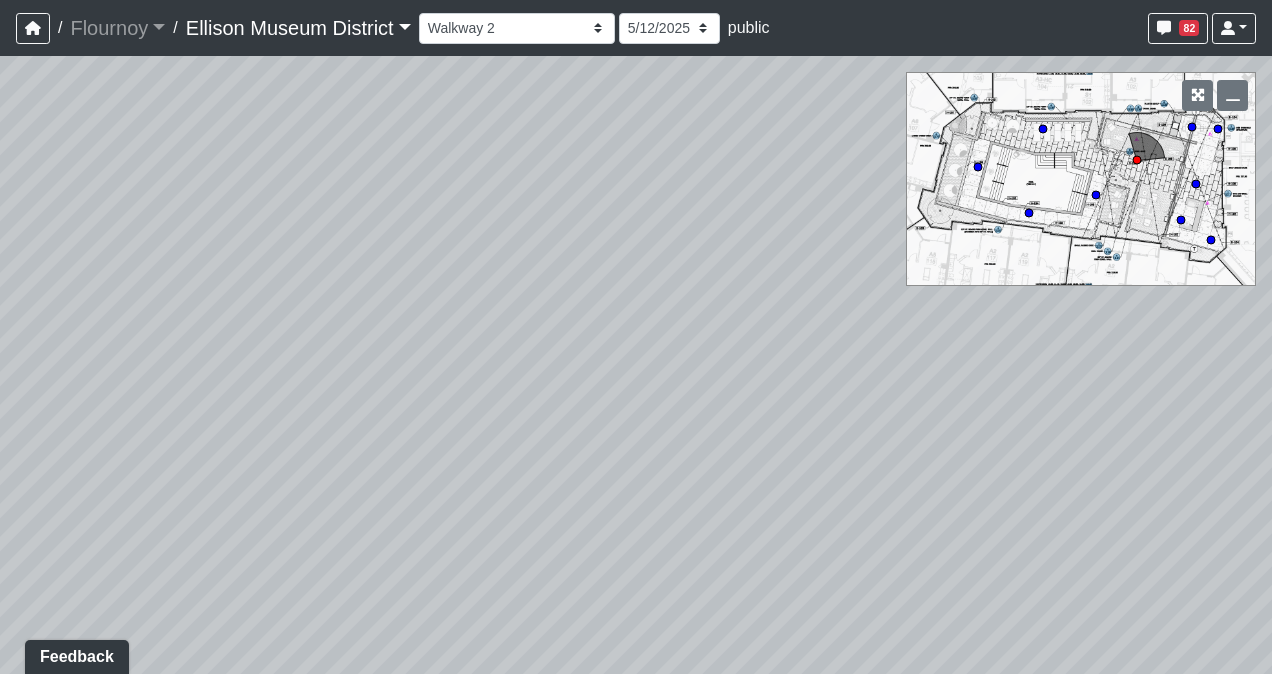 click on "/ Flournoy Flournoy Loading... / Ellison Museum District Ellison Museum District Loading... Ellison Museum District Ellison Museum District Loading...   Hallway Hospitality Bar Package Room Package Room Entry Pool Courtyard Entry 1 Pool Courtyard Entry 2 Seating 1 TV Seating Coworking Hallway Coworking Seating 1 Coworking Seating 2 Coworking Seating 3 Fitness Entry Fitness Room Wellness Asst. Managers Office Coffee Bar Leasing Desk Leasing Entry 1 Leasing Entry 2 Leasing Hallway Managers Office Mailroom 1 Mailroom 2 Mailroom 3 Market Lounge 1 Market Lounge 2 Market Lounge 3 Clubroom Entry 1 Clubroom Entry 2 Grill Pool Deck 1 Pool Deck 2 Pool Loungers Pool Walkway 2 Seating Walkway 1 Walkway 2 Bar Entry Seating Bathroom 1 Bathroom 2 Bathroom Entry 1 Bathroom Entry 2 Bedroom 1 Bedroom 2 Bedroom Hallway 1 Bedroom Hallway 2 Closet 1 Closet 2 Entry Kitchen Living Room   [DATE] [DATE] [DATE] public   82 [FIRST]@[DOMAIN] Sign out  NON-CURRENT REVISION" at bounding box center (636, 337) 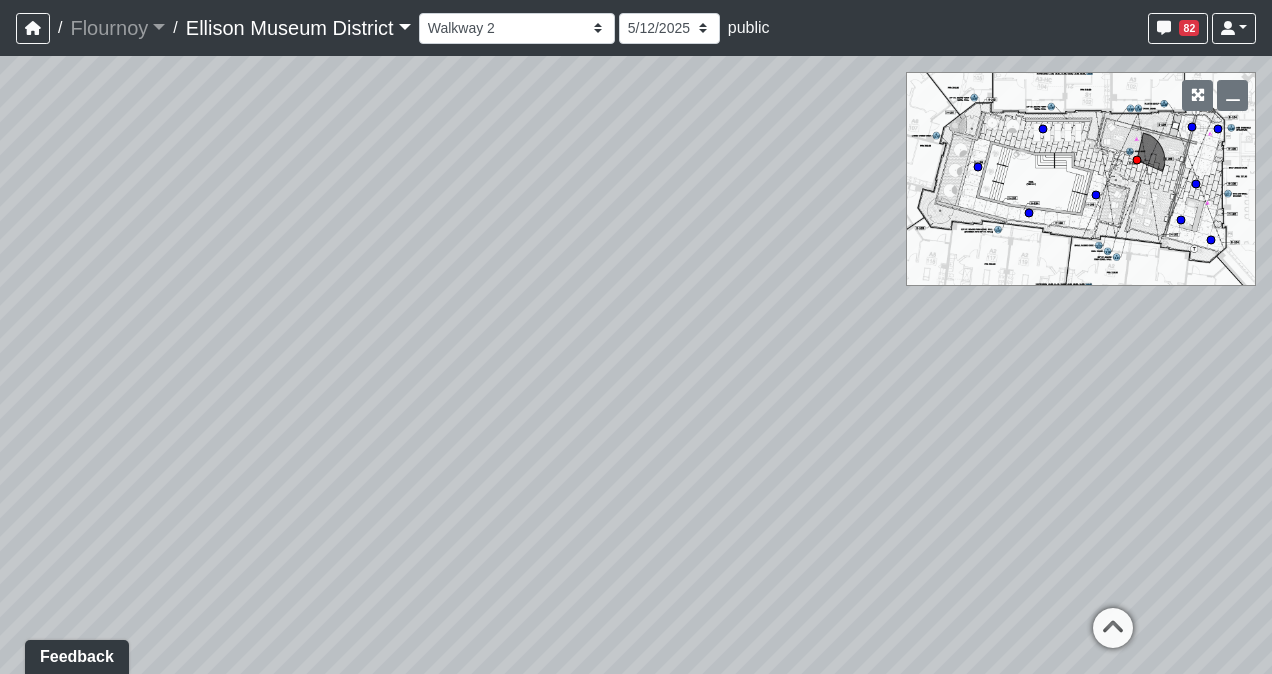 drag, startPoint x: 343, startPoint y: 498, endPoint x: 37, endPoint y: 430, distance: 313.4645 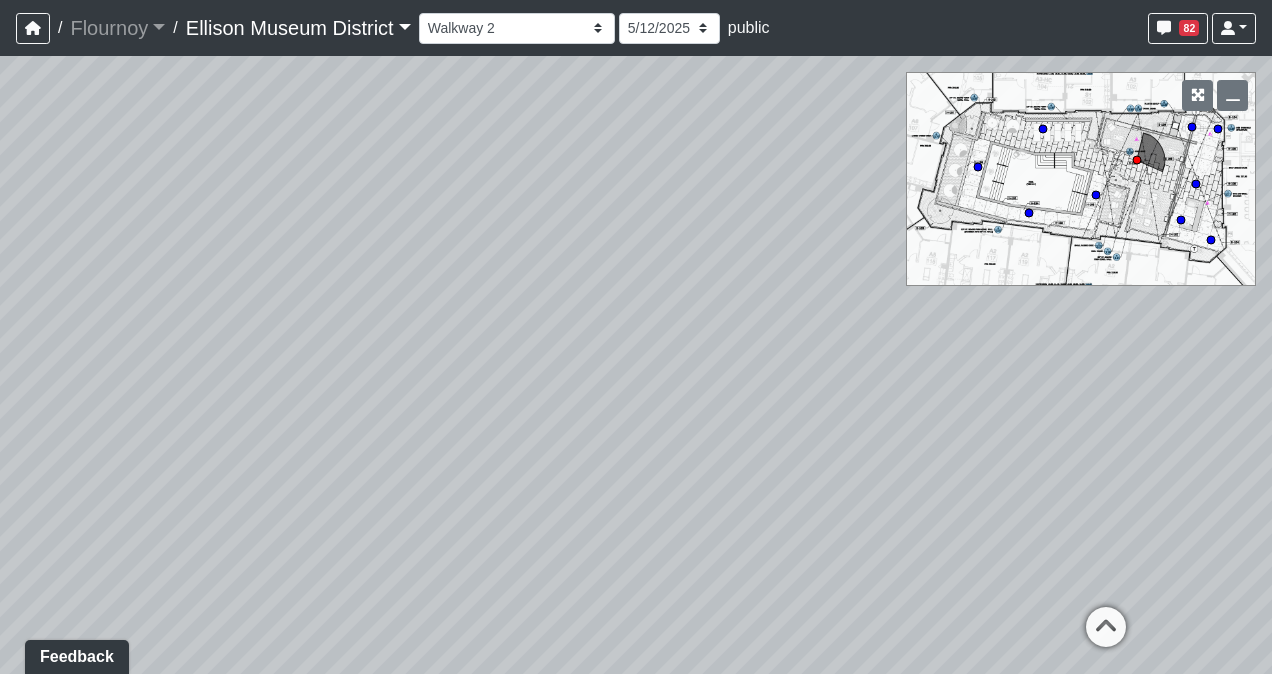 click on "Loading... Coffee Bar Loading...
Created by  [FIRST] [LAST]  - [DATE] - Rev:  [DATE] In QA by  [FIRST] [LAST]  - [DATE] - Rev:  [DATE]
LO-104 ENTRY BENCH  Link
Created by  [FIRST] [LAST]  - [DATE] - Rev:  [DATE]
Loading...
Created by  [FIRST] [LAST]  - [DATE] - Rev:  [DATE] In QA by  [FIRST] [LAST]  - [DATE] - Rev:  [DATE]
PT-11 Iron Ore behind wall slats
Created by  [FIRST] [LAST]  - [DATE] - Rev:  [DATE]
Loading... Leasing Hallway Loading... Leasing Entry 1 Loading... Leasing Desk Loading... Clubroom - Hallway Loading... Managers Office Loading... Asst. Managers Office Loading... Leasing Entry 2 Loading...
Created by  [FIRST] [LAST]  - [DATE] - Rev:  [DATE] In QA by  [FIRST] [LAST]  - [DATE] - Rev:  [DATE]
Created by  [DATE] Link" at bounding box center [636, 365] 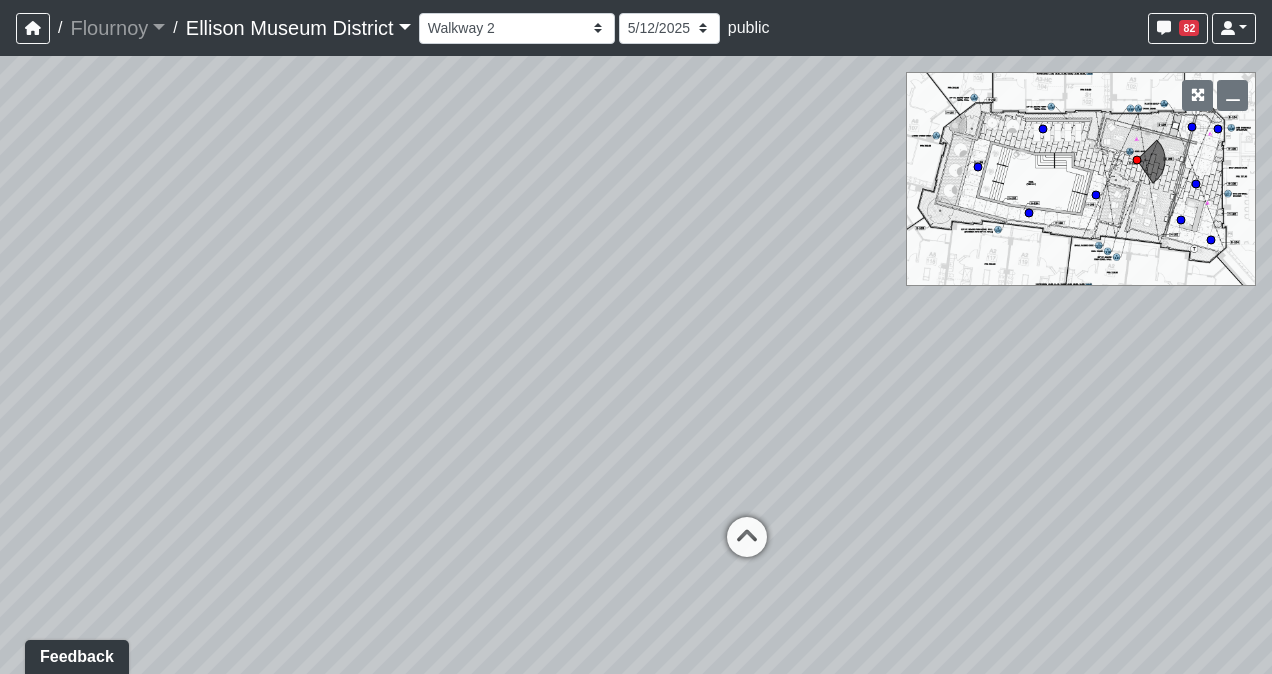 click on "Loading... Coffee Bar Loading...
Created by  [FIRST] [LAST]  - [DATE] - Rev:  [DATE] In QA by  [FIRST] [LAST]  - [DATE] - Rev:  [DATE]
LO-104 ENTRY BENCH  Link
Created by  [FIRST] [LAST]  - [DATE] - Rev:  [DATE]
Loading...
Created by  [FIRST] [LAST]  - [DATE] - Rev:  [DATE] In QA by  [FIRST] [LAST]  - [DATE] - Rev:  [DATE]
PT-11 Iron Ore behind wall slats
Created by  [FIRST] [LAST]  - [DATE] - Rev:  [DATE]
Loading... Leasing Hallway Loading... Leasing Entry 1 Loading... Leasing Desk Loading... Clubroom - Hallway Loading... Managers Office Loading... Asst. Managers Office Loading... Leasing Entry 2 Loading...
Created by  [FIRST] [LAST]  - [DATE] - Rev:  [DATE] In QA by  [FIRST] [LAST]  - [DATE] - Rev:  [DATE]
Created by  [DATE] Link" at bounding box center (636, 365) 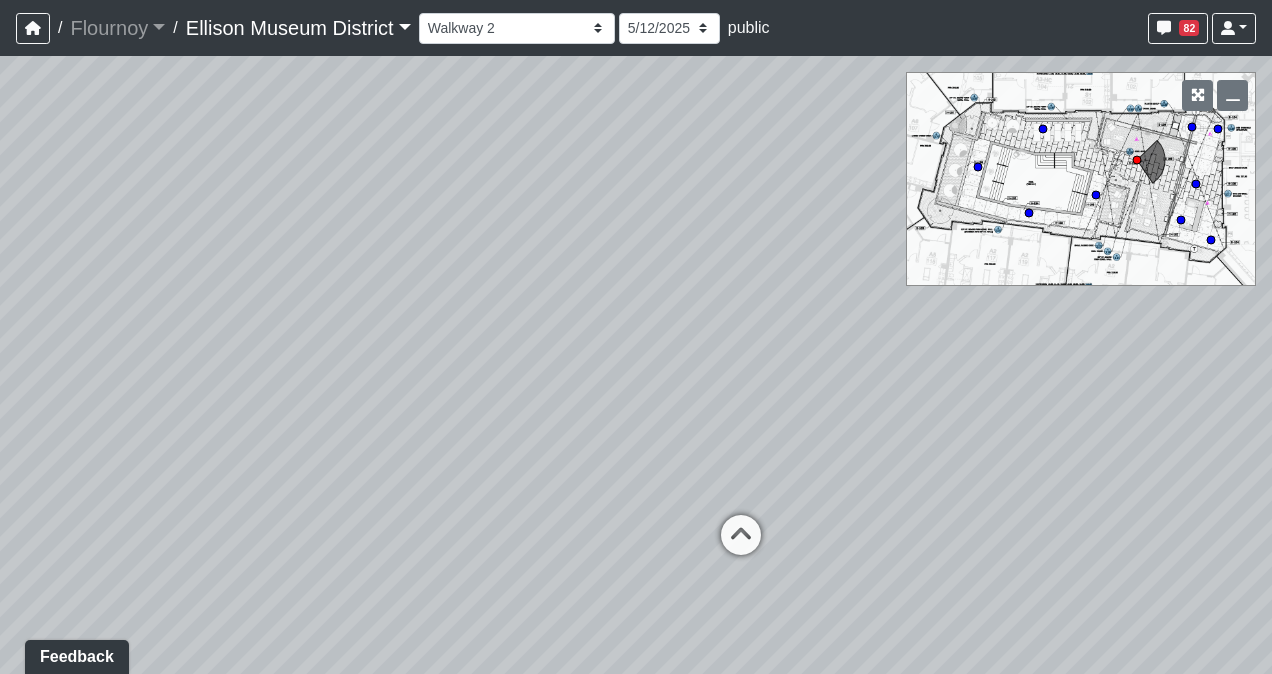 click on "Loading... Coffee Bar Loading...
Created by  [FIRST] [LAST]  - [DATE] - Rev:  [DATE] In QA by  [FIRST] [LAST]  - [DATE] - Rev:  [DATE]
LO-104 ENTRY BENCH  Link
Created by  [FIRST] [LAST]  - [DATE] - Rev:  [DATE]
Loading...
Created by  [FIRST] [LAST]  - [DATE] - Rev:  [DATE] In QA by  [FIRST] [LAST]  - [DATE] - Rev:  [DATE]
PT-11 Iron Ore behind wall slats
Created by  [FIRST] [LAST]  - [DATE] - Rev:  [DATE]
Loading... Leasing Hallway Loading... Leasing Entry 1 Loading... Leasing Desk Loading... Clubroom - Hallway Loading... Managers Office Loading... Asst. Managers Office Loading... Leasing Entry 2 Loading...
Created by  [FIRST] [LAST]  - [DATE] - Rev:  [DATE] In QA by  [FIRST] [LAST]  - [DATE] - Rev:  [DATE]
Created by  [DATE] Link" at bounding box center (636, 365) 